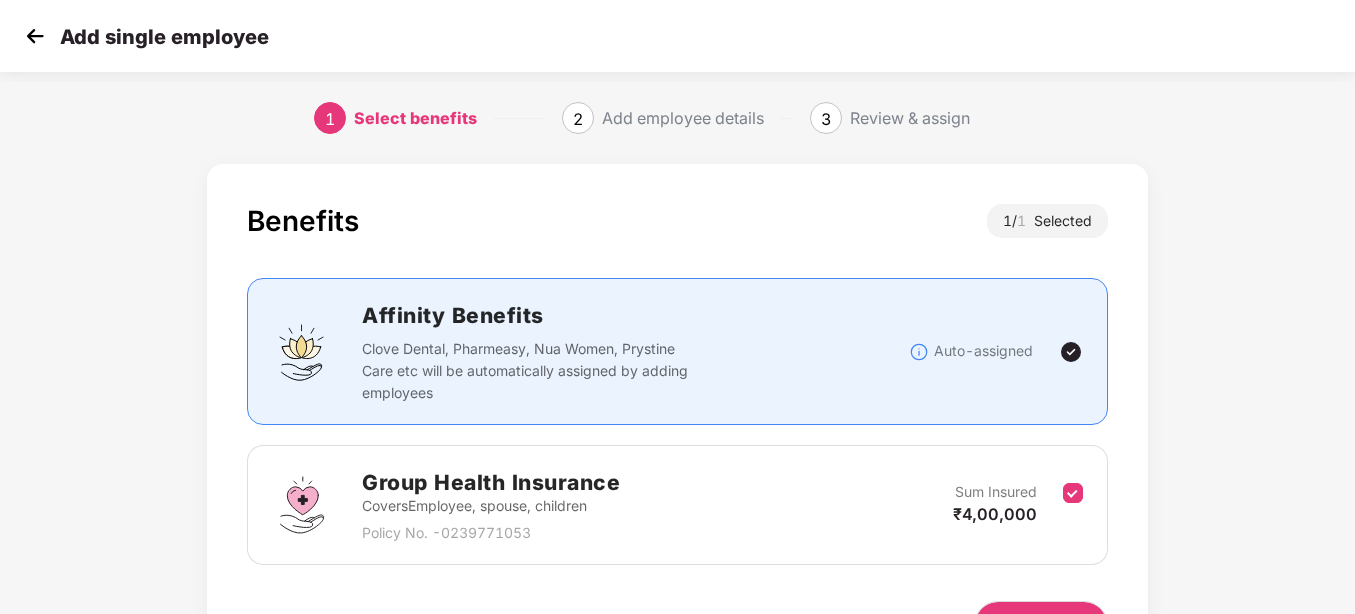 scroll, scrollTop: 100, scrollLeft: 0, axis: vertical 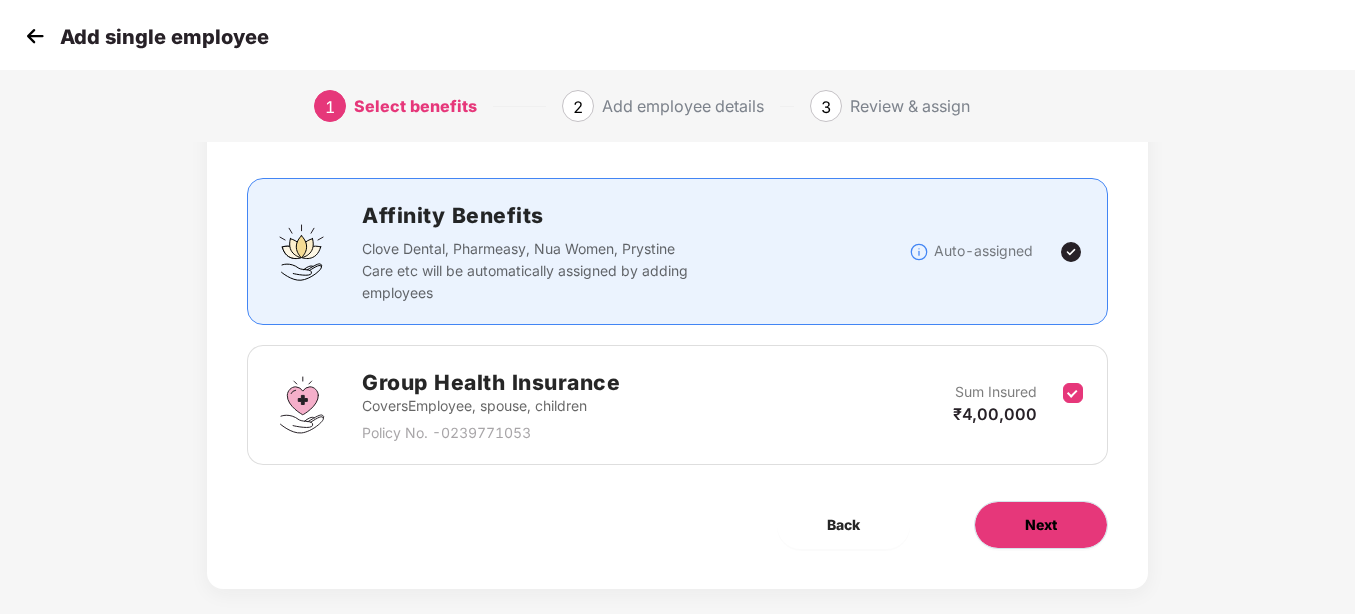 click on "Next" at bounding box center (1041, 525) 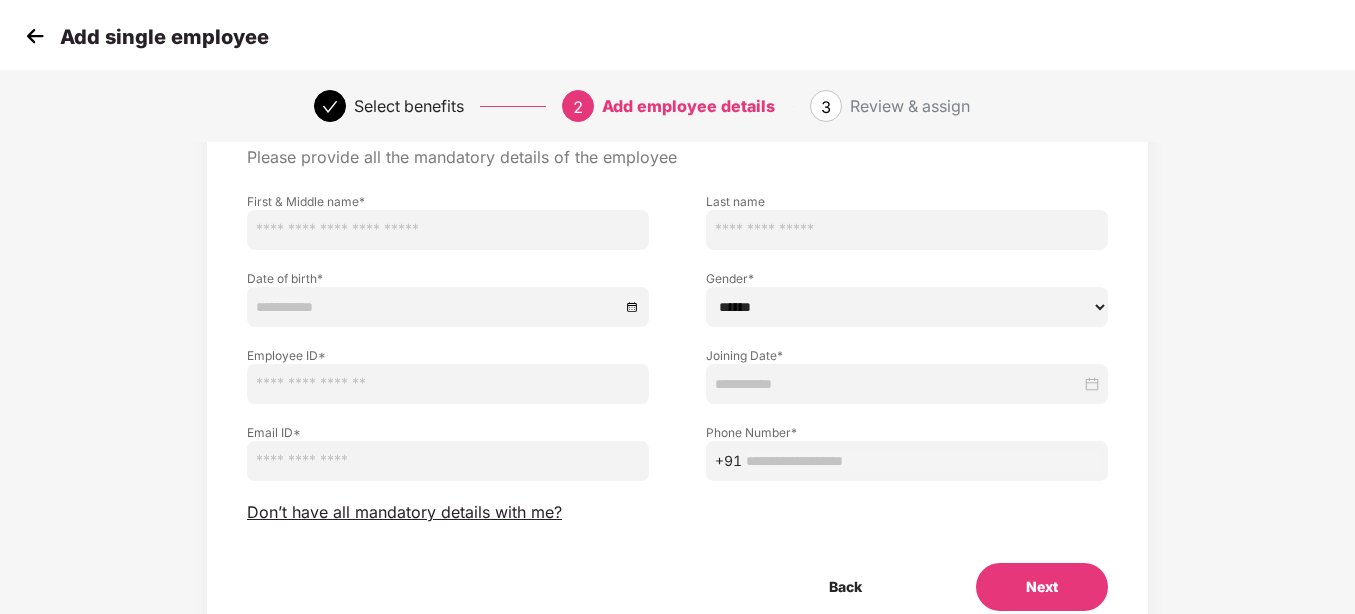 scroll, scrollTop: 0, scrollLeft: 0, axis: both 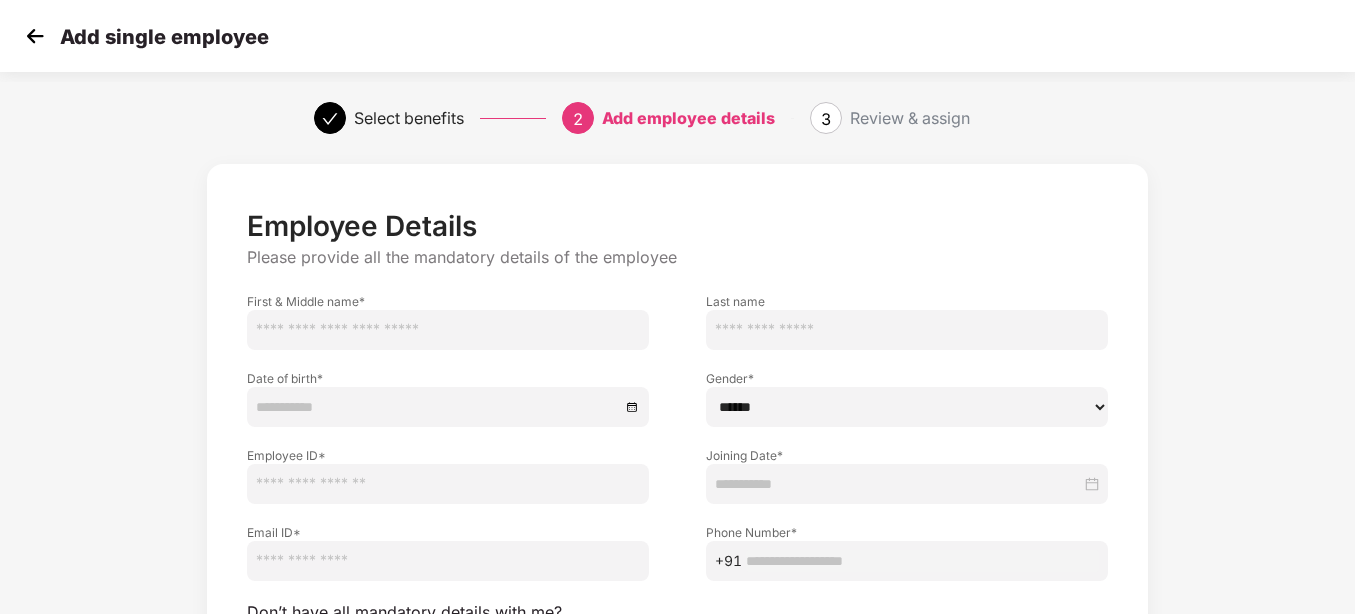 click at bounding box center (448, 330) 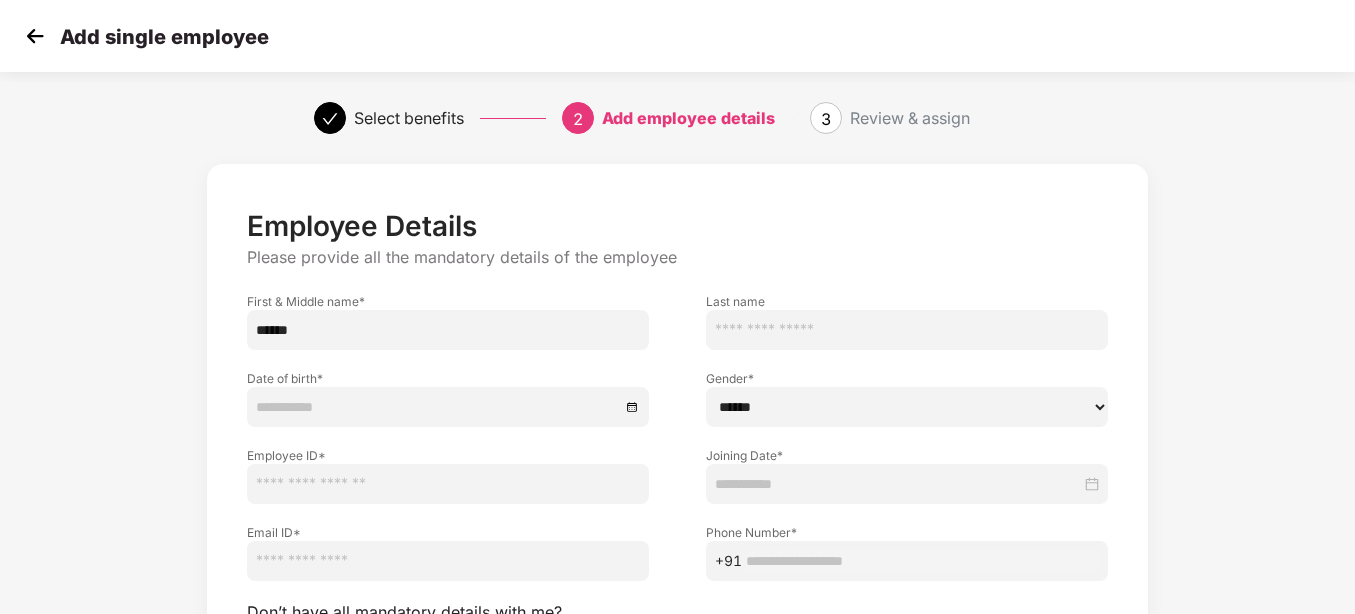 type on "******" 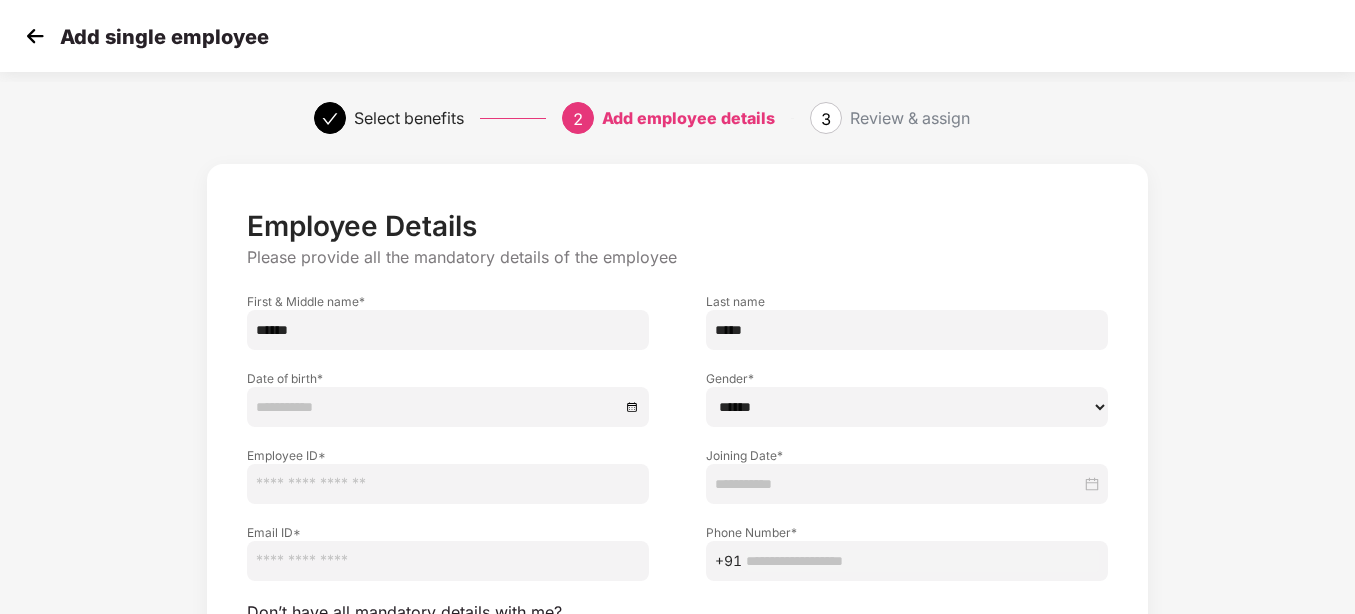 type on "*****" 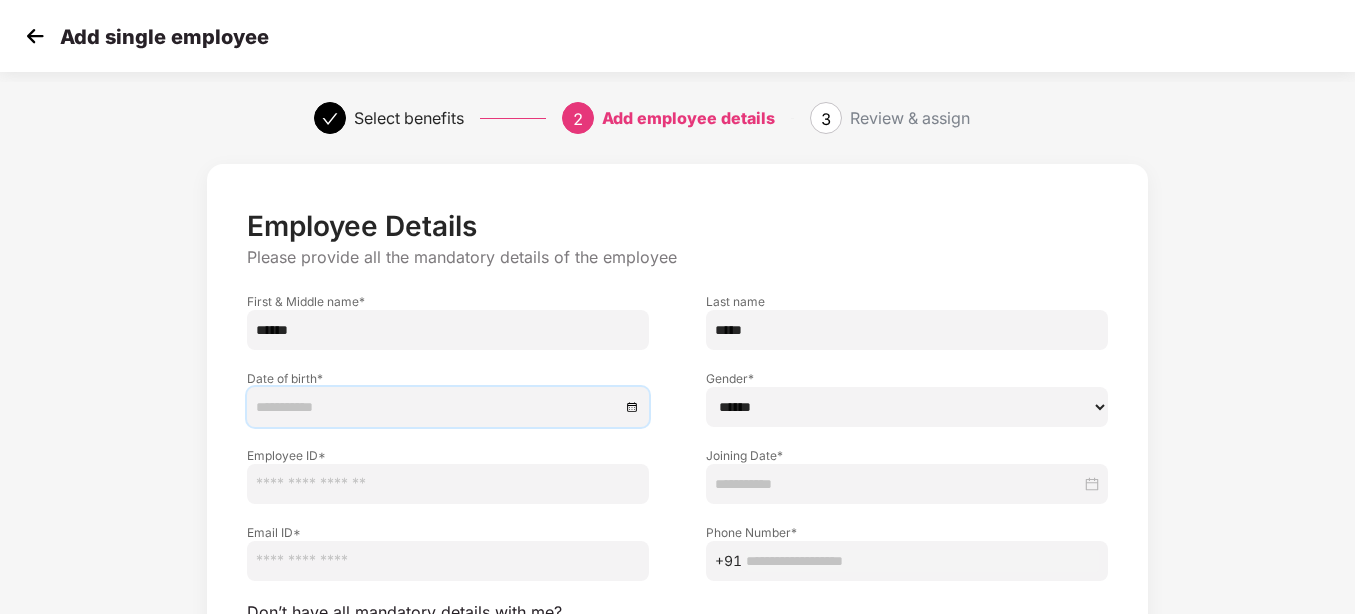 click at bounding box center (438, 407) 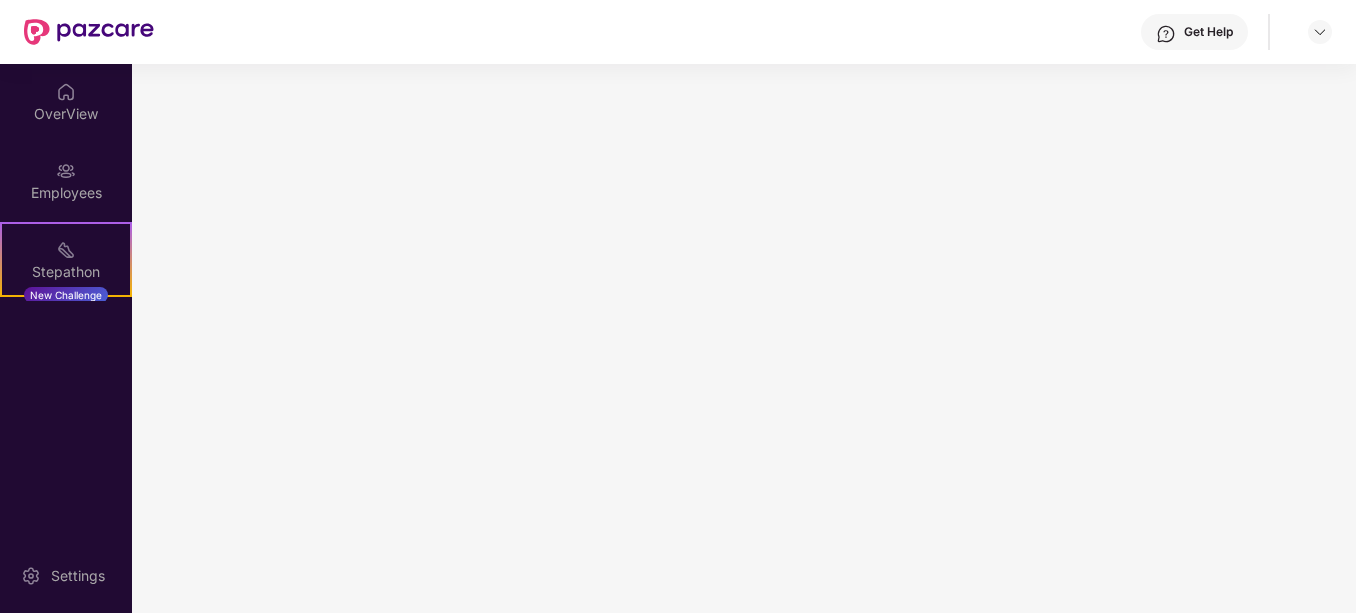 scroll, scrollTop: 0, scrollLeft: 0, axis: both 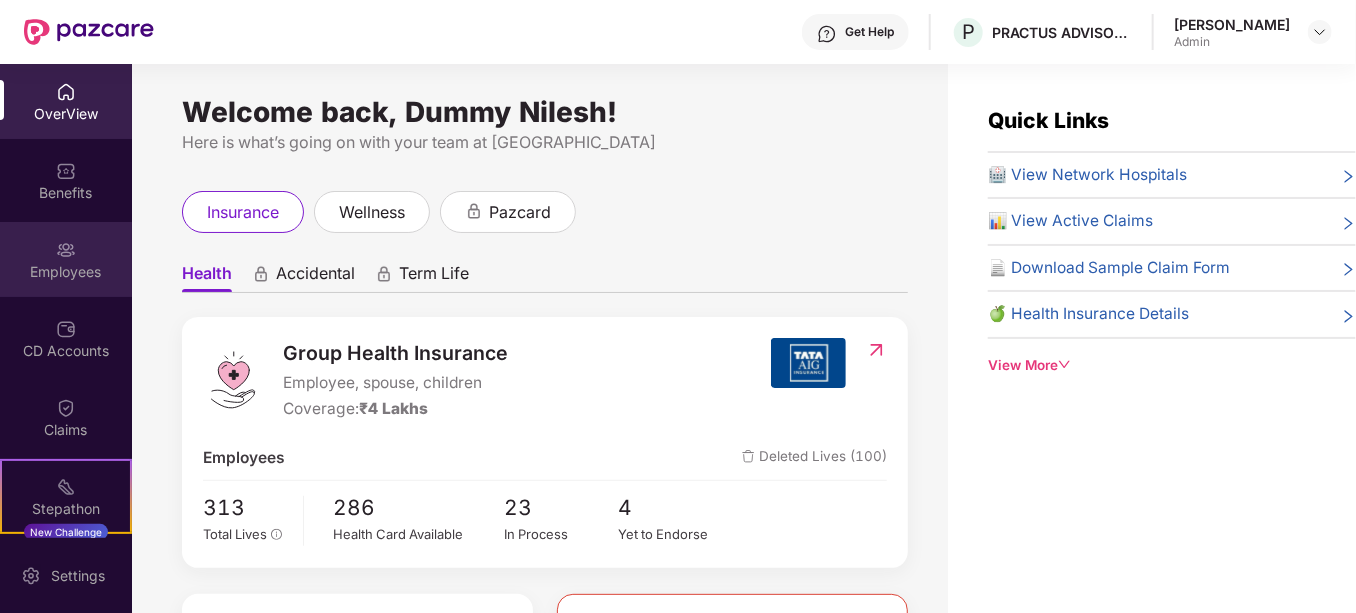 click at bounding box center [66, 250] 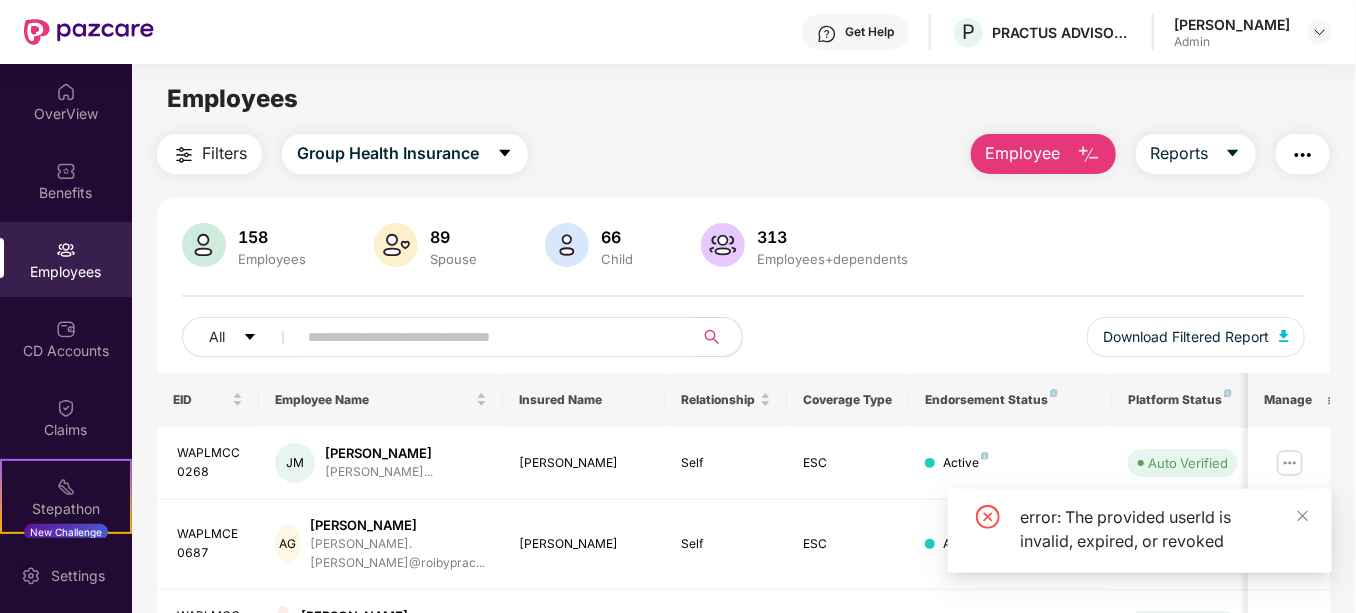 click on "Employee" at bounding box center [1043, 154] 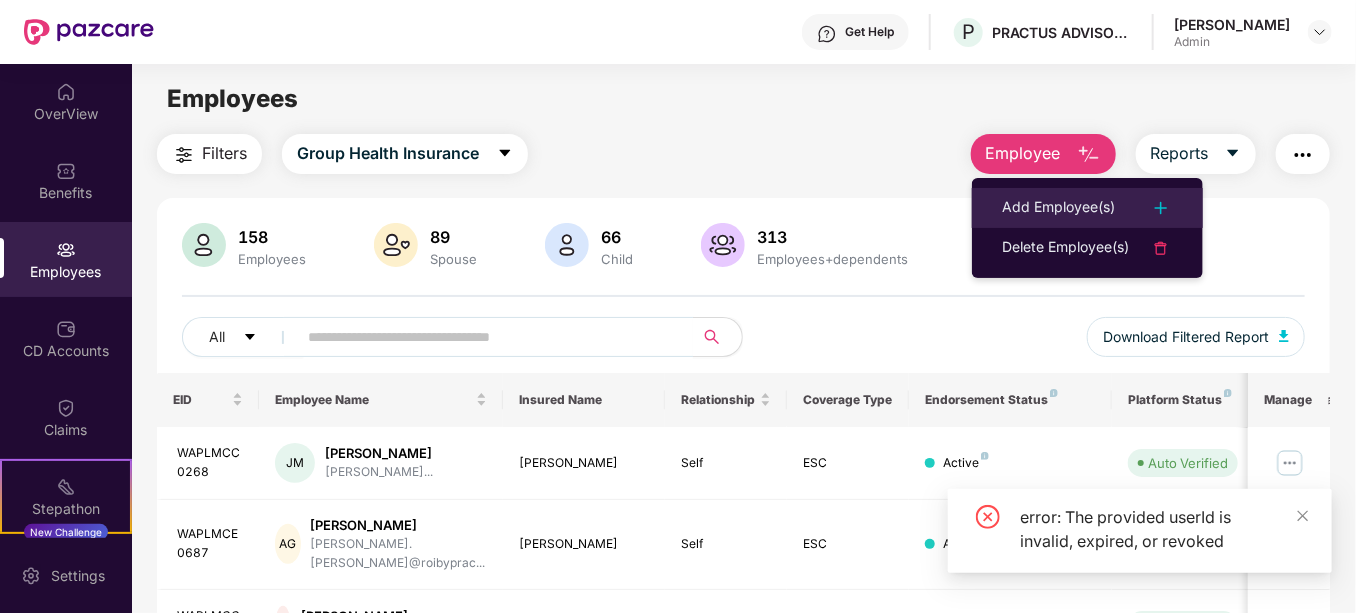 click on "Add Employee(s)" at bounding box center [1058, 208] 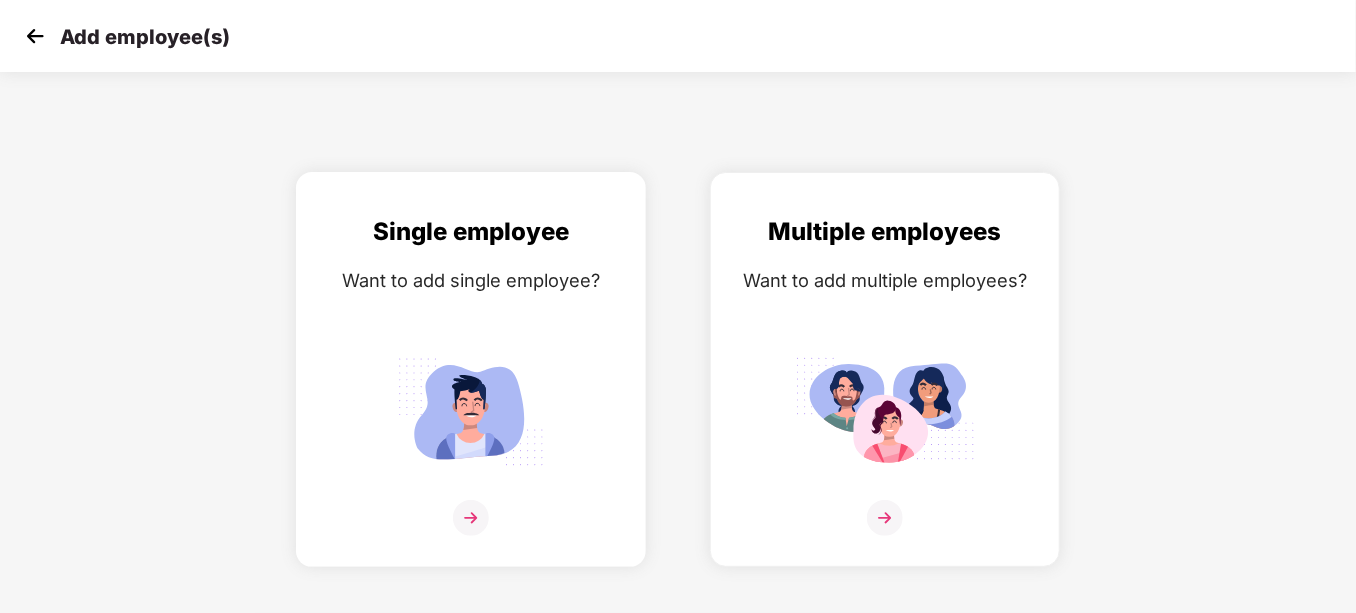 click at bounding box center [471, 518] 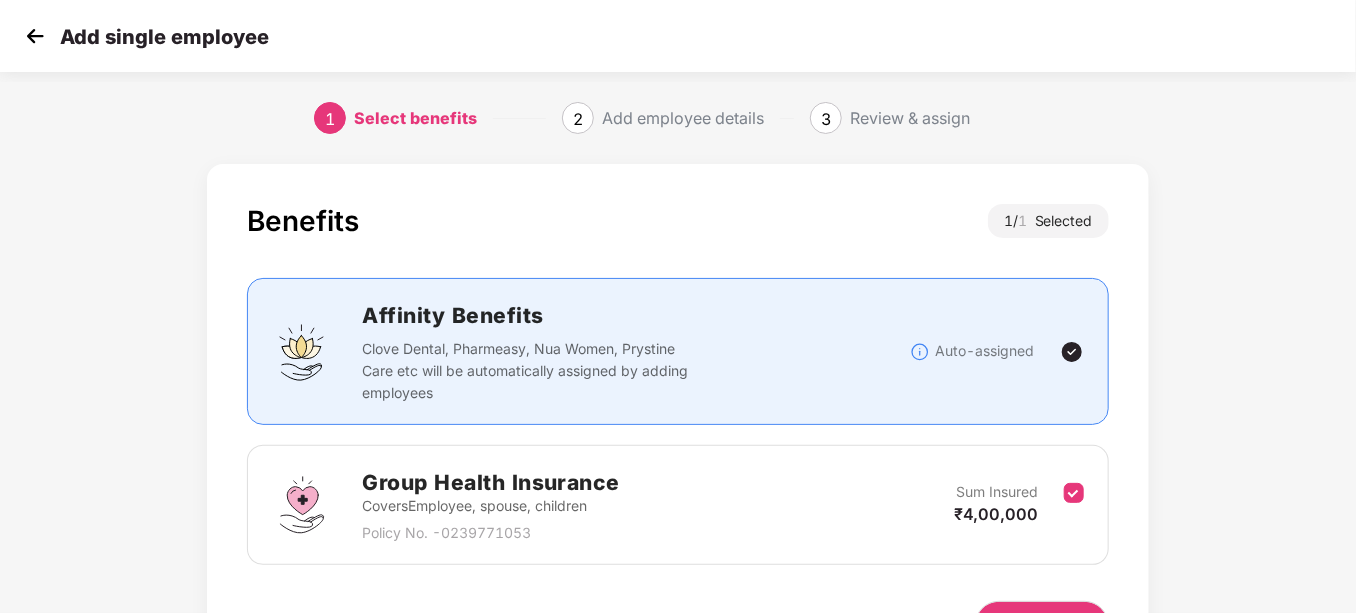 click on "Benefits 1 / 1     Selected Affinity Benefits Clove Dental, Pharmeasy, Nua Women, Prystine Care etc will be automatically assigned by adding employees Auto-assigned Group Health Insurance Covers  Employee, spouse, children Policy No. -  0239771053 Sum Insured   ₹4,00,000 Back Next" at bounding box center [678, 446] 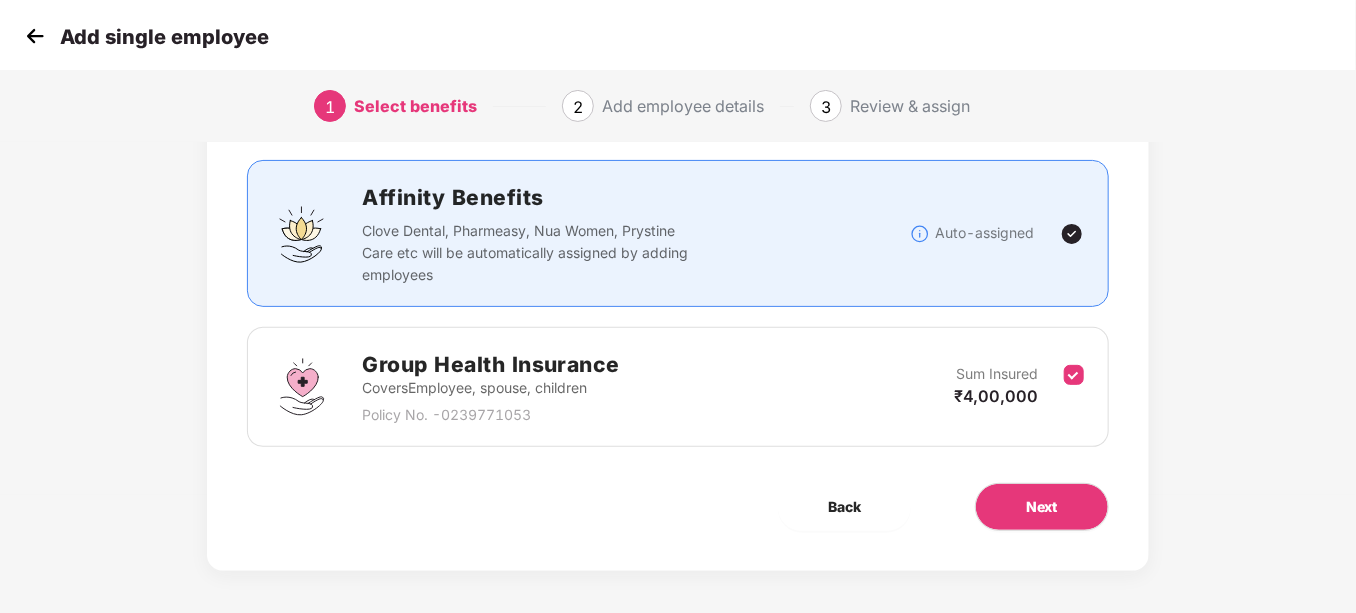 scroll, scrollTop: 125, scrollLeft: 0, axis: vertical 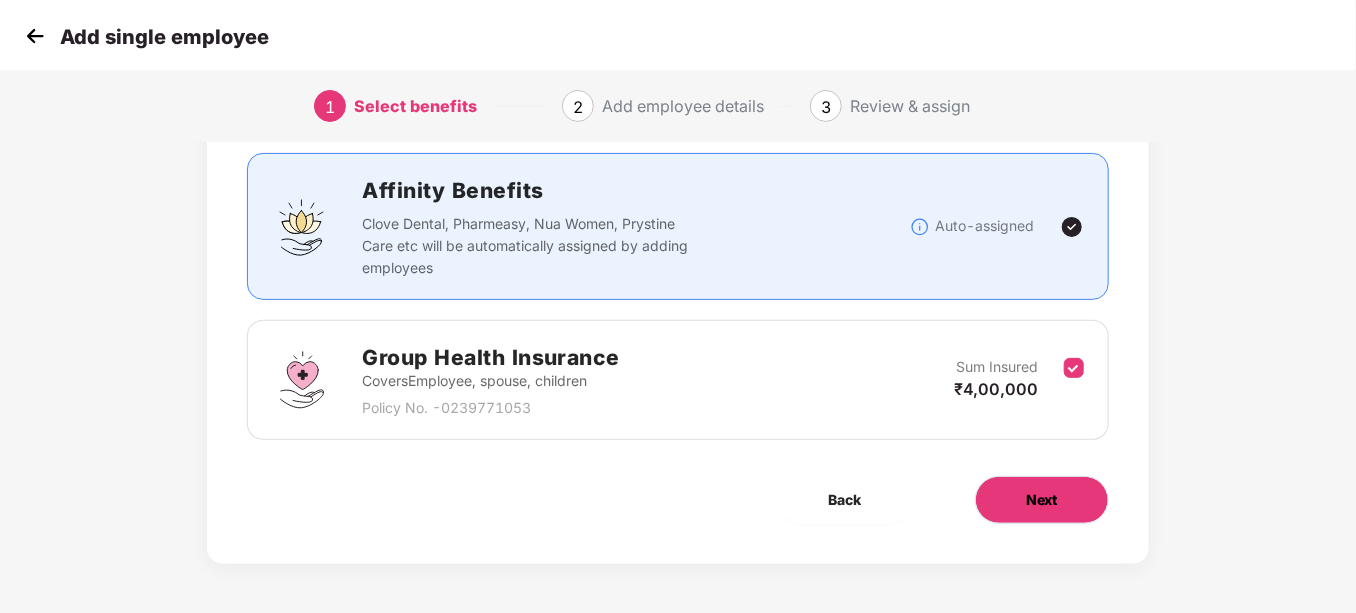 click on "Next" at bounding box center [1042, 500] 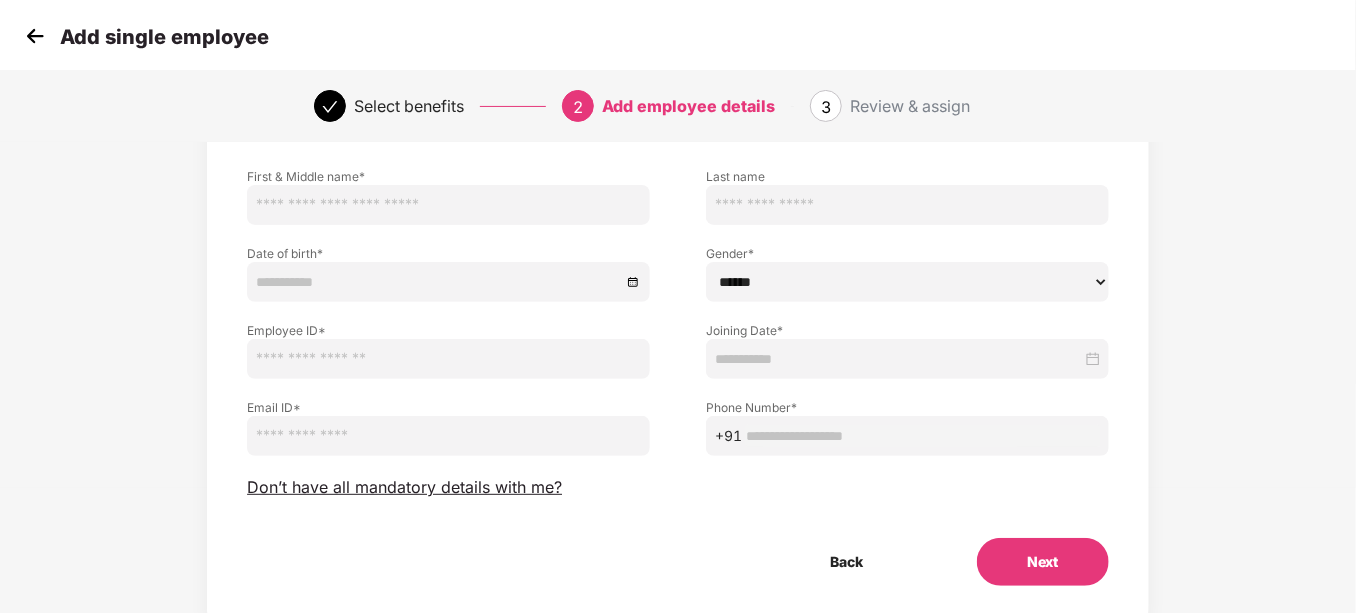 scroll, scrollTop: 0, scrollLeft: 0, axis: both 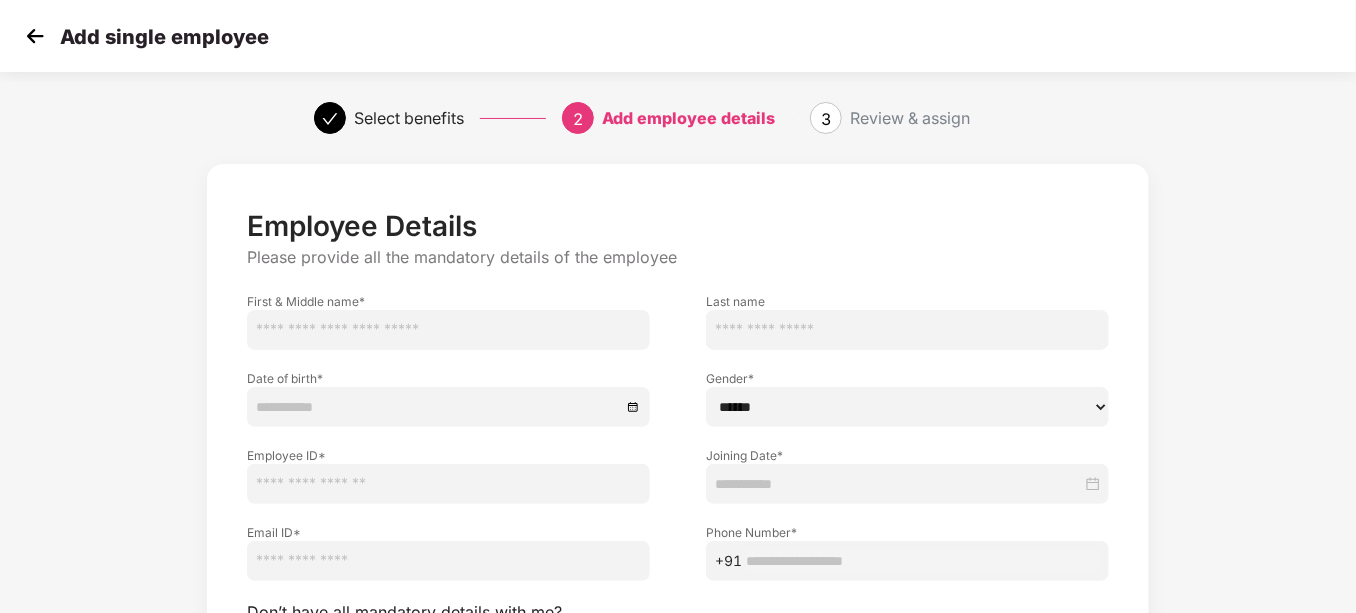 click at bounding box center [448, 330] 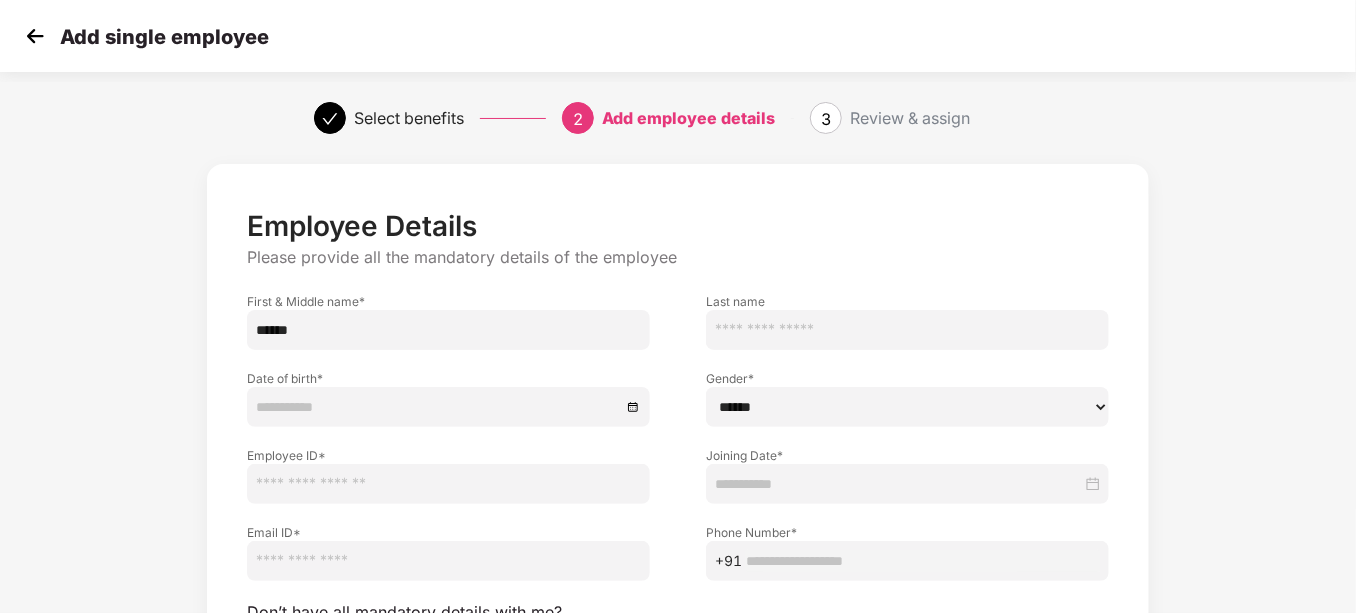 type on "******" 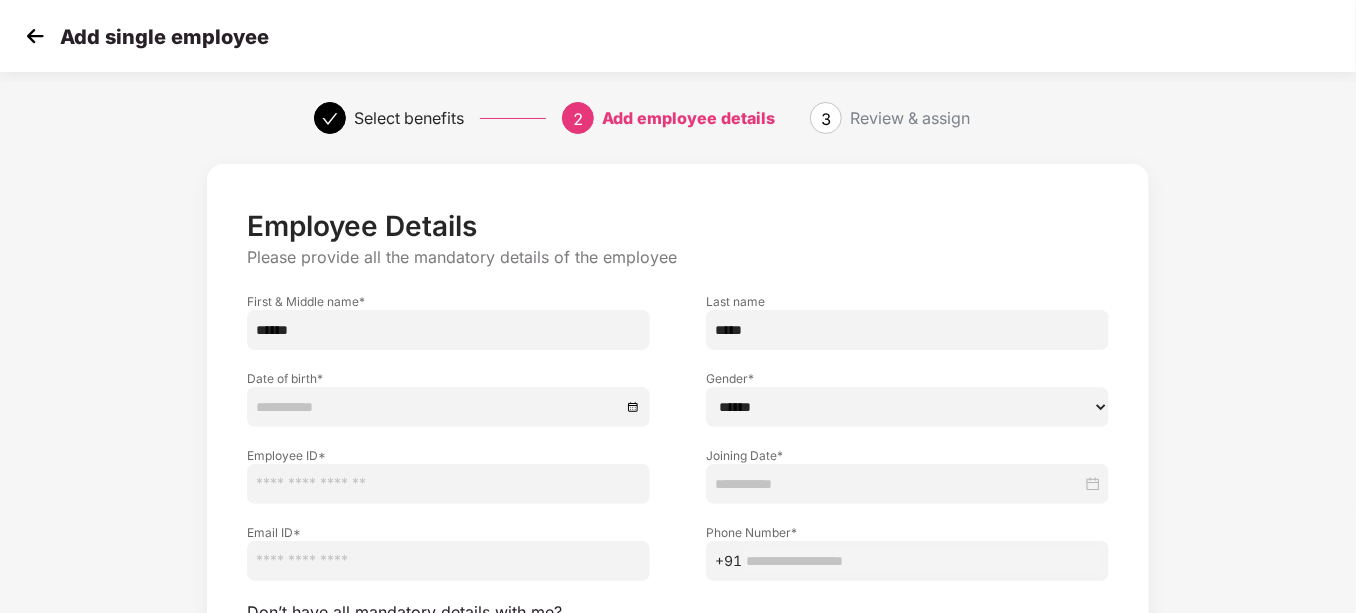 type on "*****" 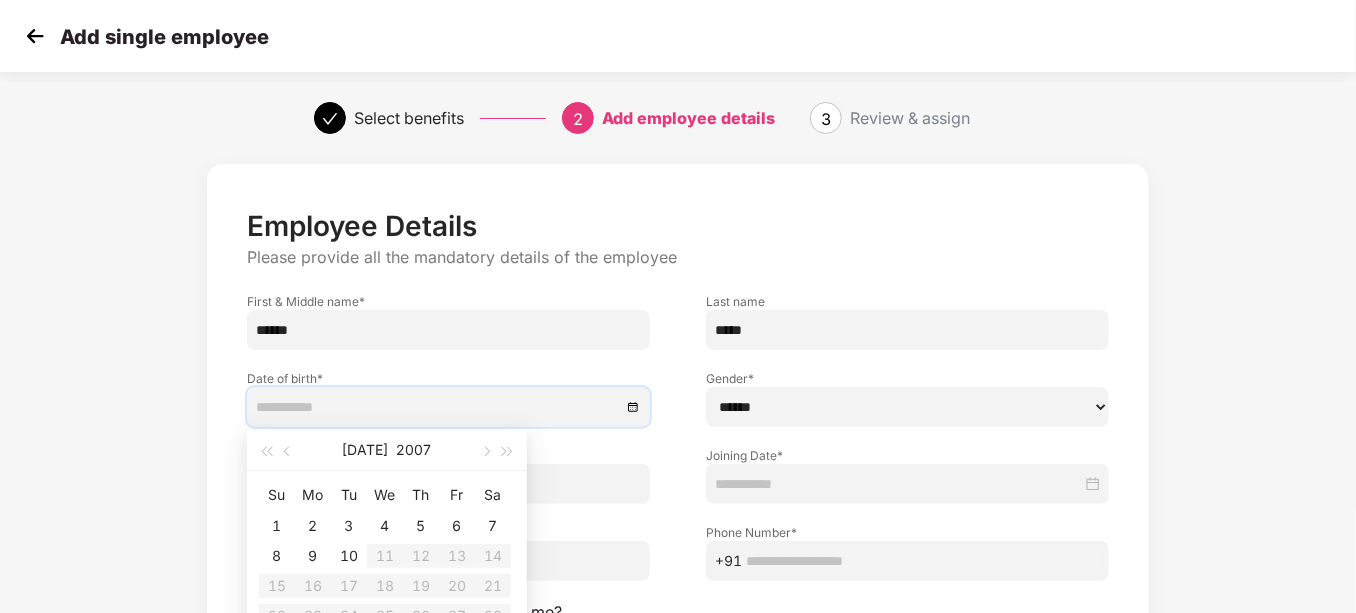 click at bounding box center [438, 407] 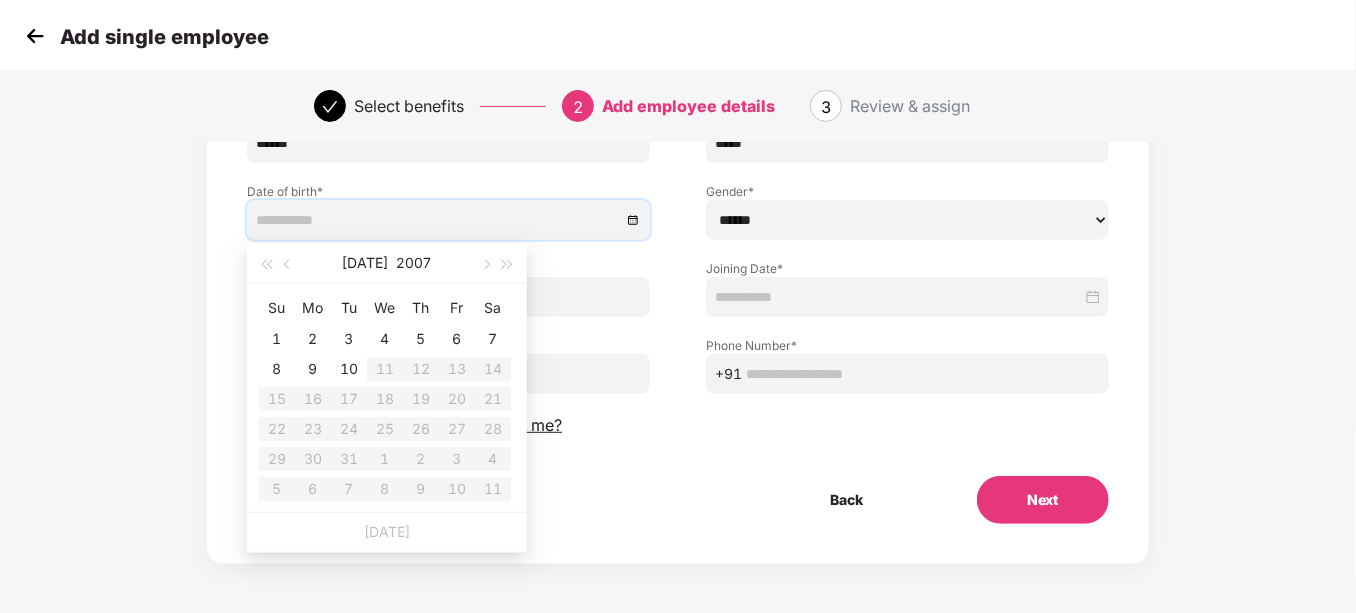 type on "**********" 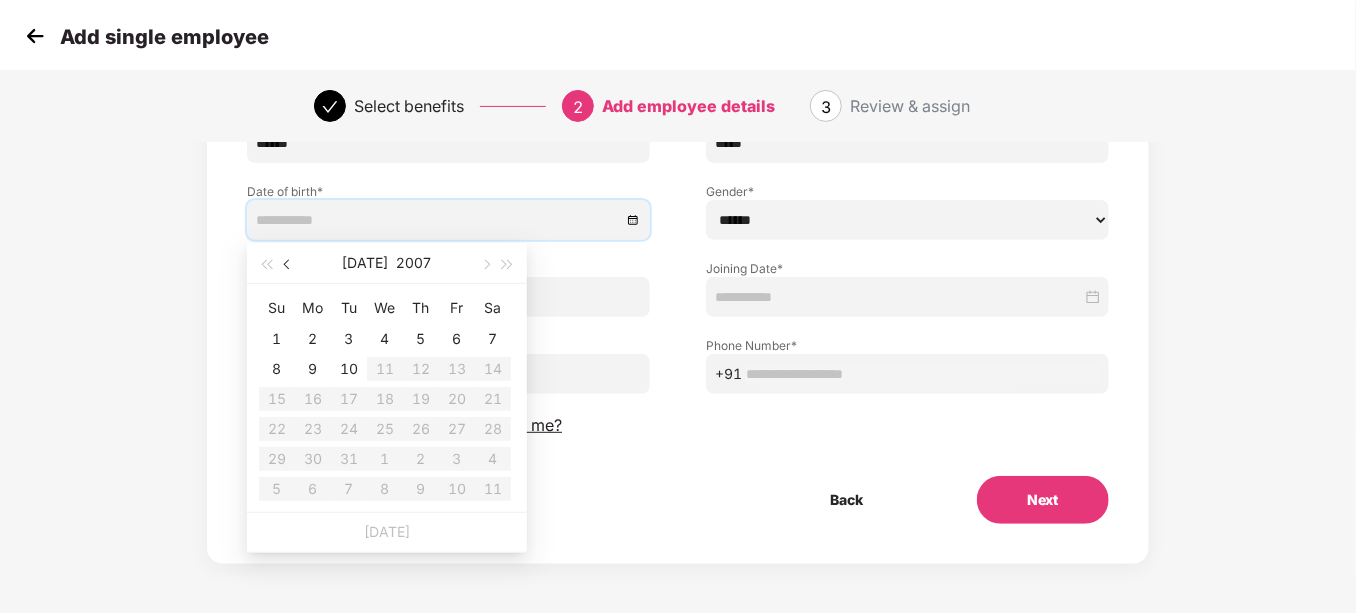 click at bounding box center (288, 263) 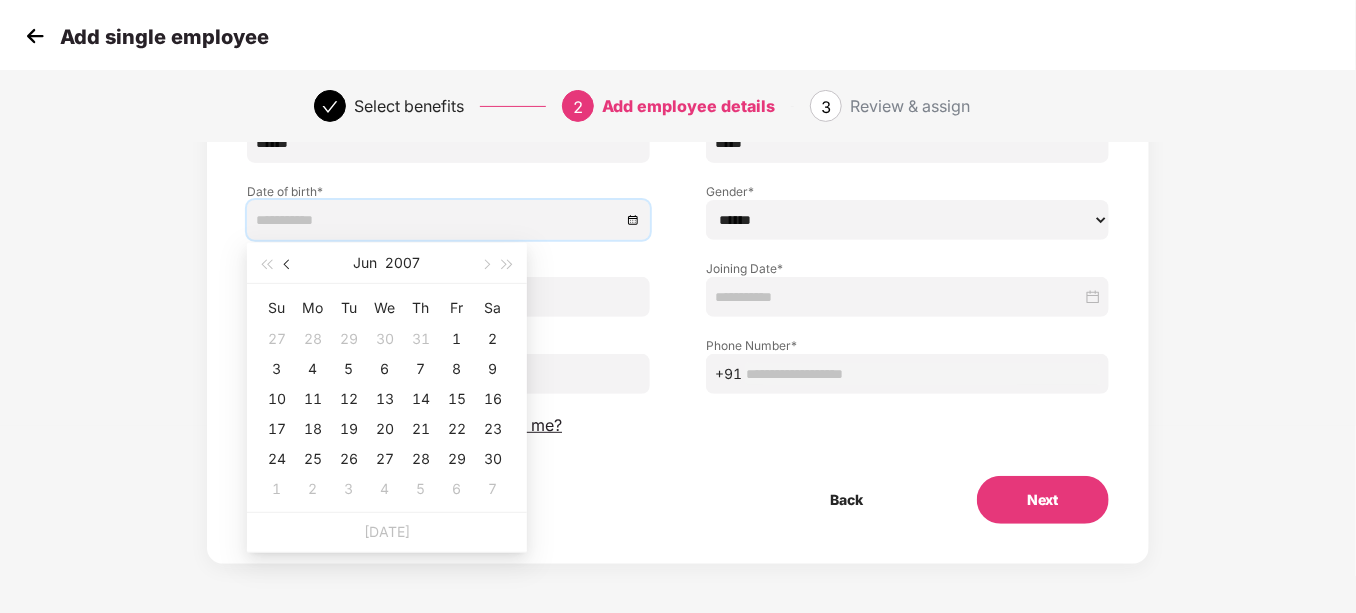 click at bounding box center [288, 263] 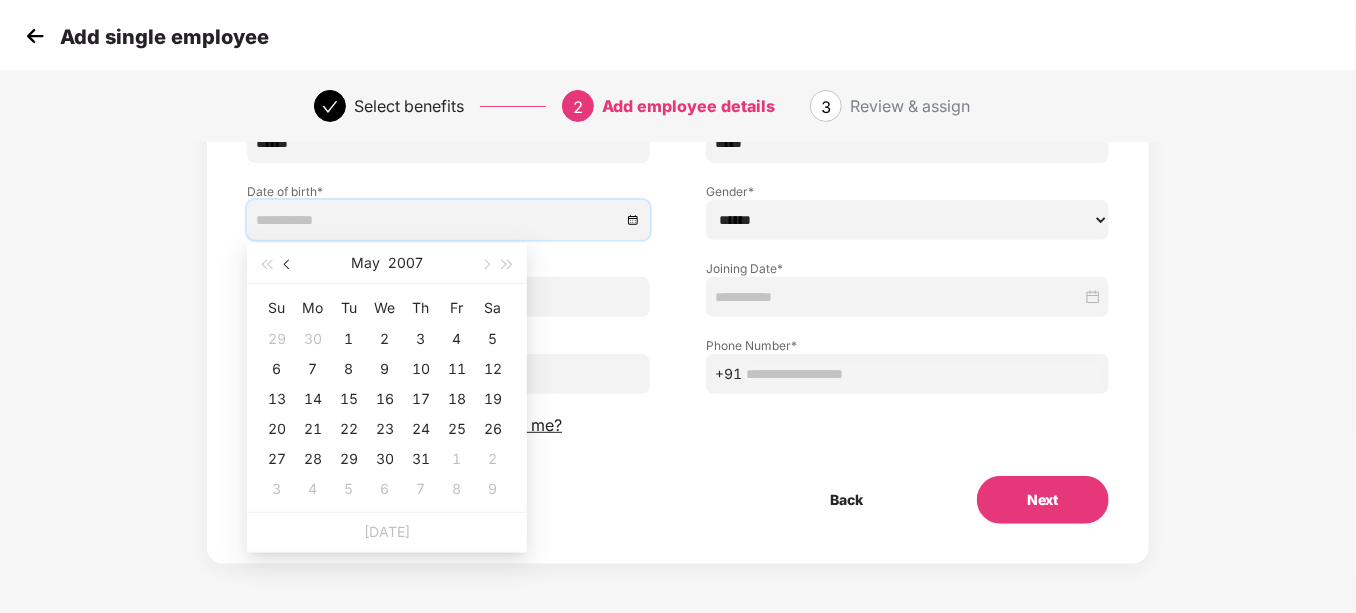 click at bounding box center [288, 263] 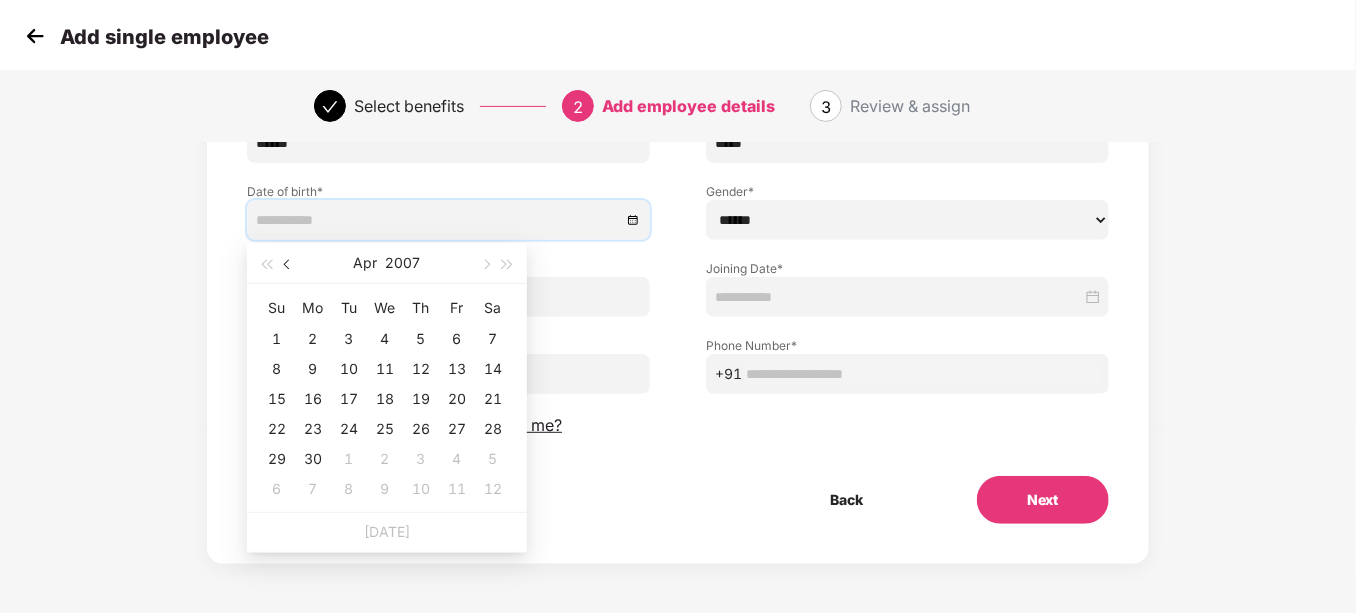 click at bounding box center (288, 263) 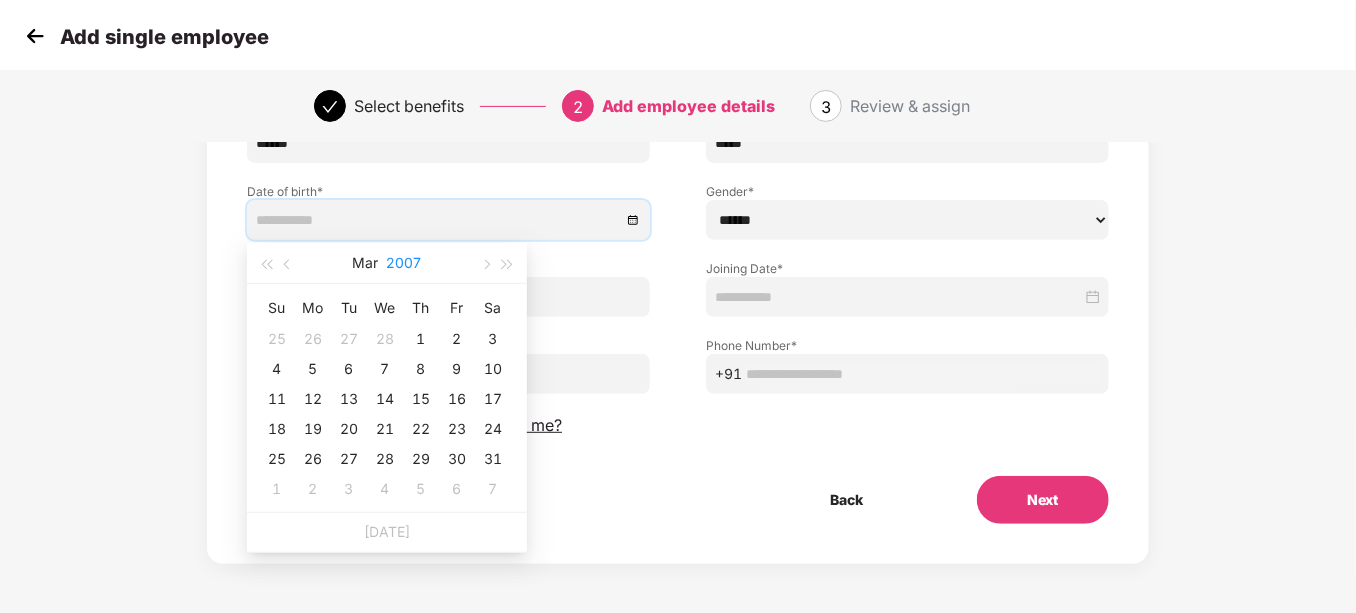 click on "2007" at bounding box center (404, 263) 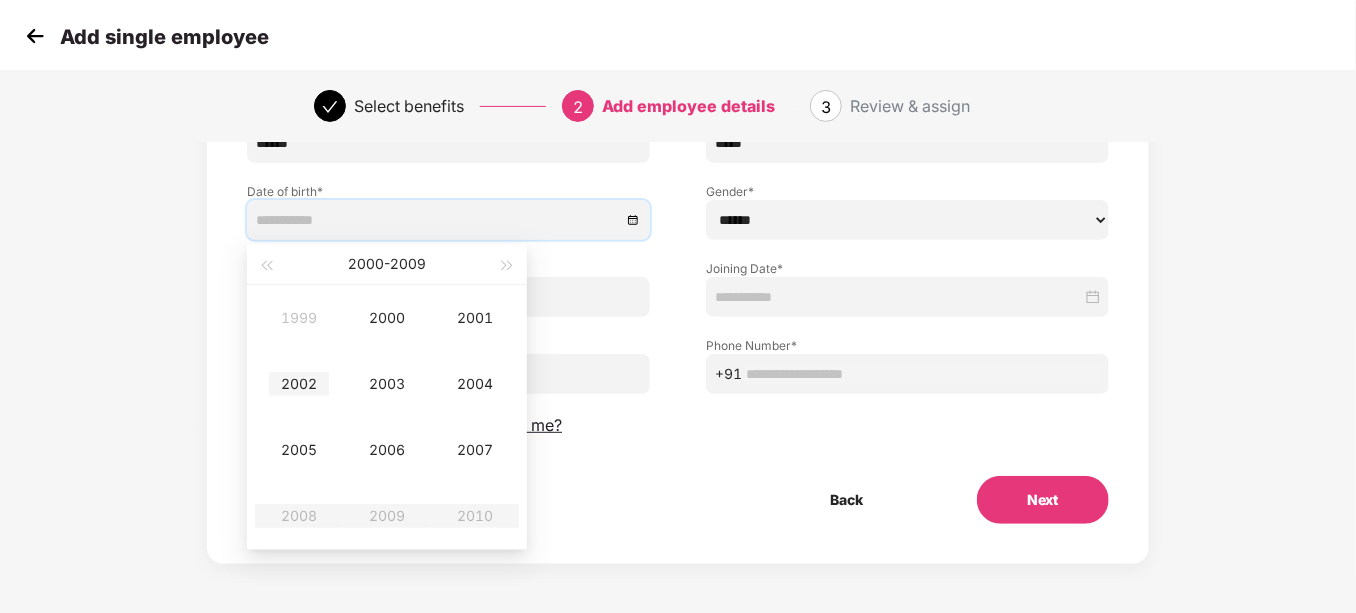 type on "**********" 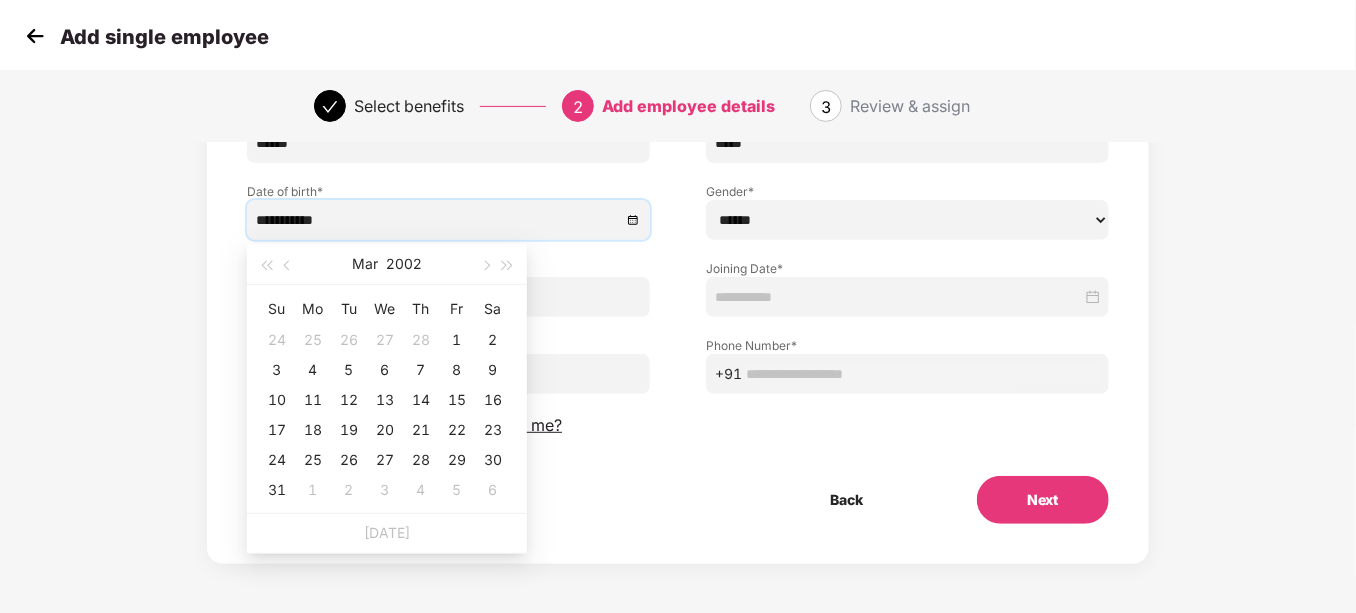 type on "**********" 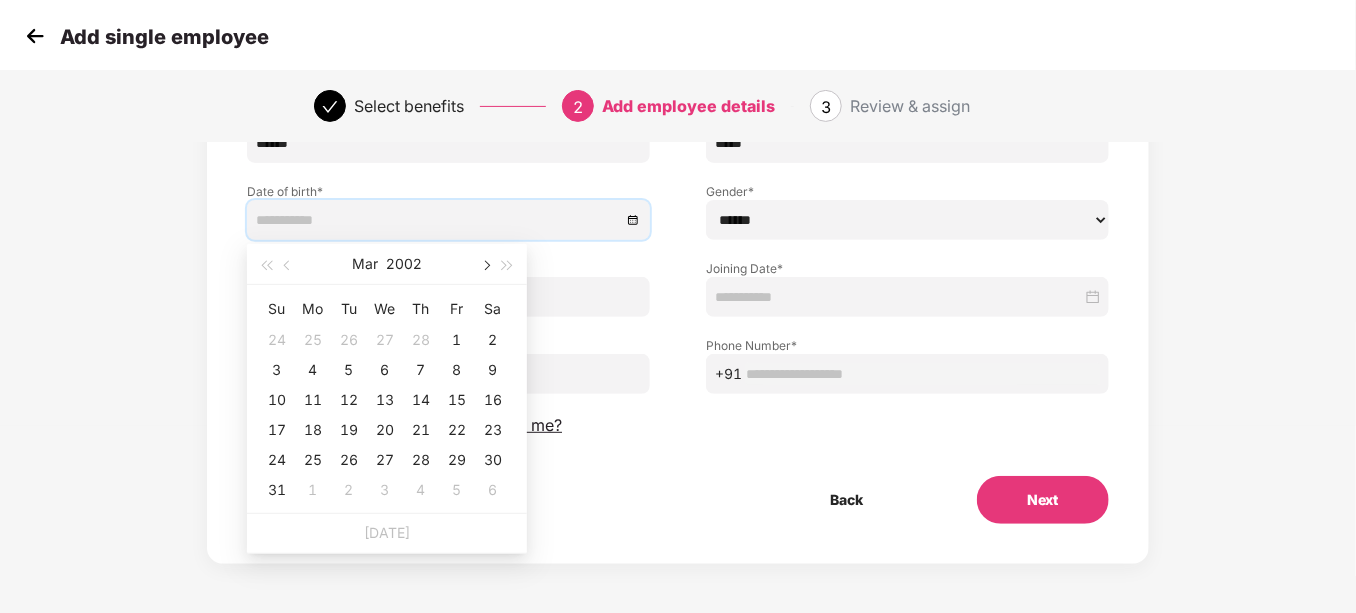 click at bounding box center [485, 266] 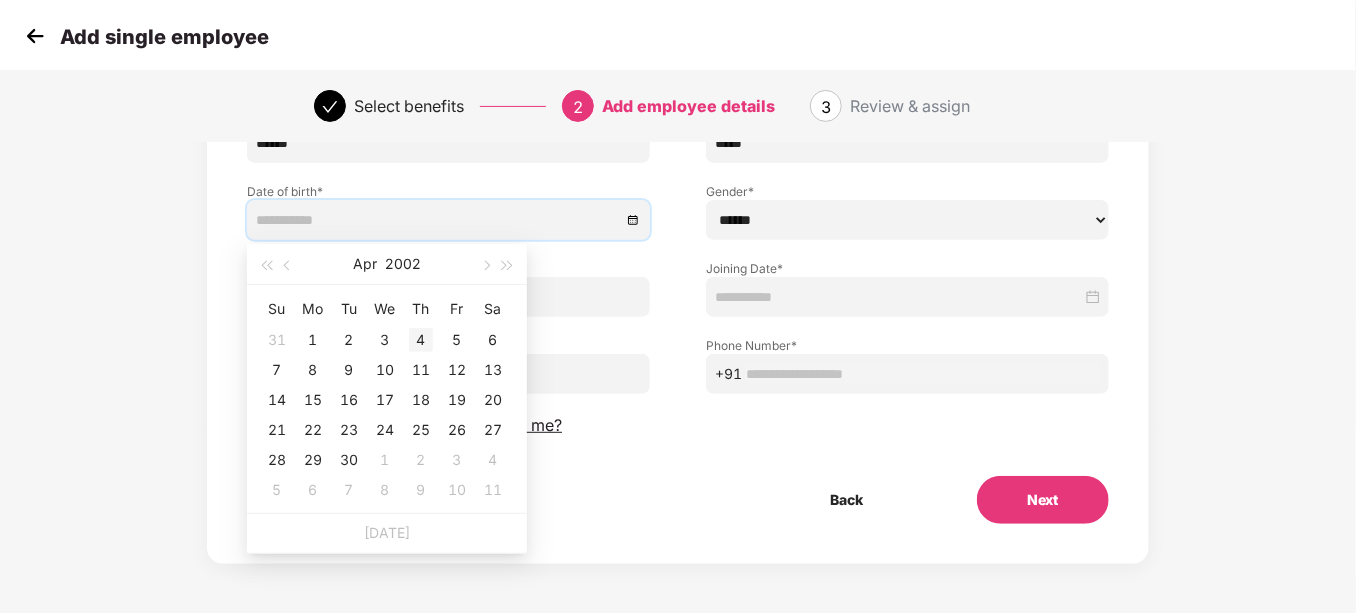 type on "**********" 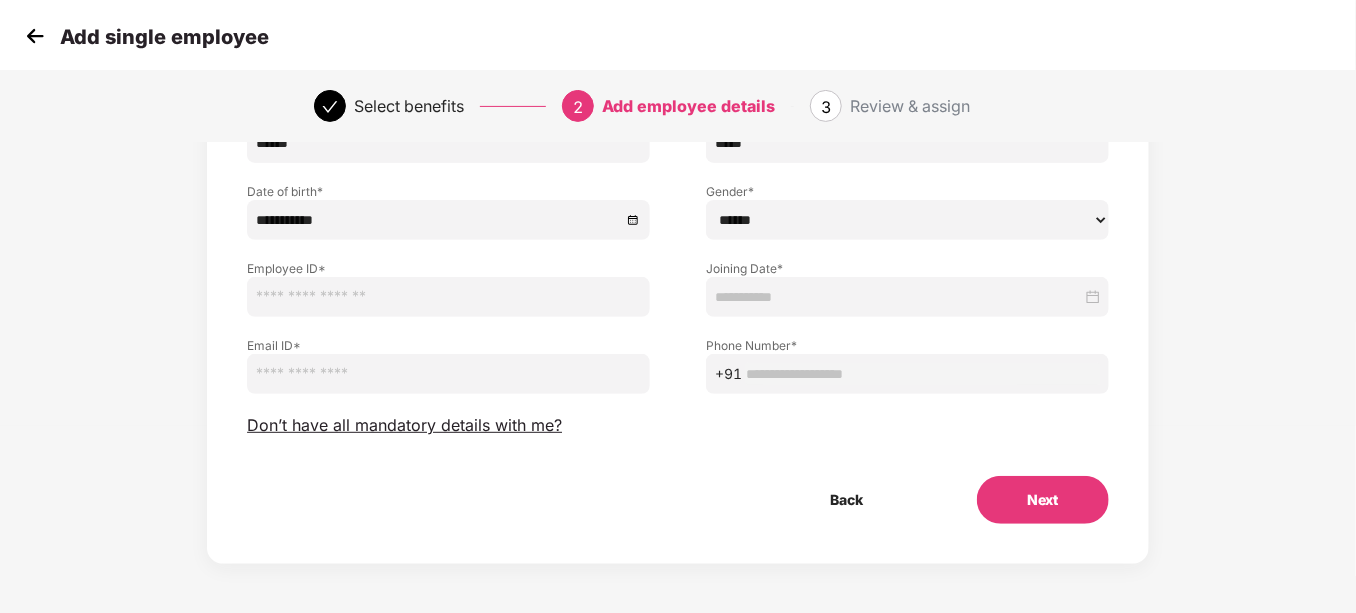 click on "****** **** ******" at bounding box center [907, 220] 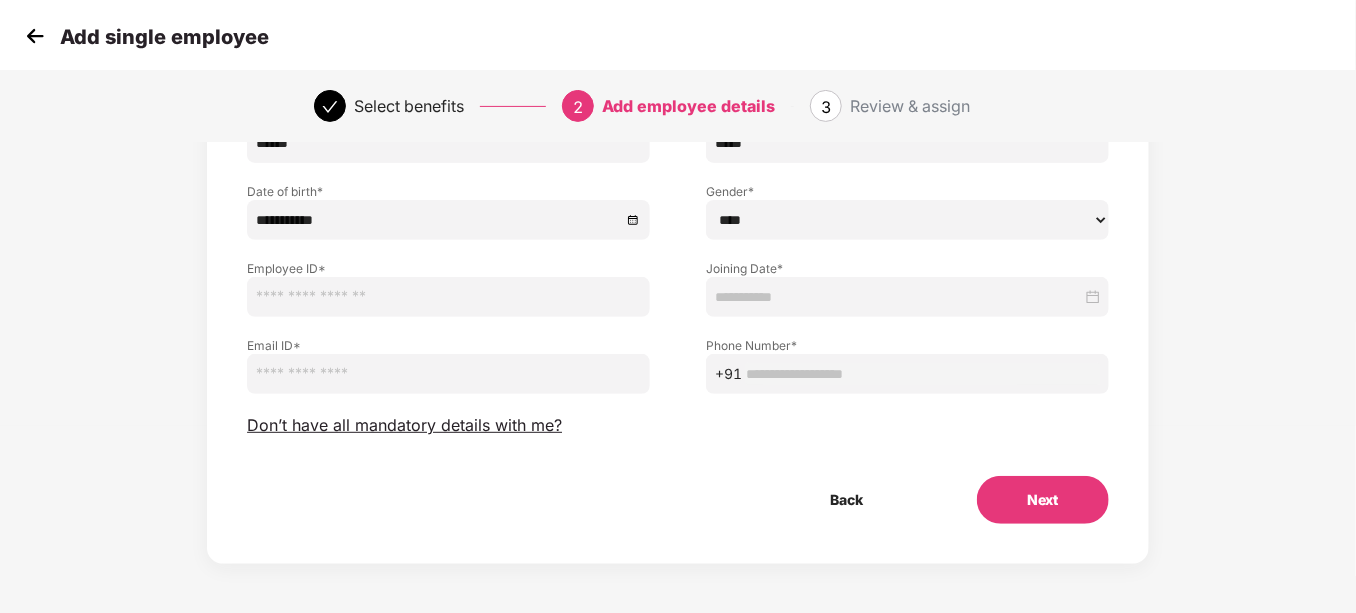 click on "****** **** ******" at bounding box center (907, 220) 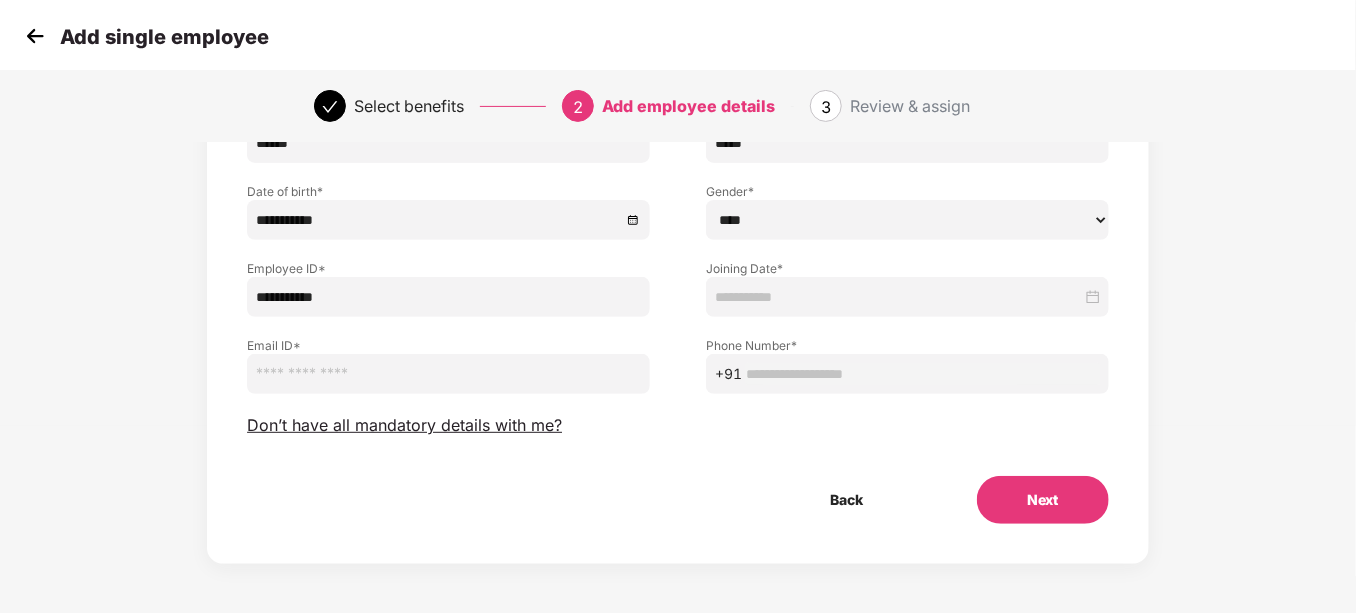 type on "**********" 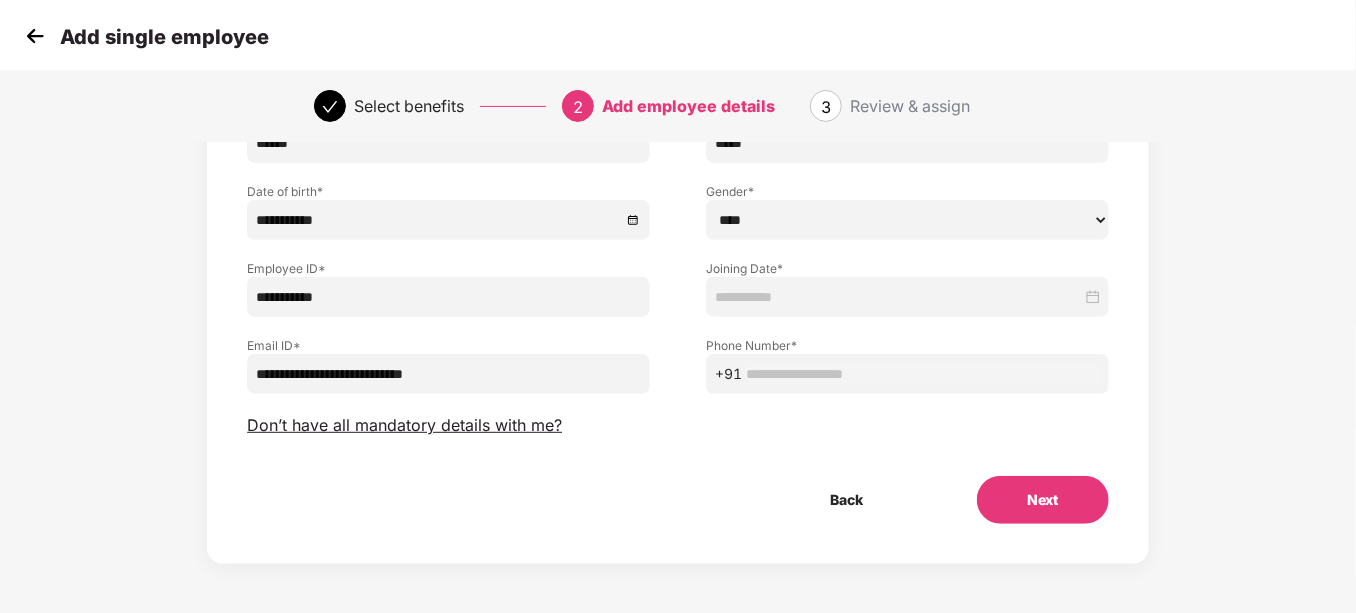 type on "**********" 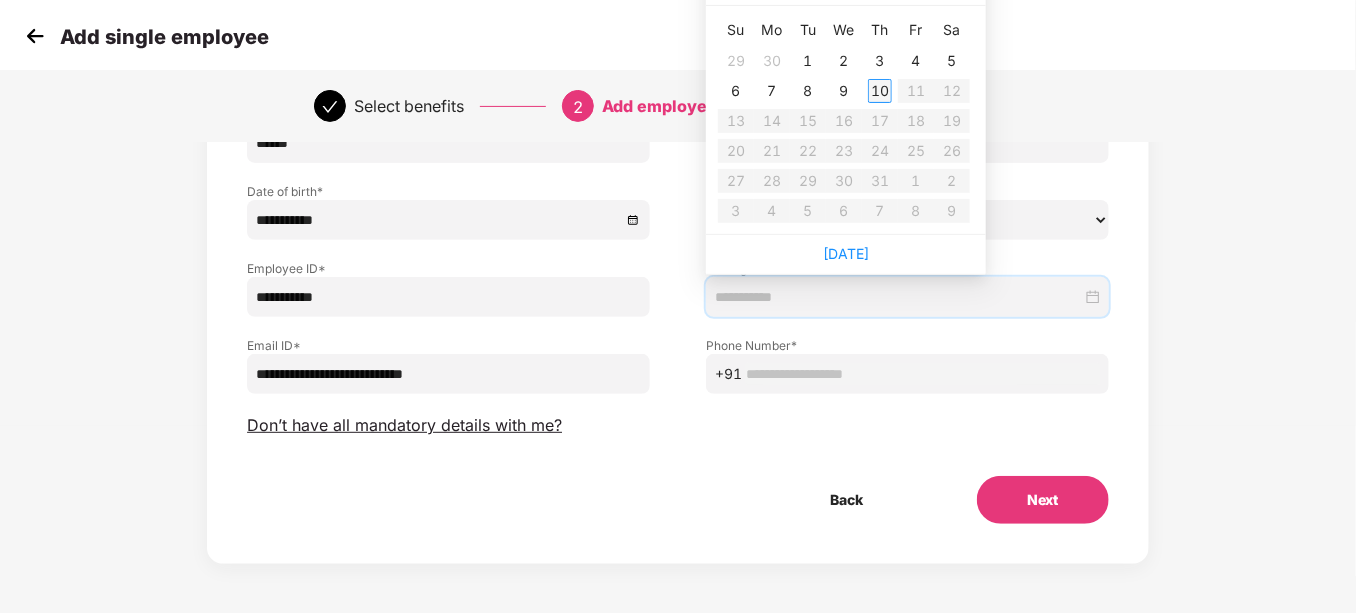 type on "**********" 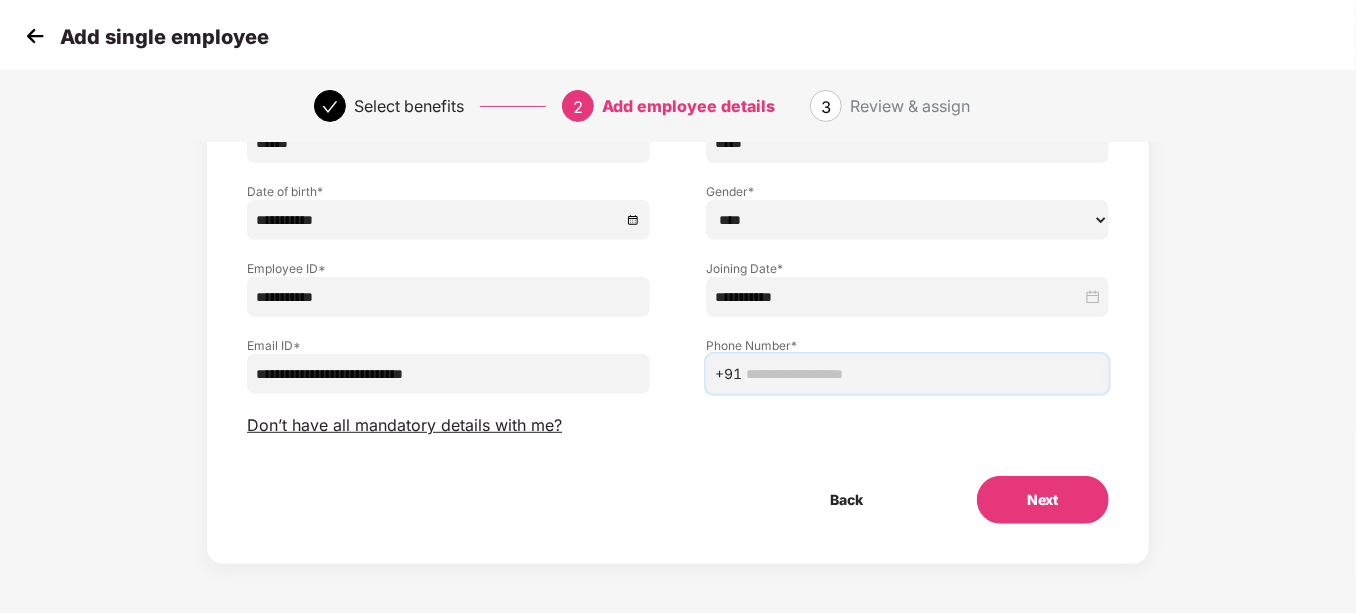 click at bounding box center [923, 374] 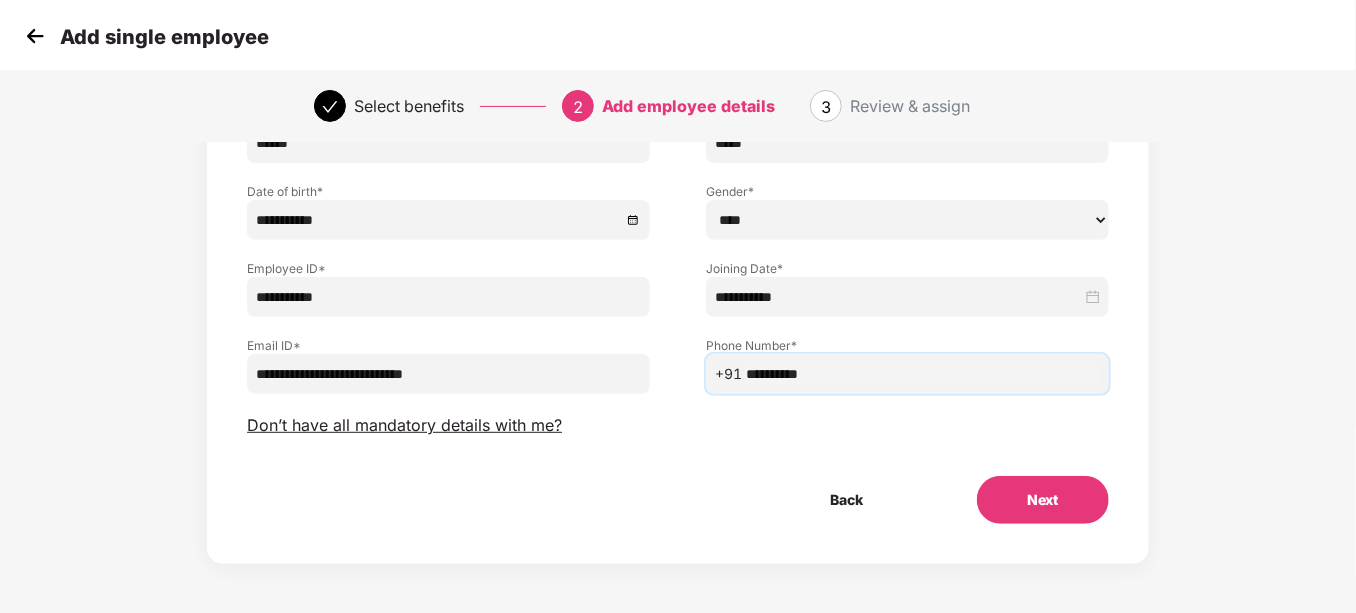 type on "**********" 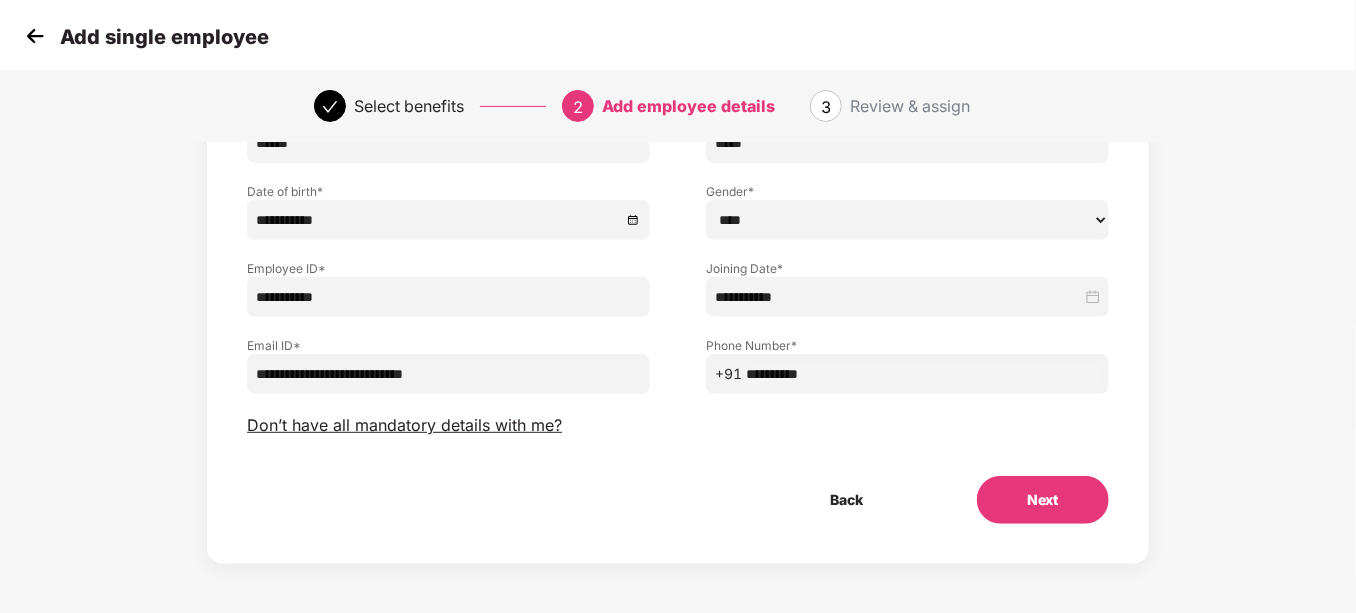 click on "Next" at bounding box center [1043, 500] 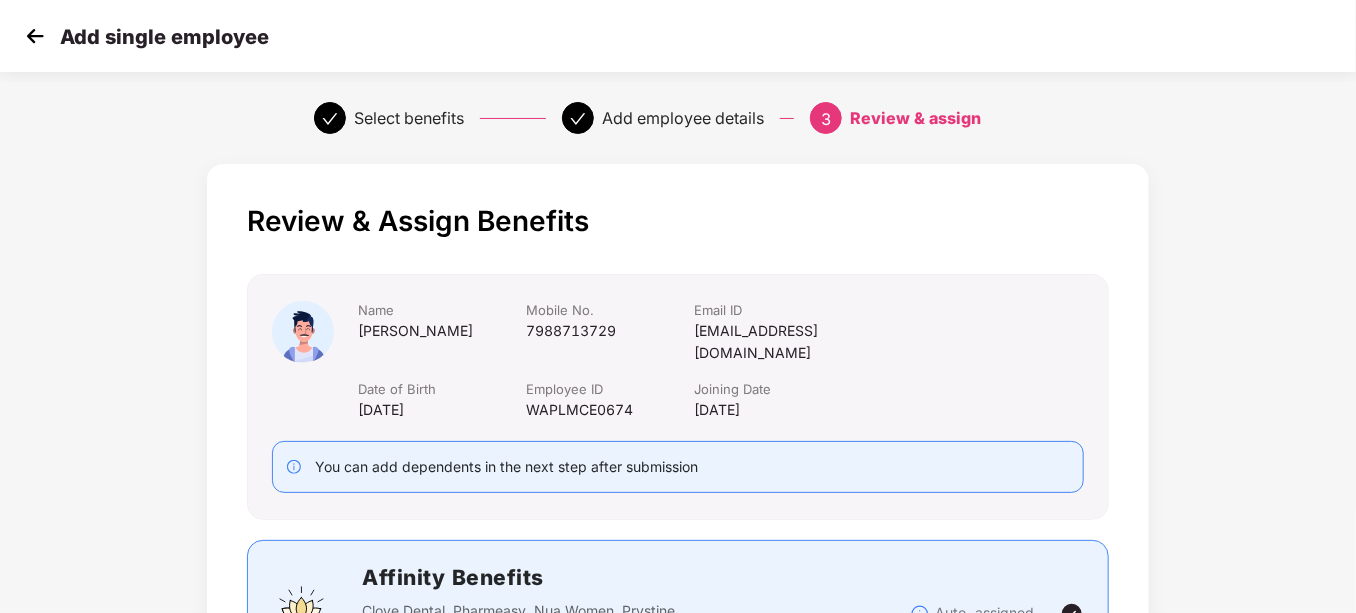 scroll, scrollTop: 535, scrollLeft: 0, axis: vertical 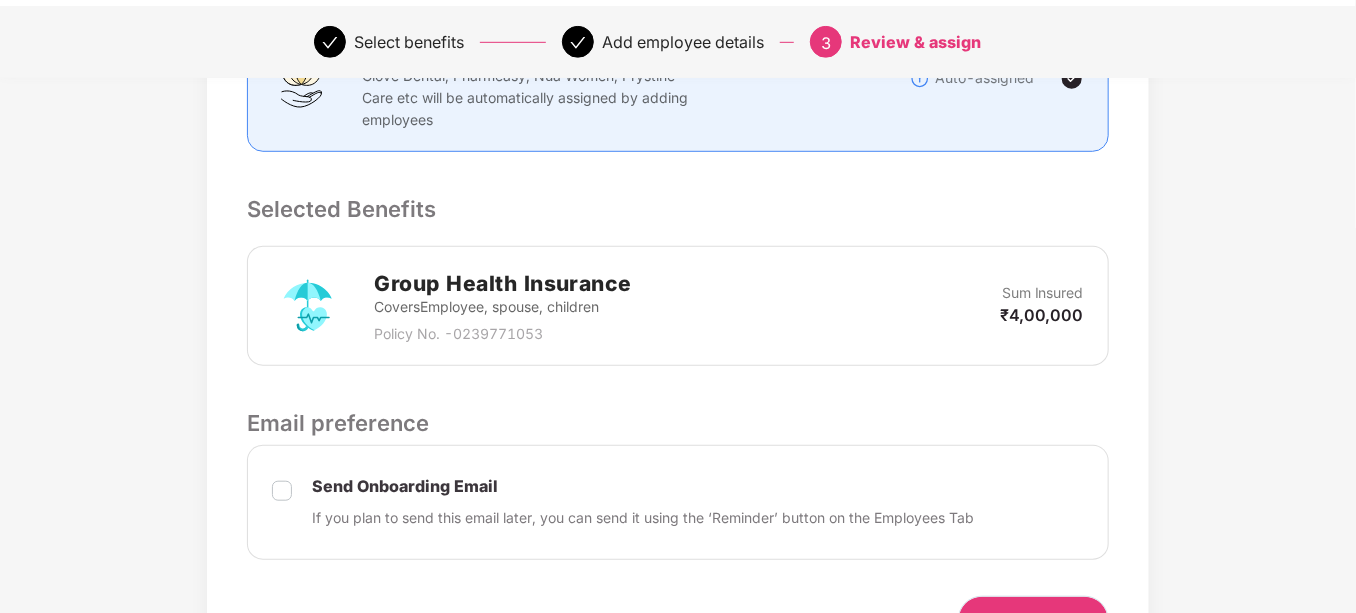 click on "Submit" at bounding box center [1033, 620] 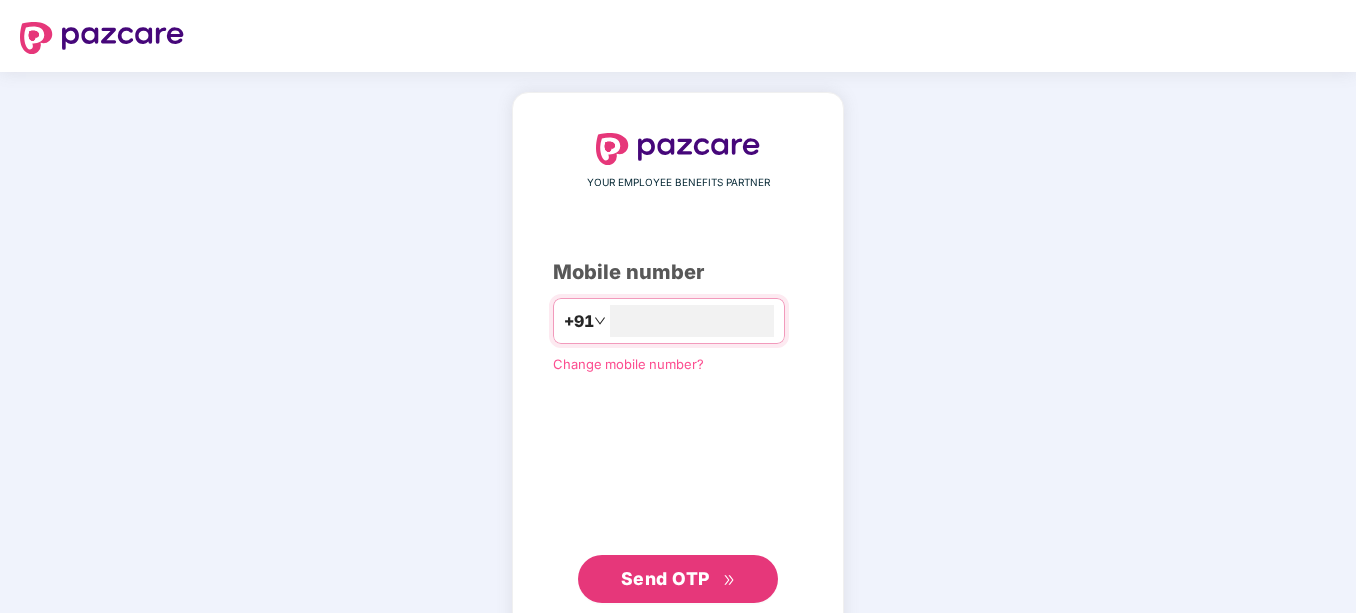scroll, scrollTop: 0, scrollLeft: 0, axis: both 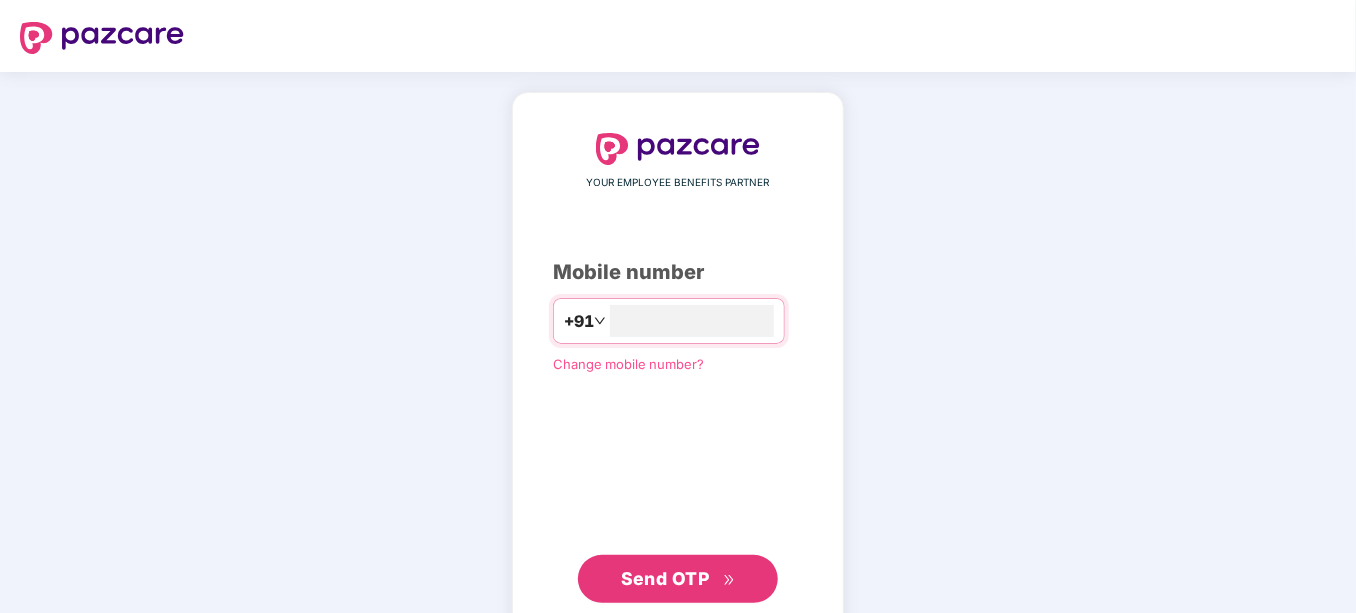 type on "**********" 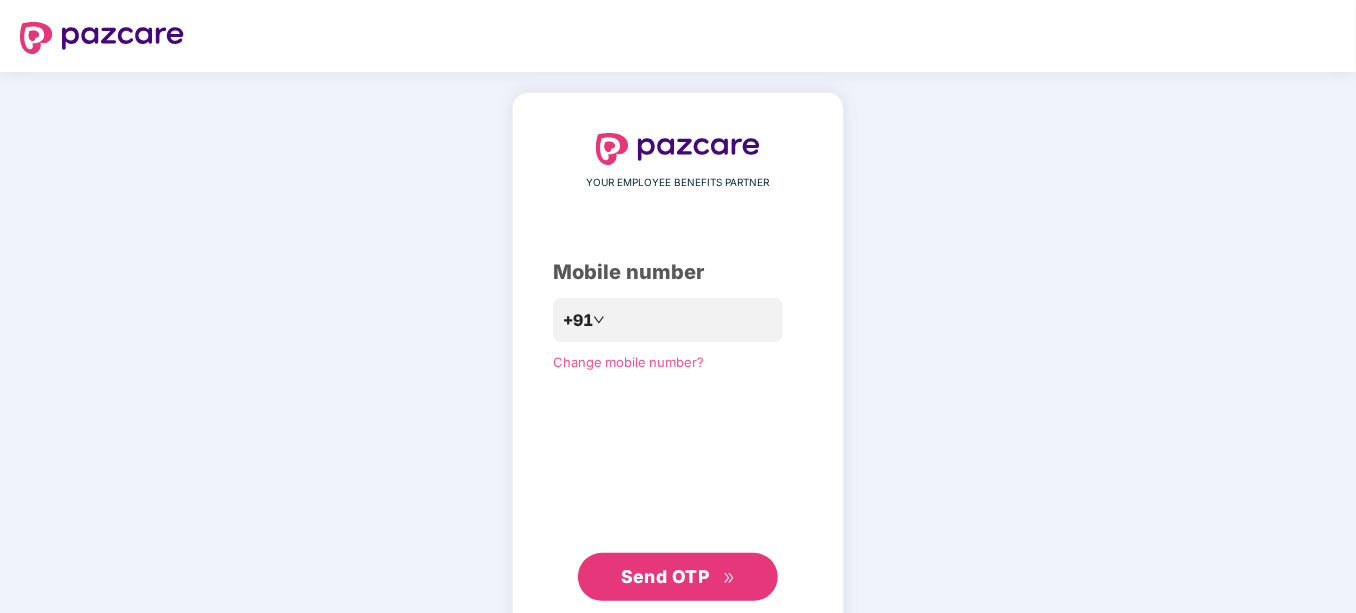 click on "Send OTP" at bounding box center [665, 576] 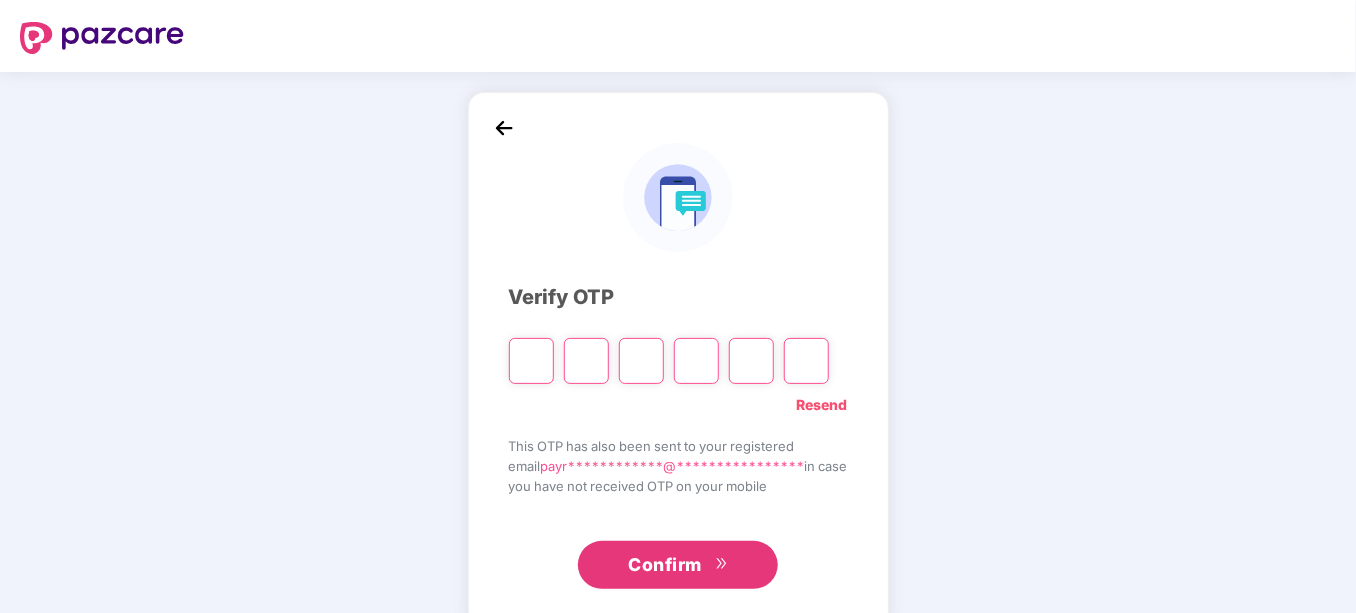 type on "*" 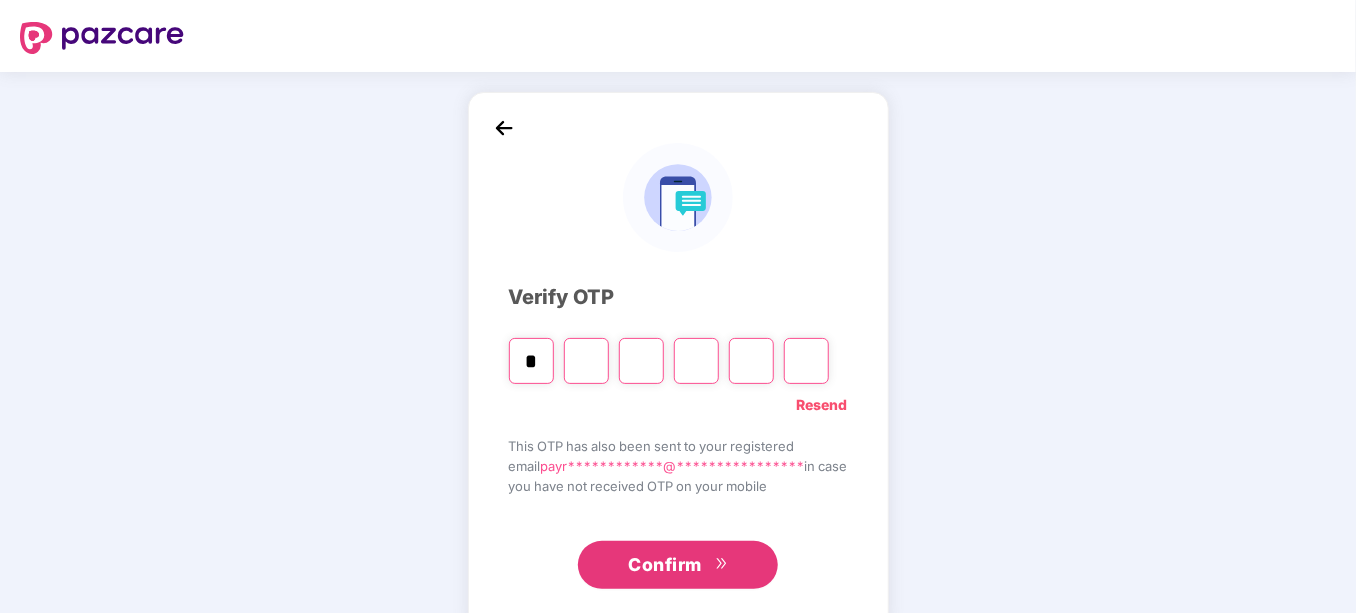 type on "*" 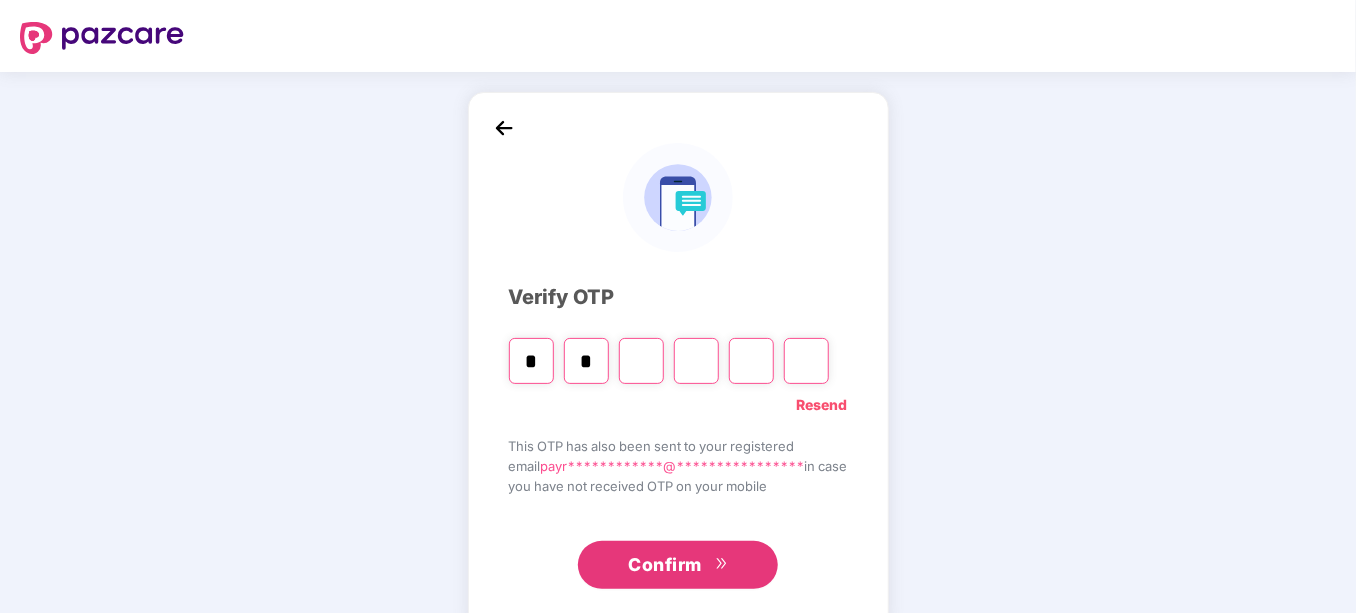 type on "*" 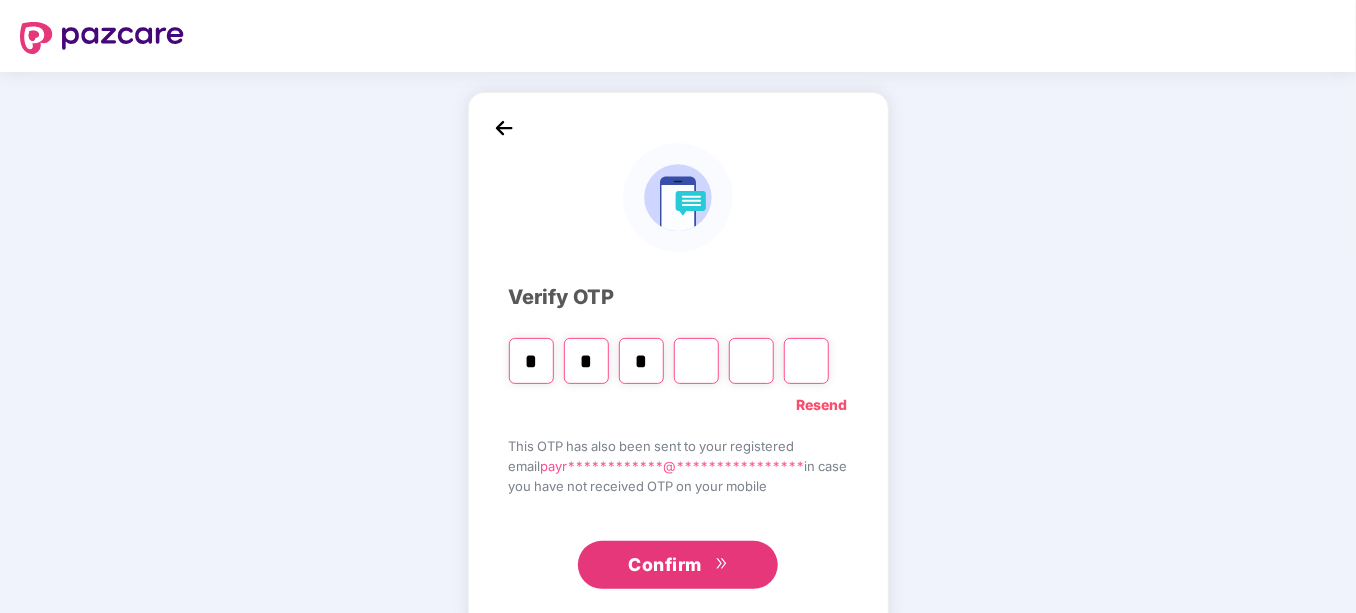 type on "*" 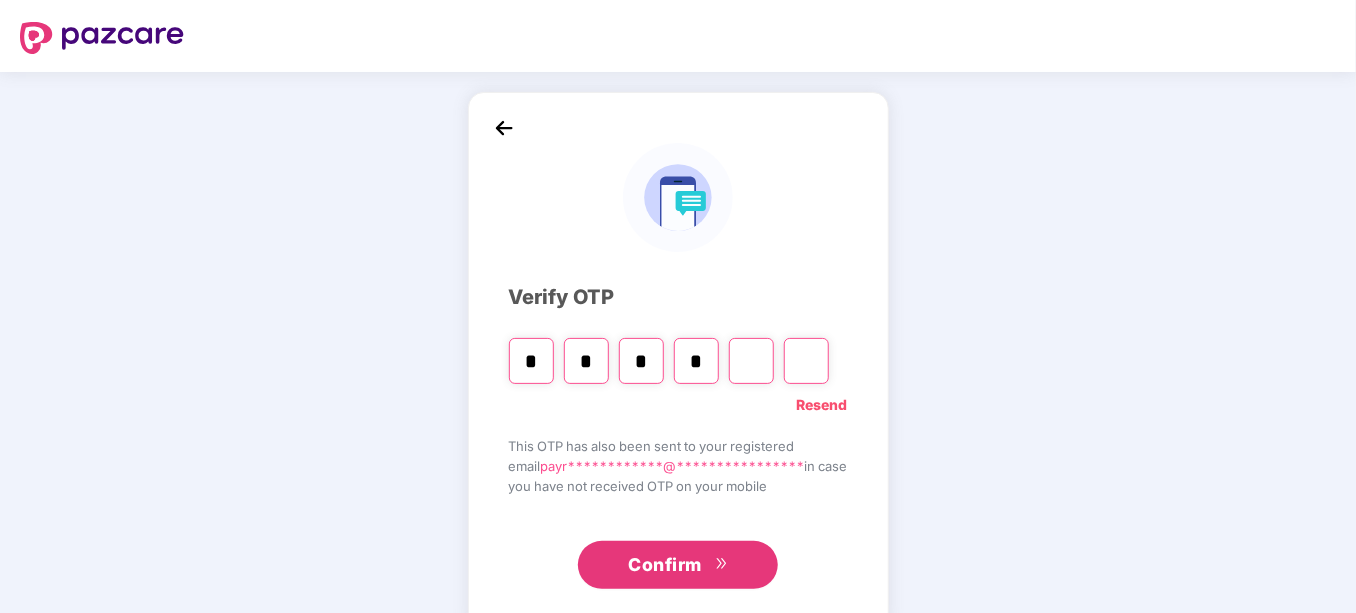 type on "*" 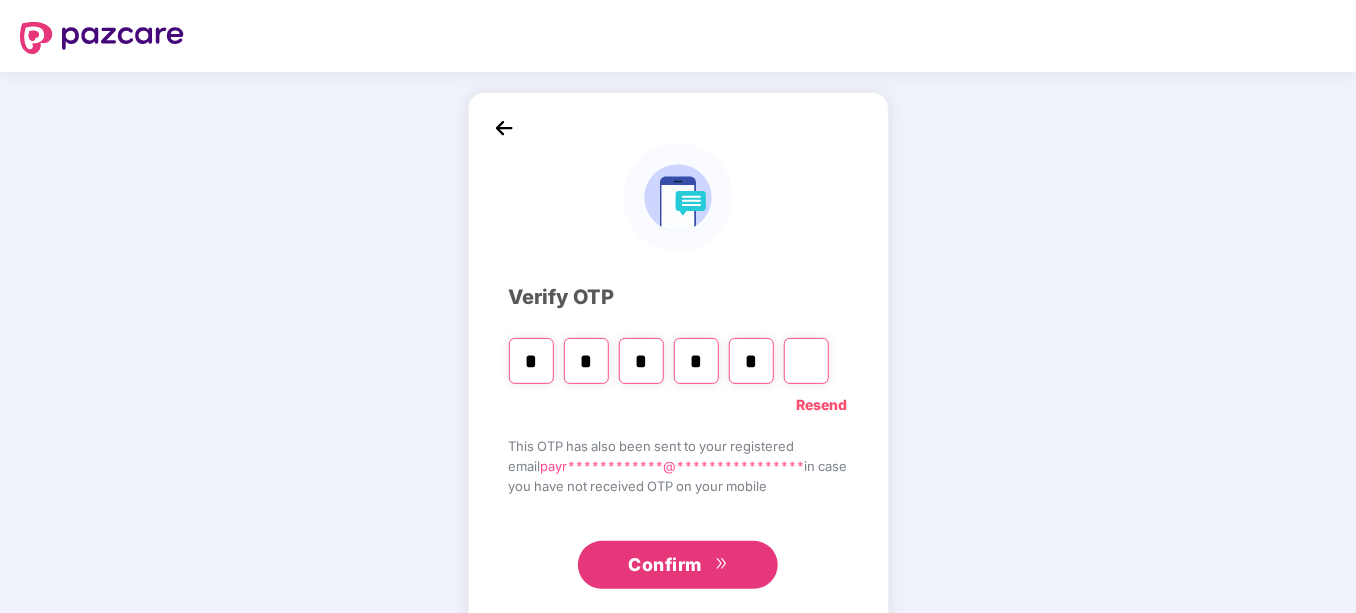 type on "*" 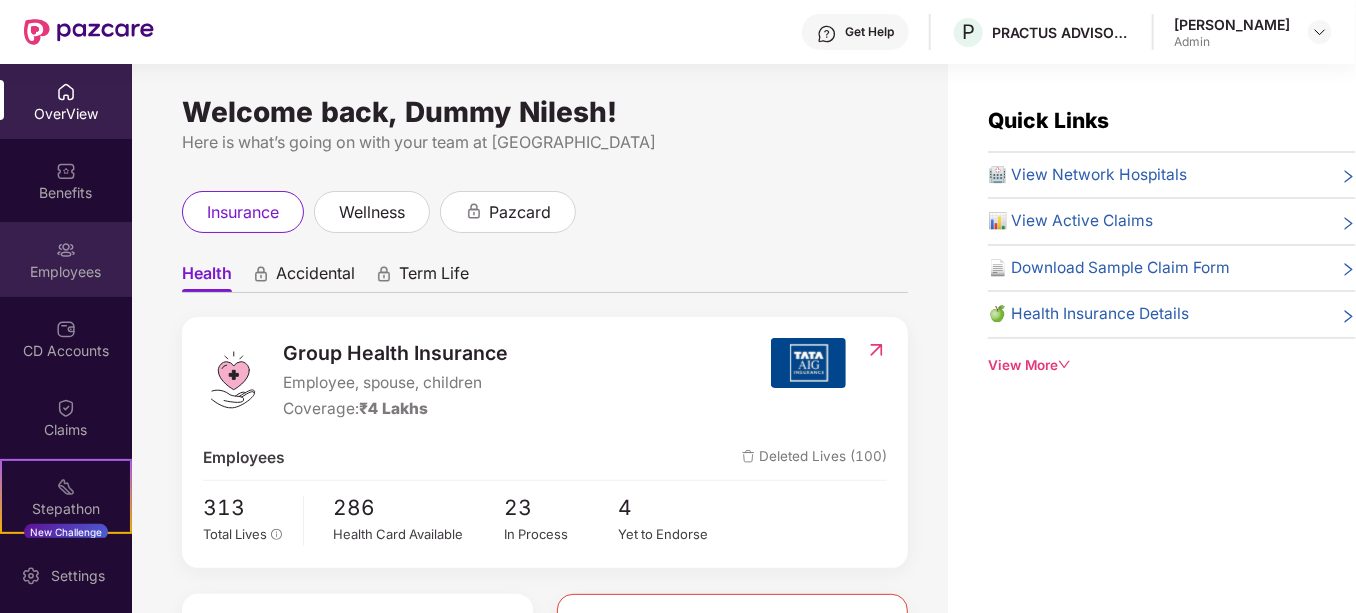 click on "Employees" at bounding box center [66, 272] 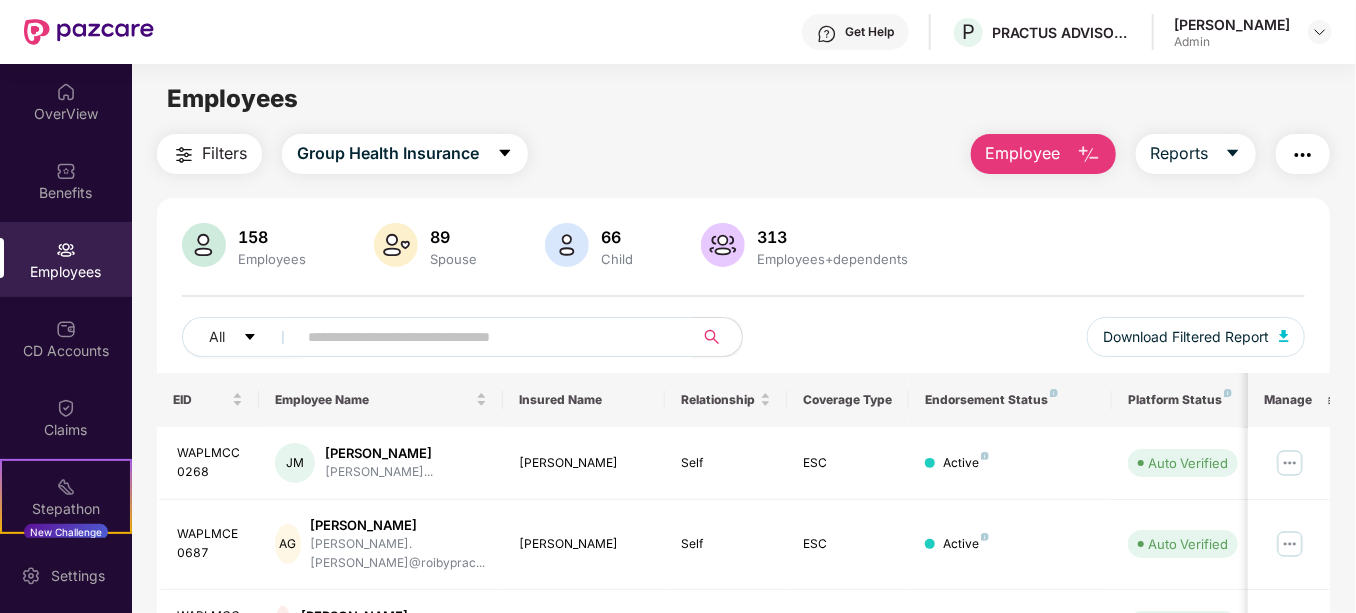 click on "Employee" at bounding box center [1023, 153] 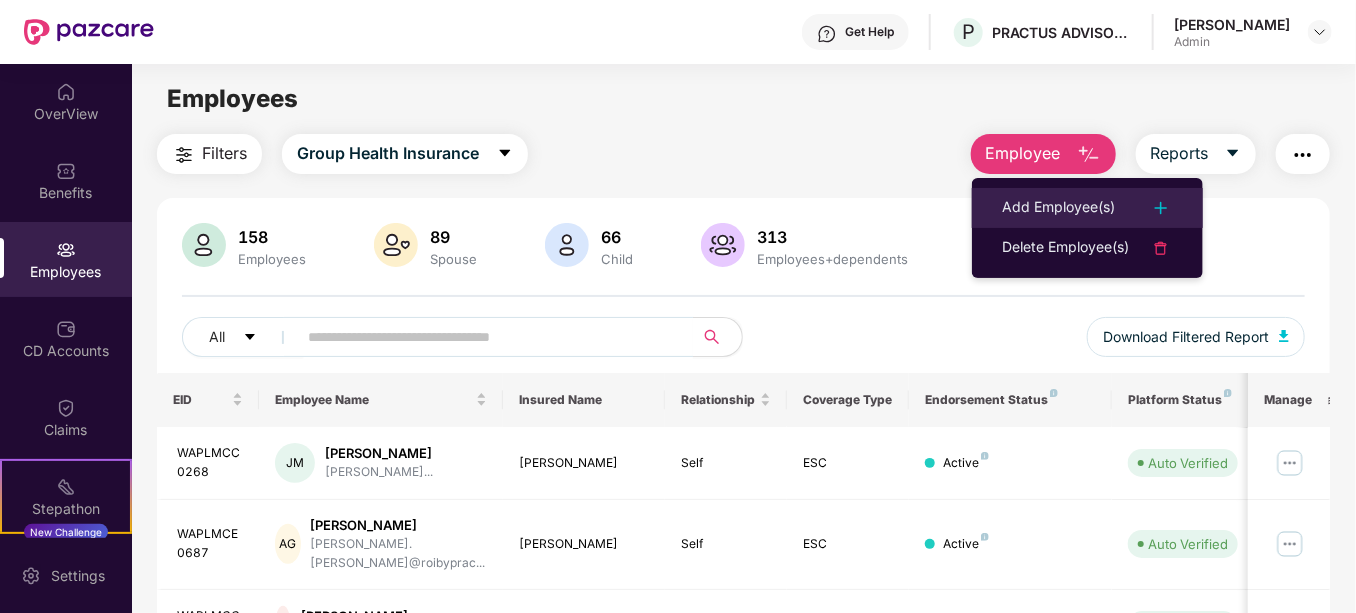 click on "Add Employee(s)" at bounding box center (1058, 208) 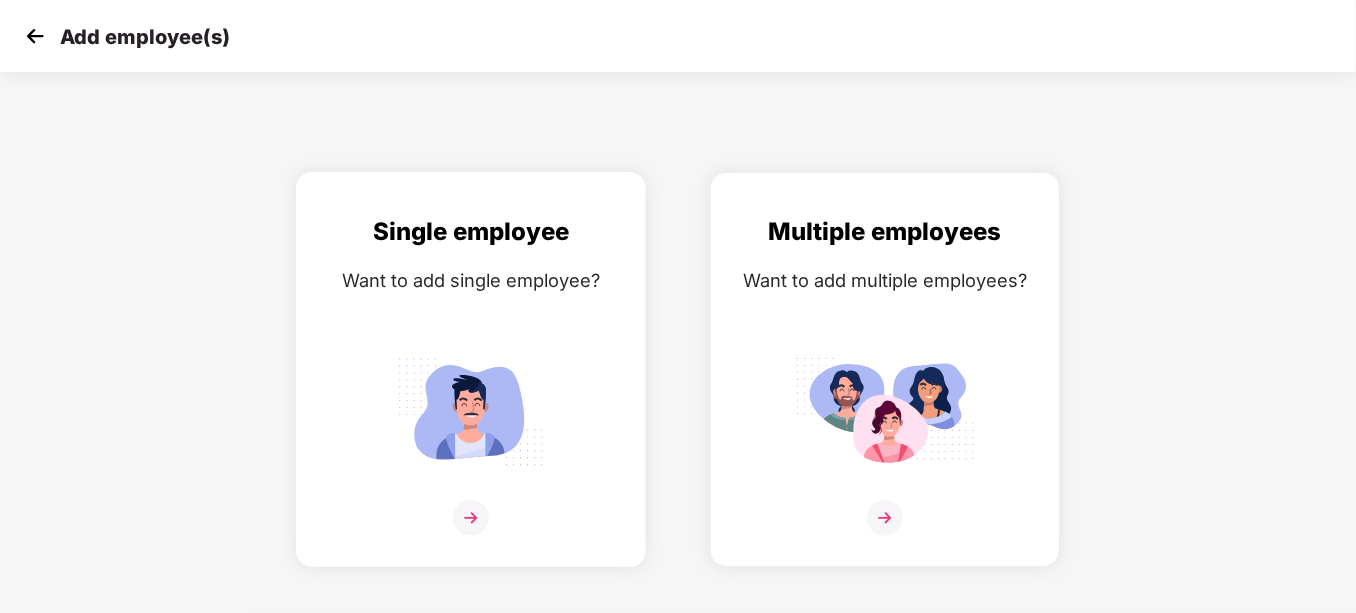 click at bounding box center [471, 518] 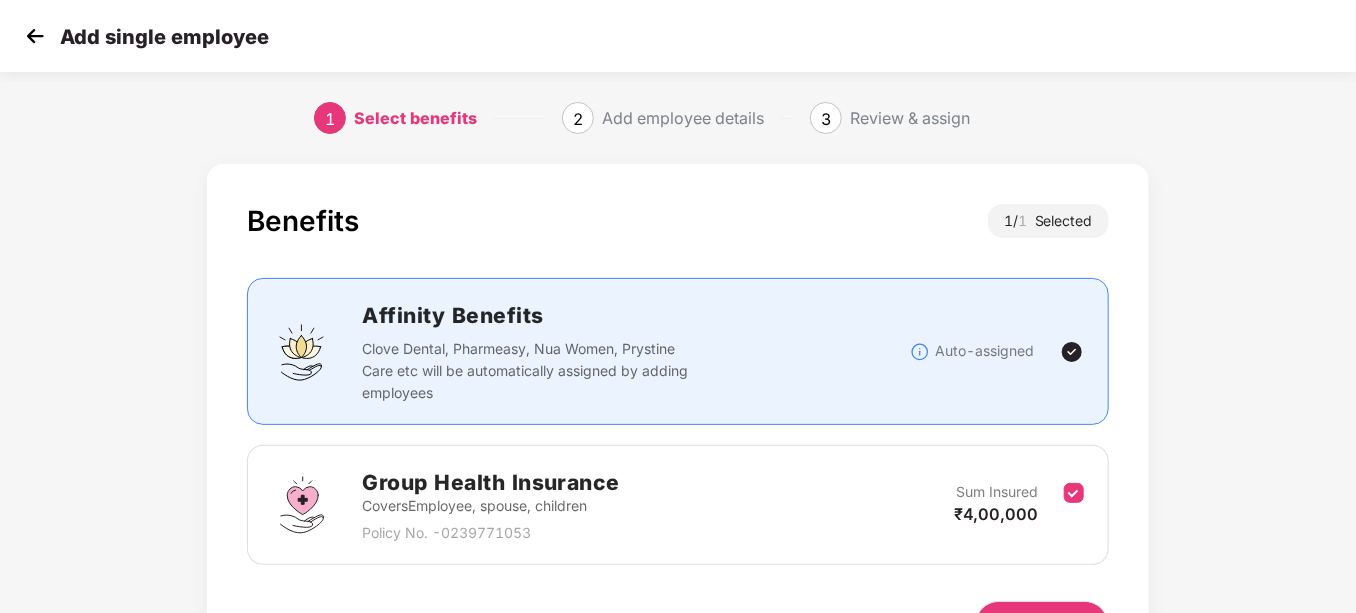 click on "Next" at bounding box center (1042, 625) 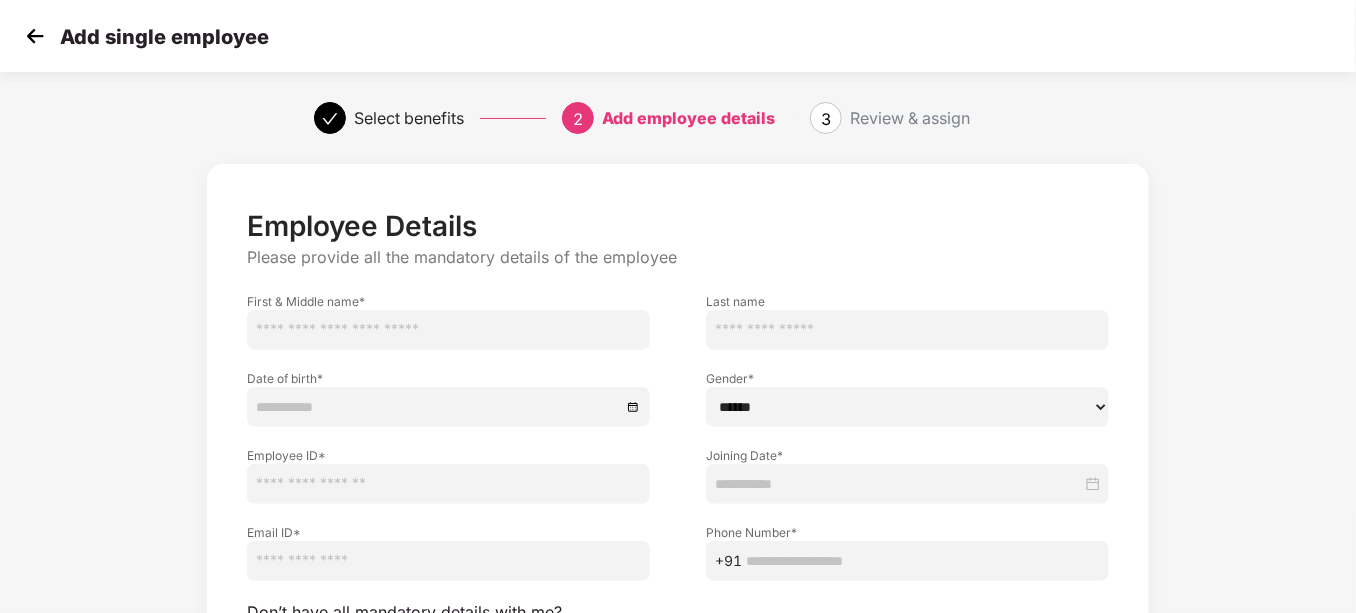 click at bounding box center (448, 330) 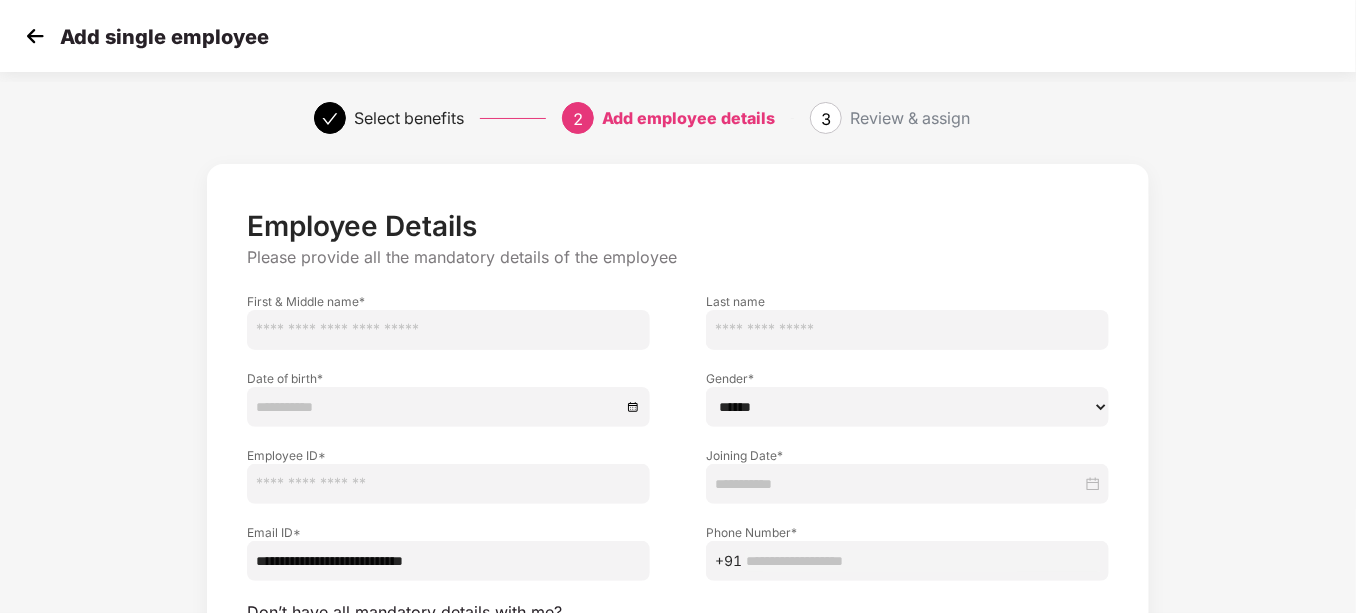 type on "**********" 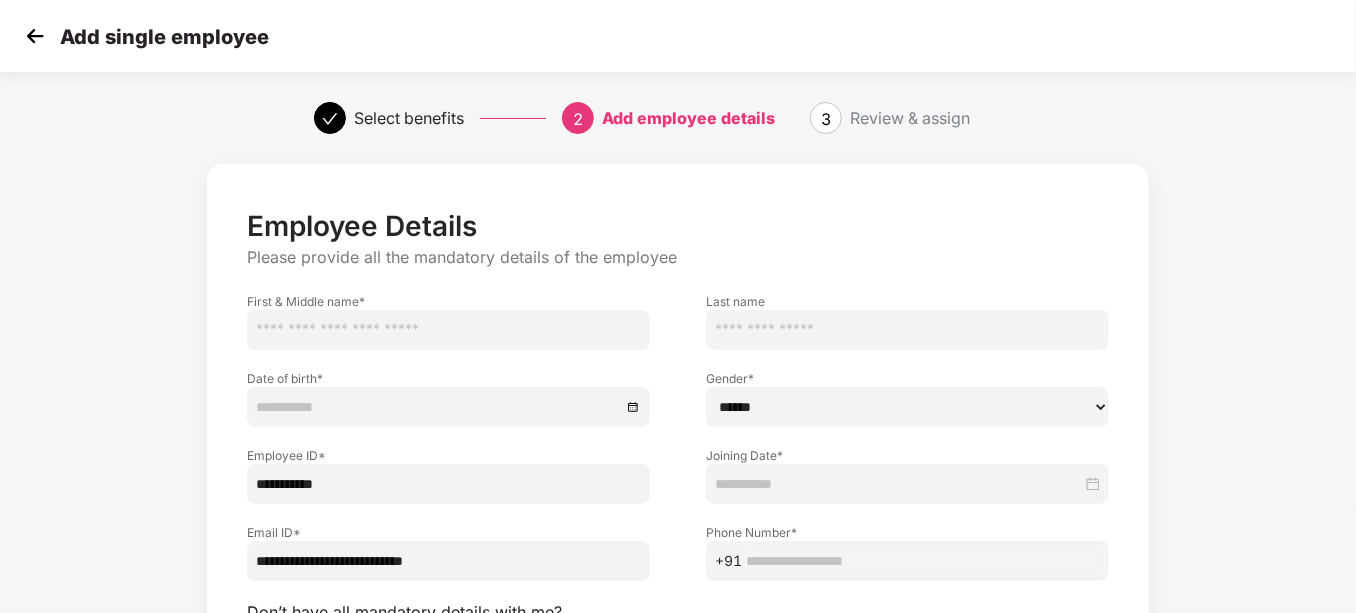 type on "**********" 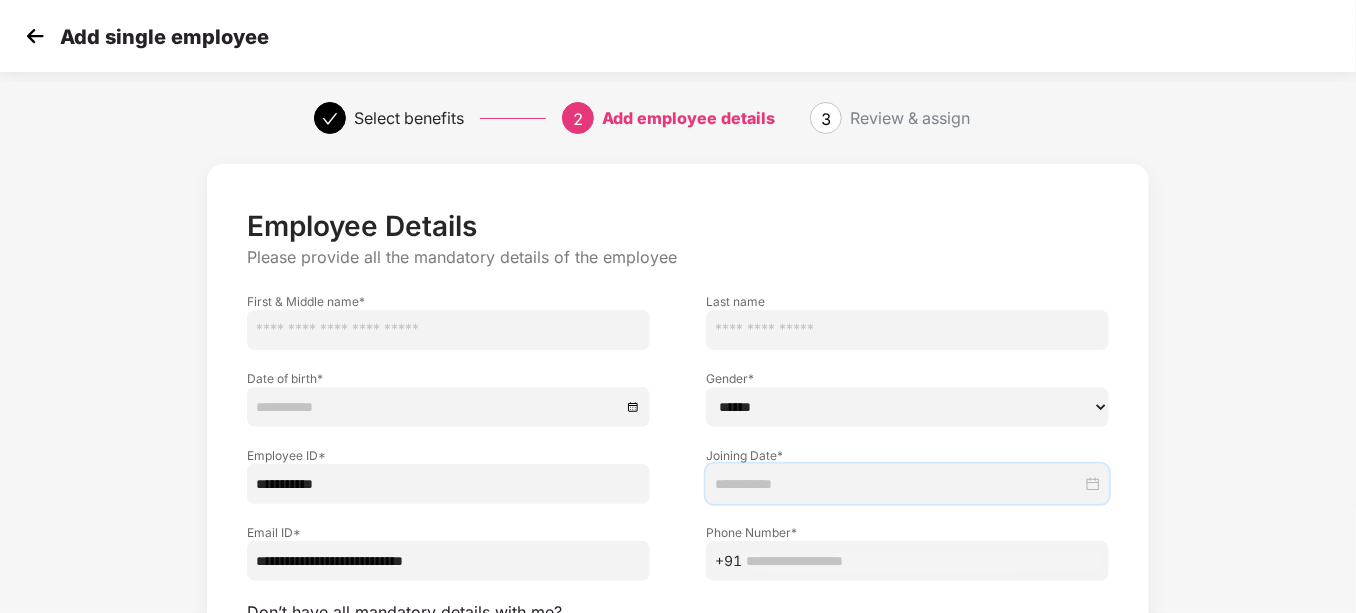 click at bounding box center [898, 484] 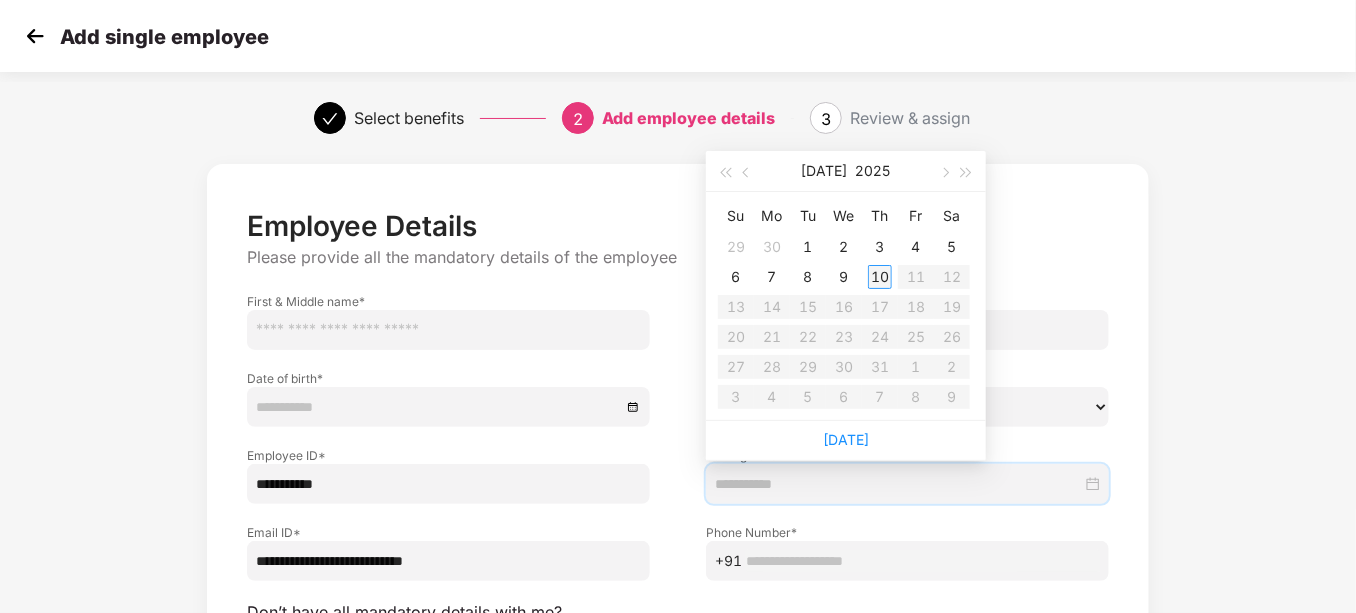 type on "**********" 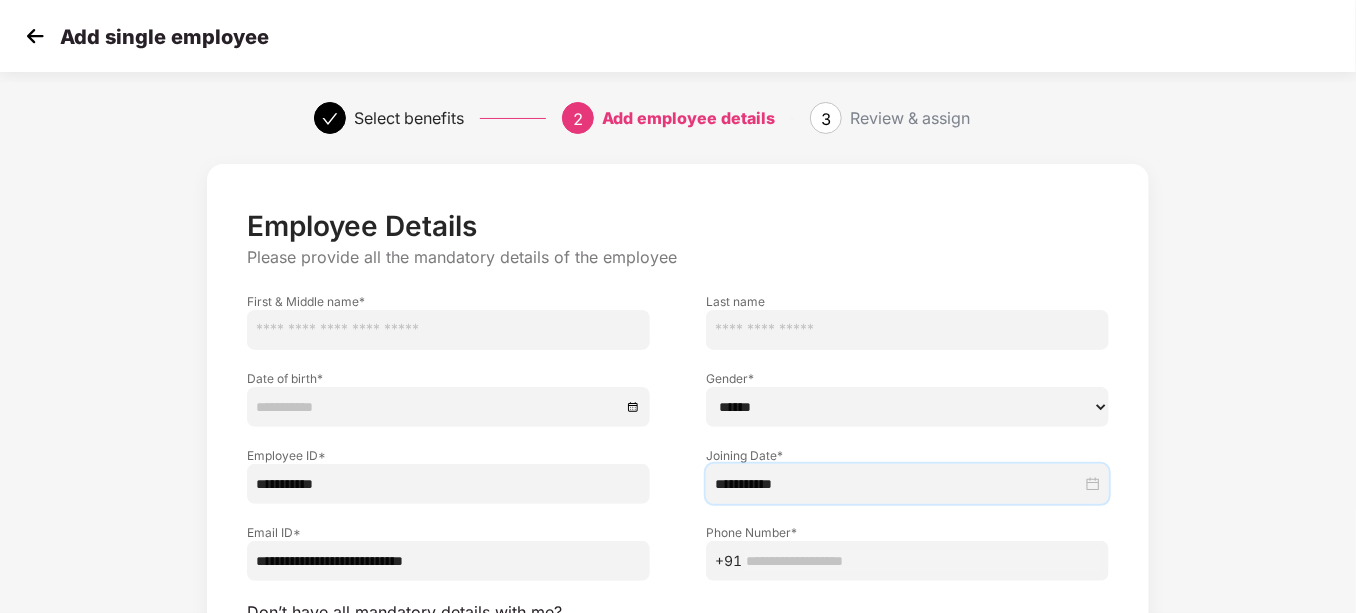 click on "+91" at bounding box center [907, 561] 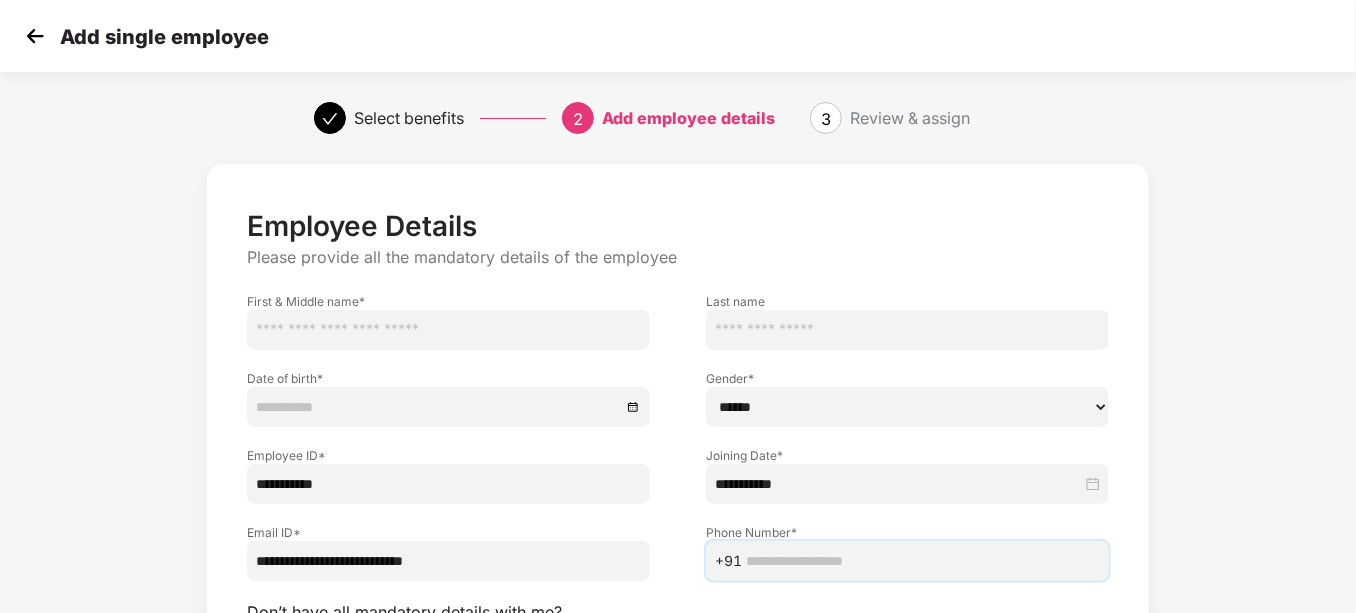 paste on "**********" 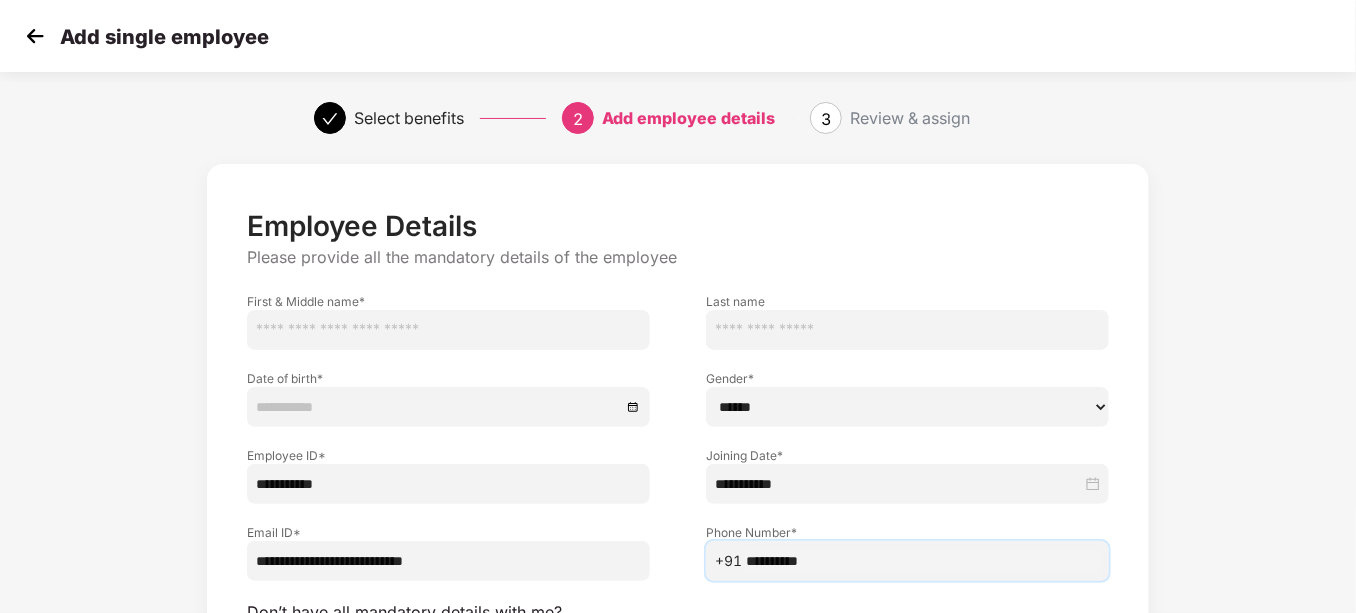 type on "**********" 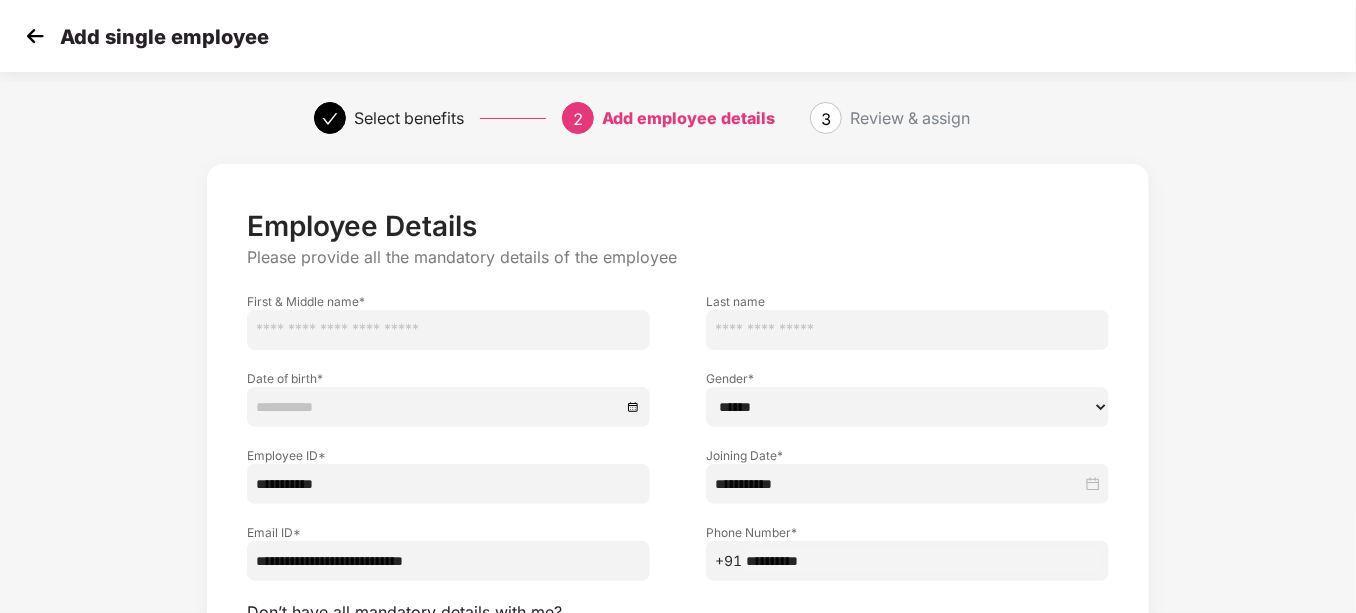 click at bounding box center (448, 330) 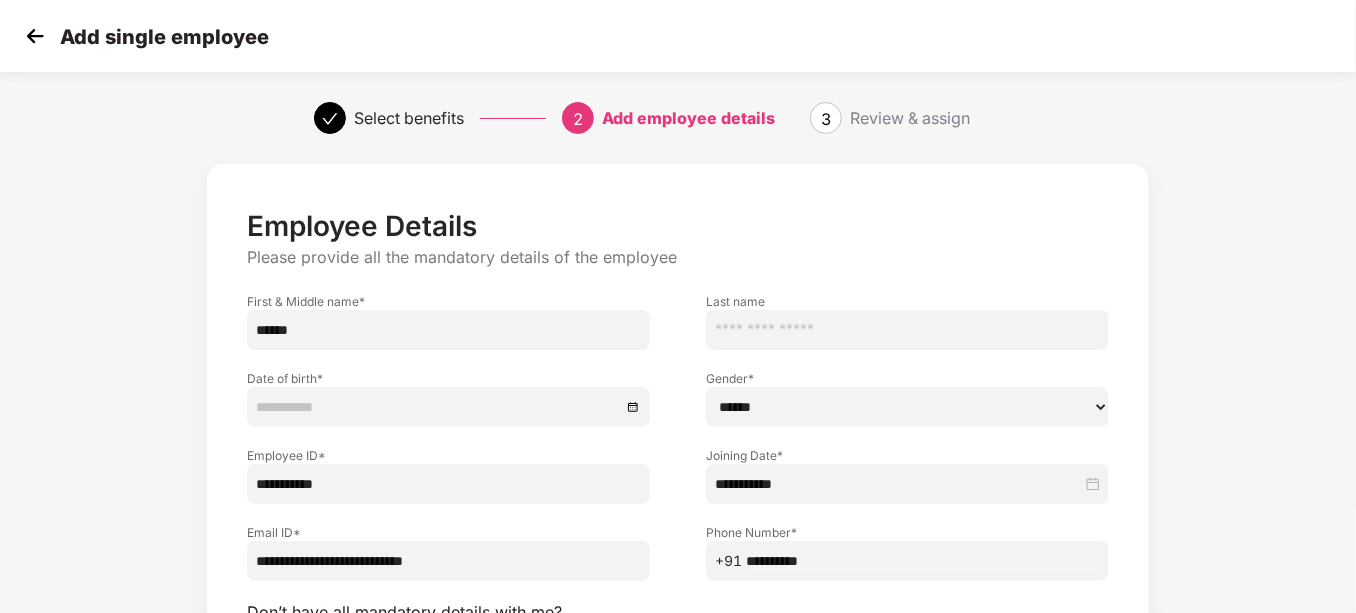 type on "******" 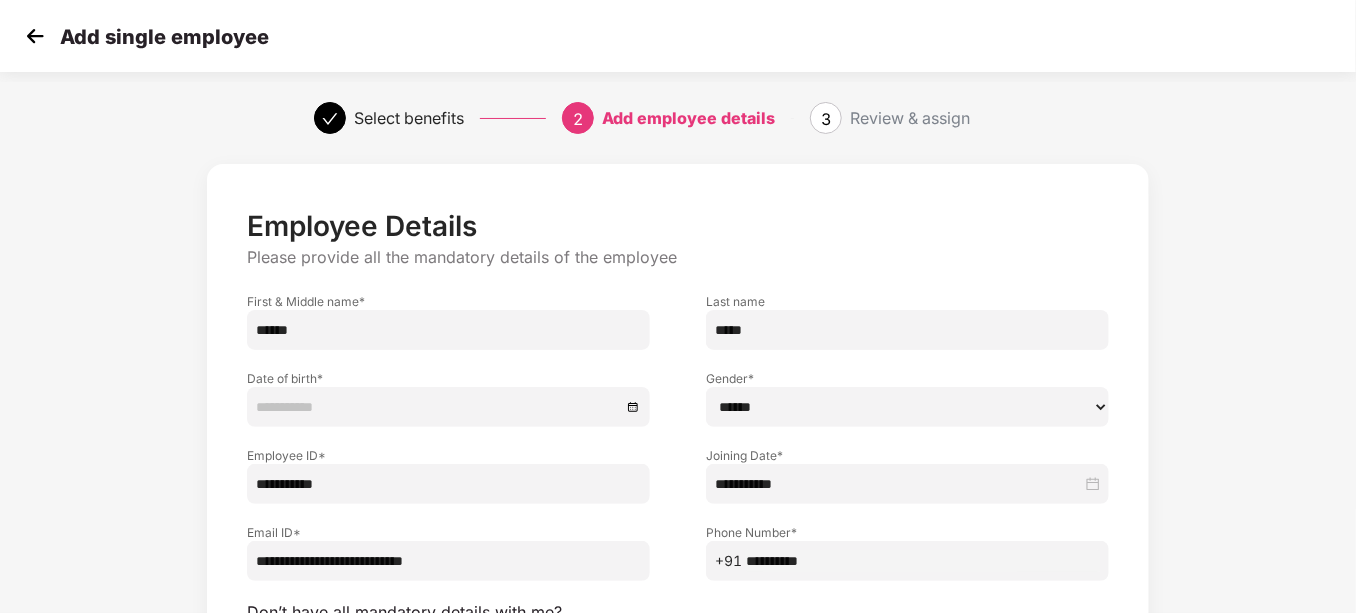 type on "*****" 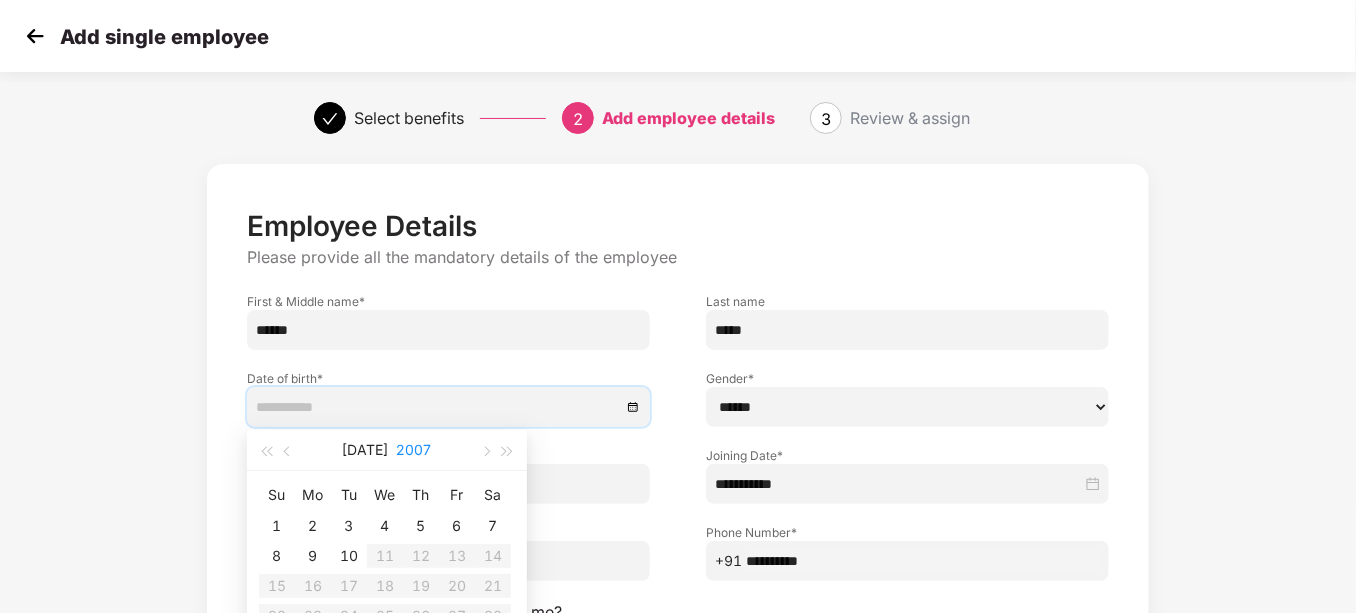 click on "2007" at bounding box center [414, 450] 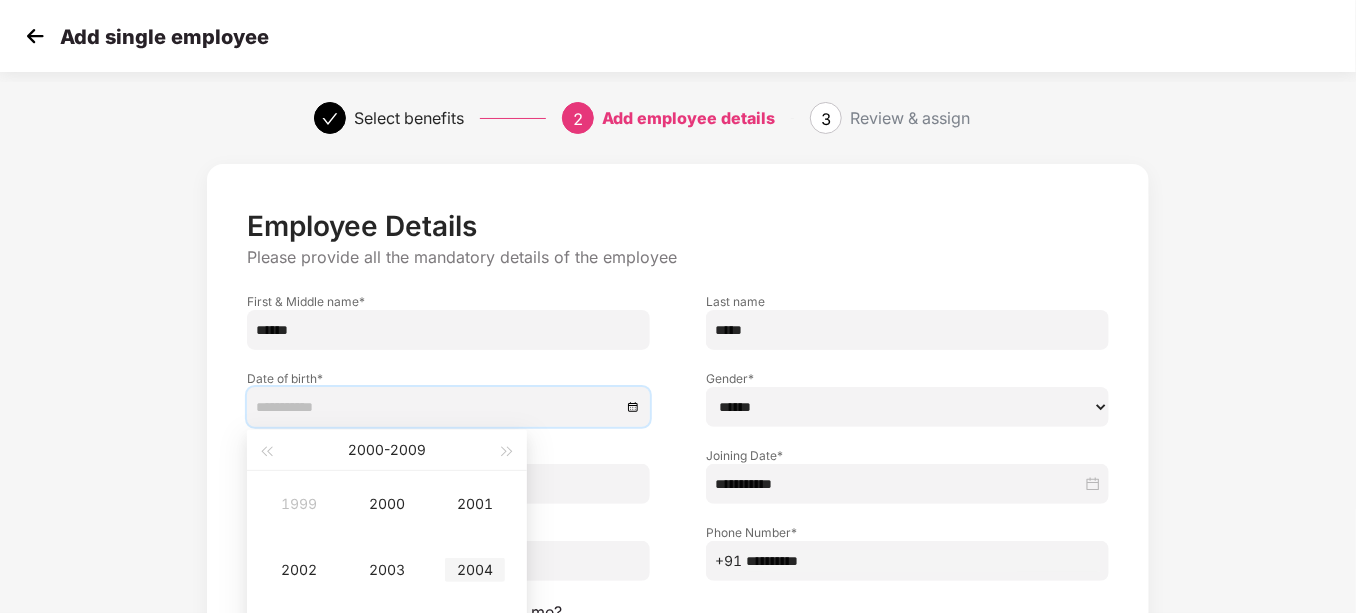 type on "**********" 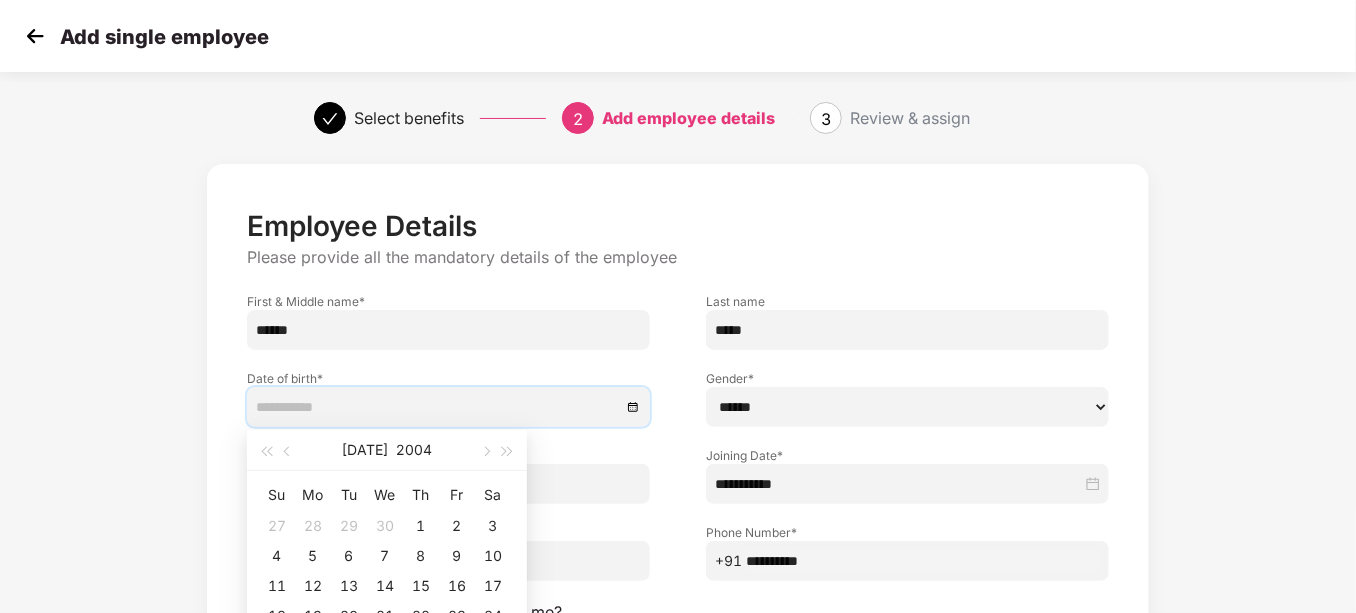 type on "**********" 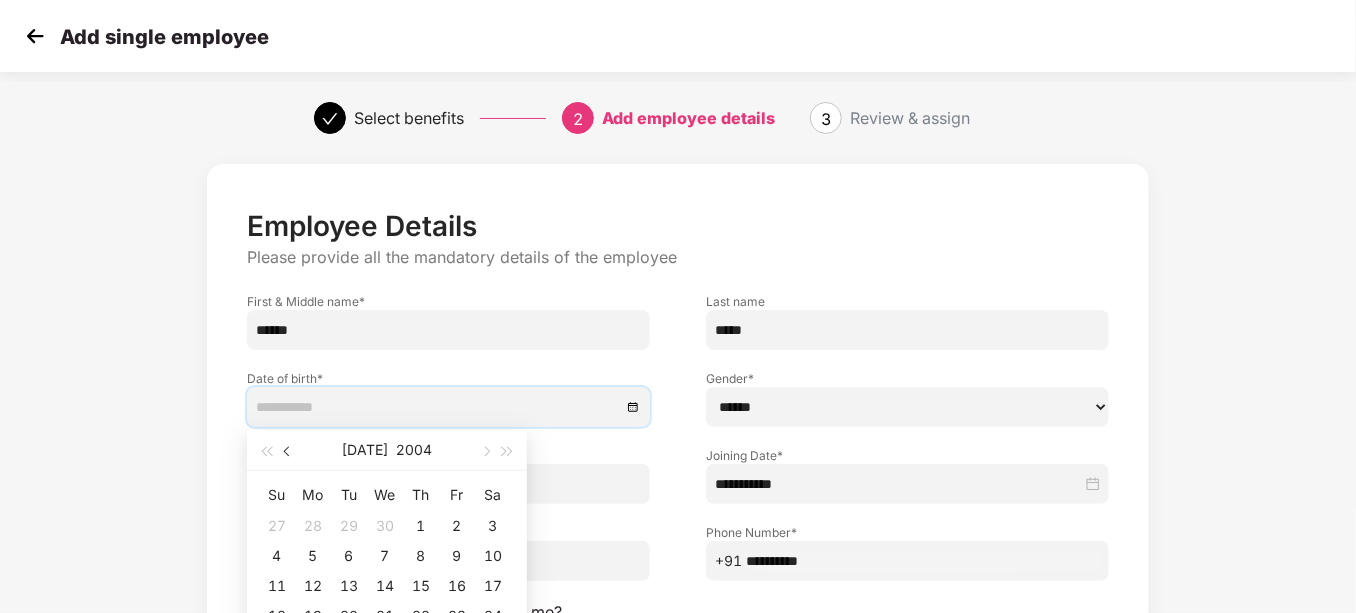 click at bounding box center [288, 450] 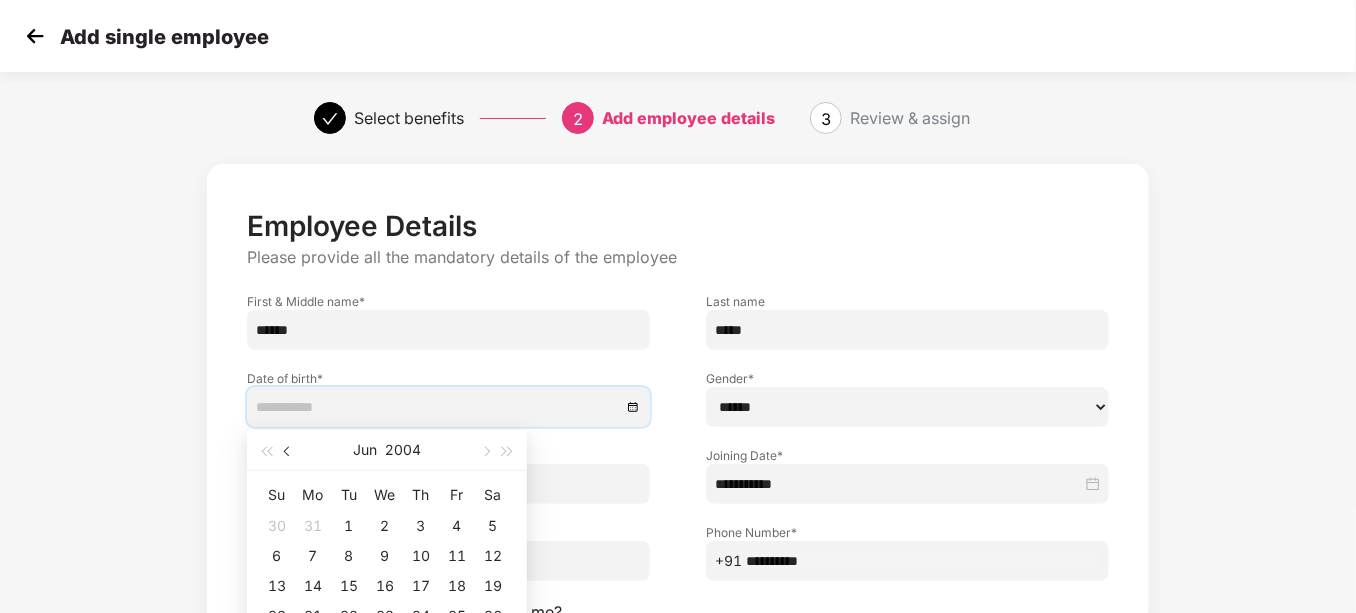 click at bounding box center [288, 450] 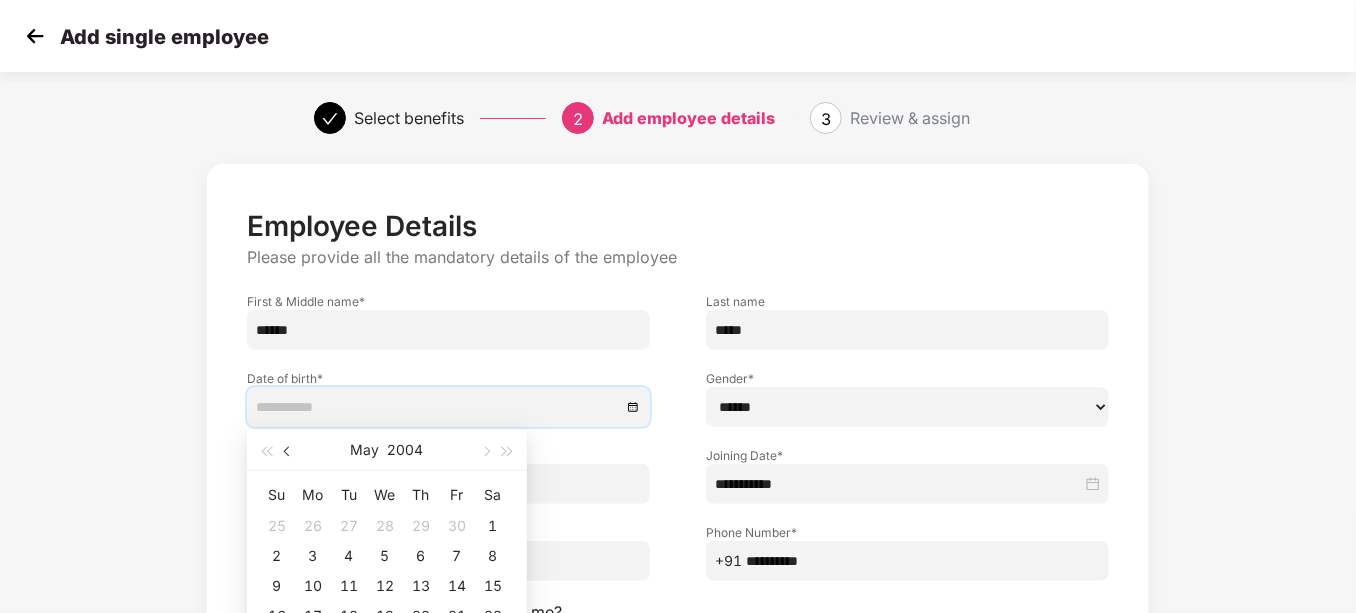 click at bounding box center (288, 450) 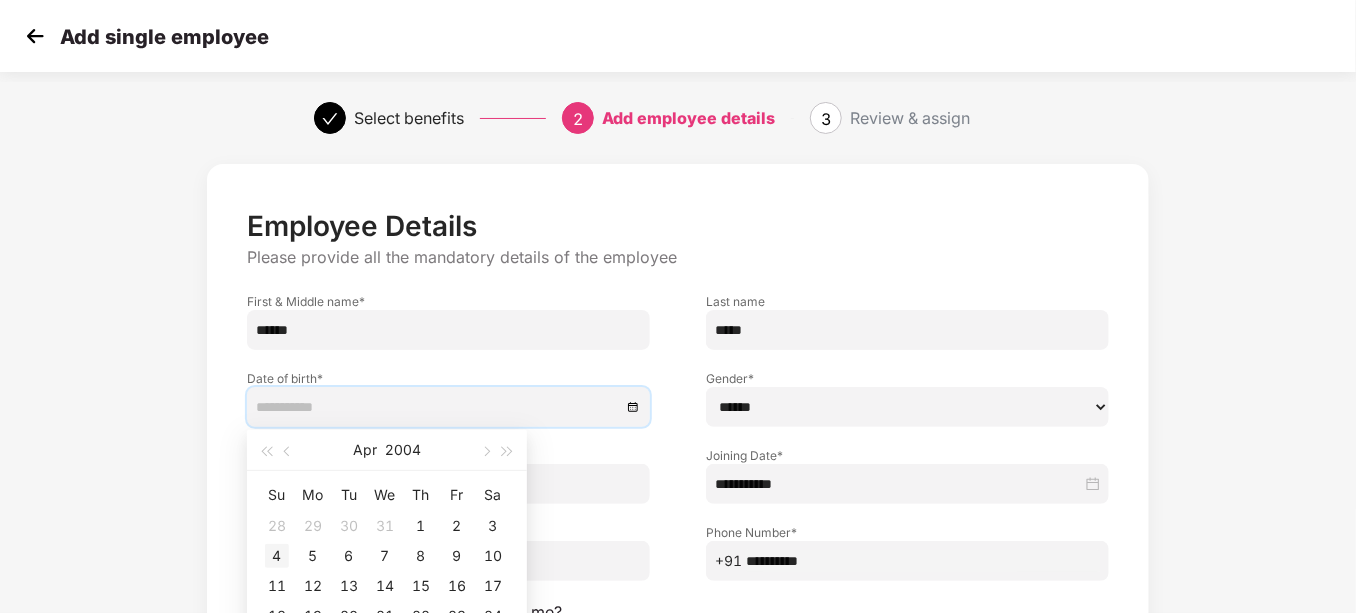 click on "4" at bounding box center (277, 556) 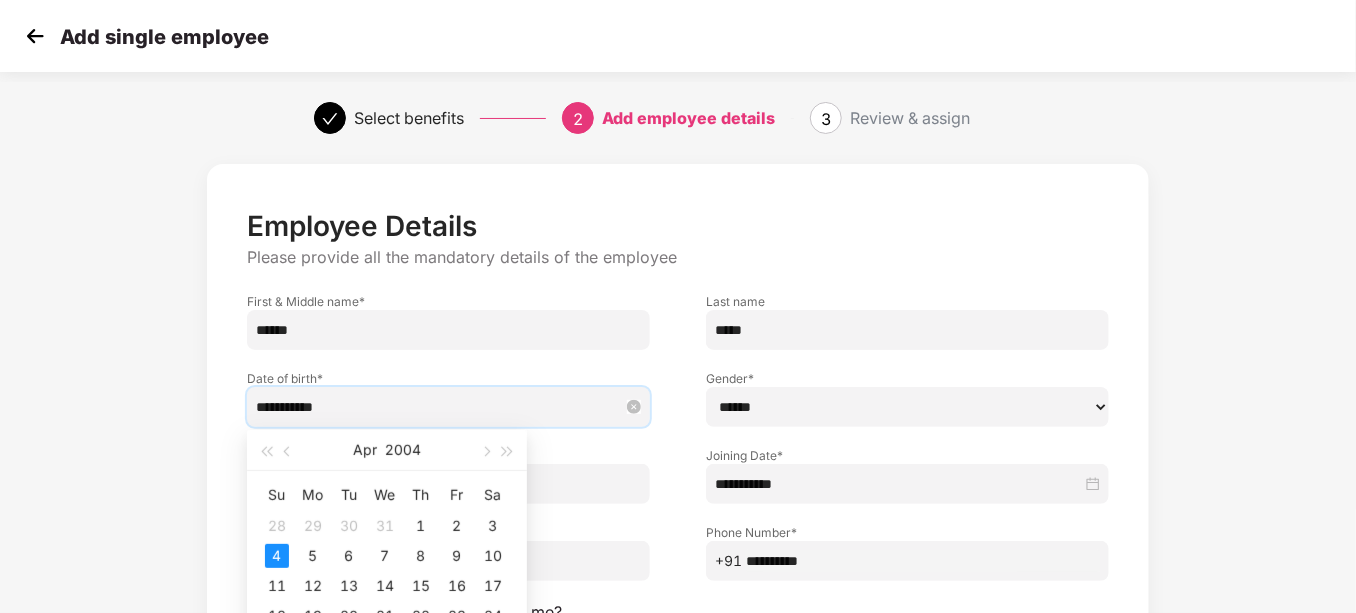 click on "**********" at bounding box center [438, 407] 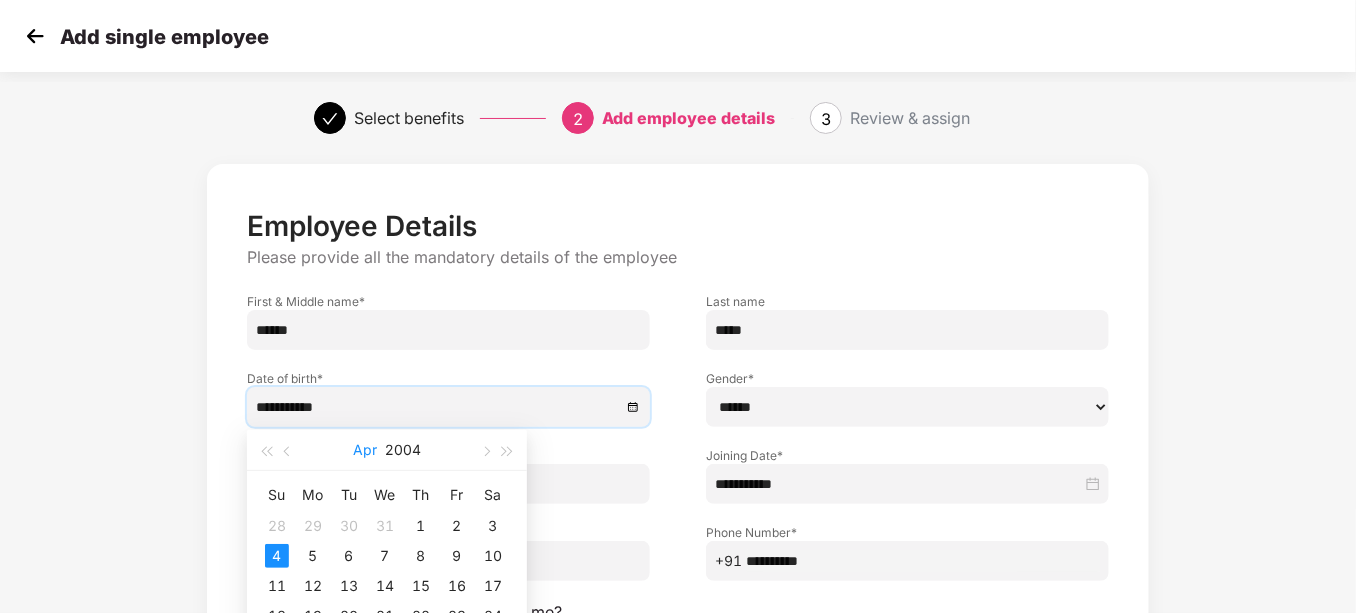 click on "Apr" at bounding box center [365, 450] 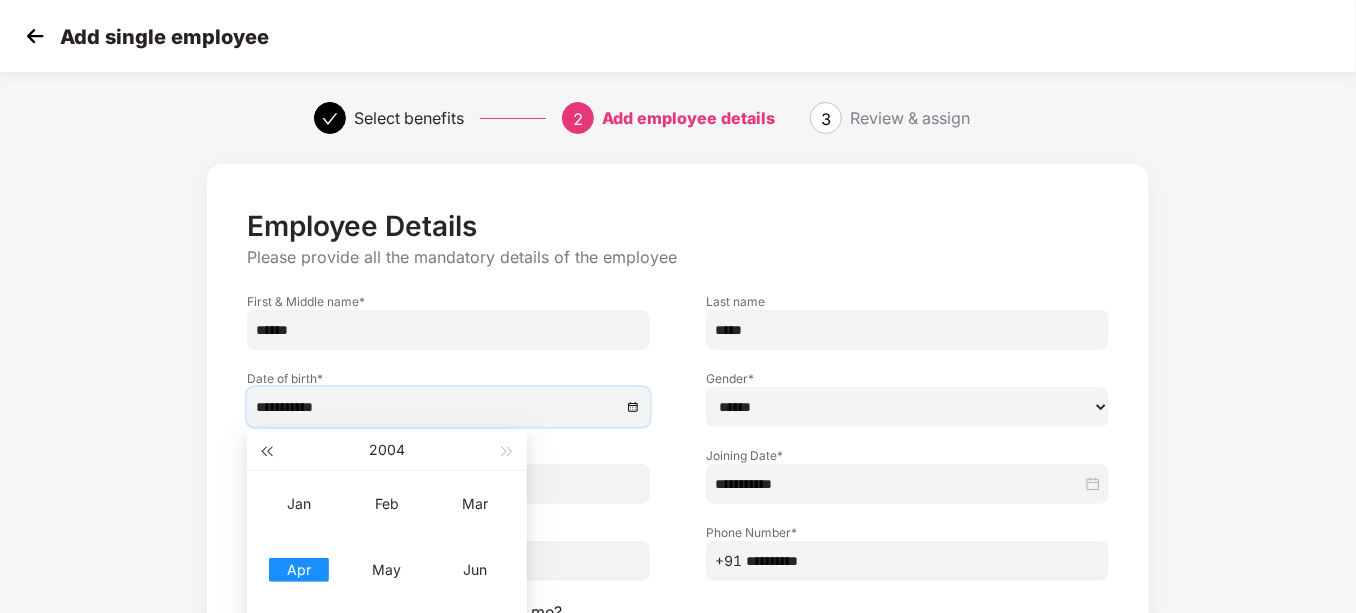 click at bounding box center [266, 450] 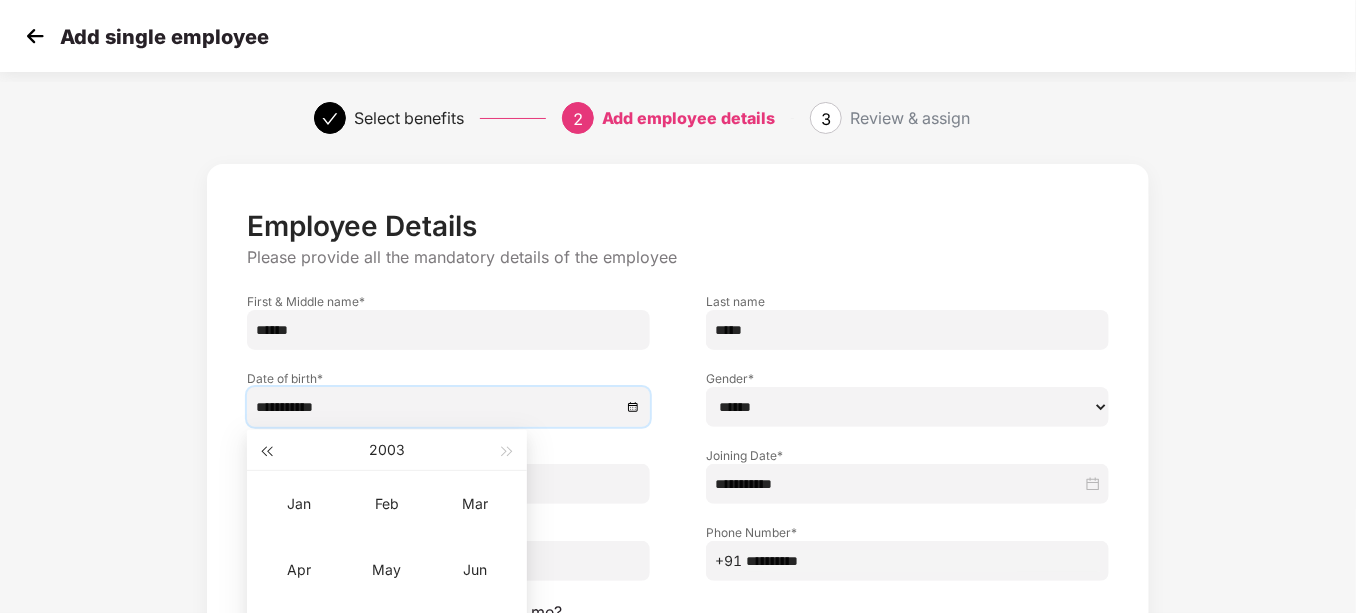 click at bounding box center [266, 450] 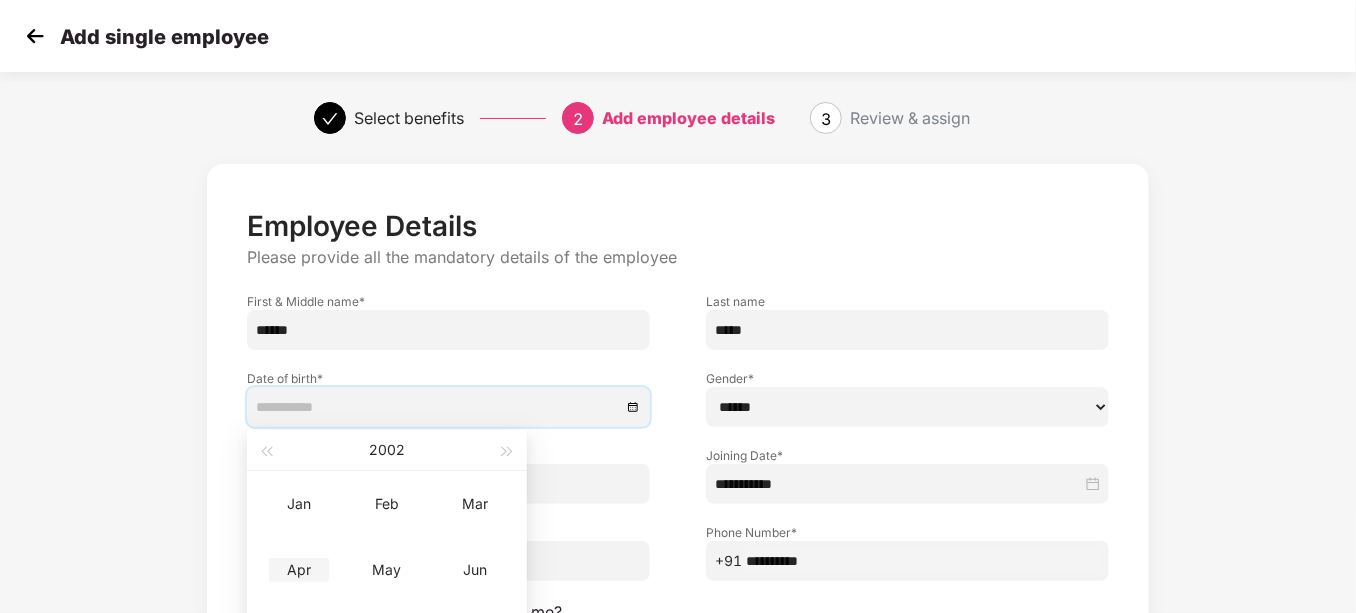 click on "Apr" at bounding box center [299, 570] 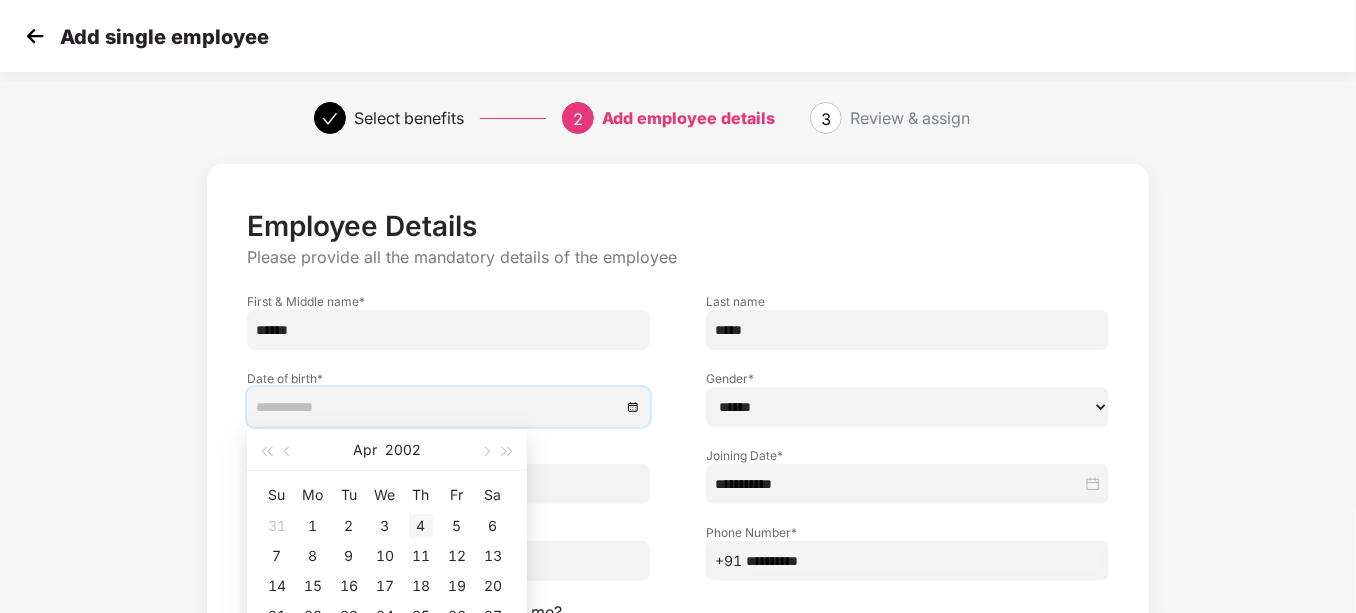 type on "**********" 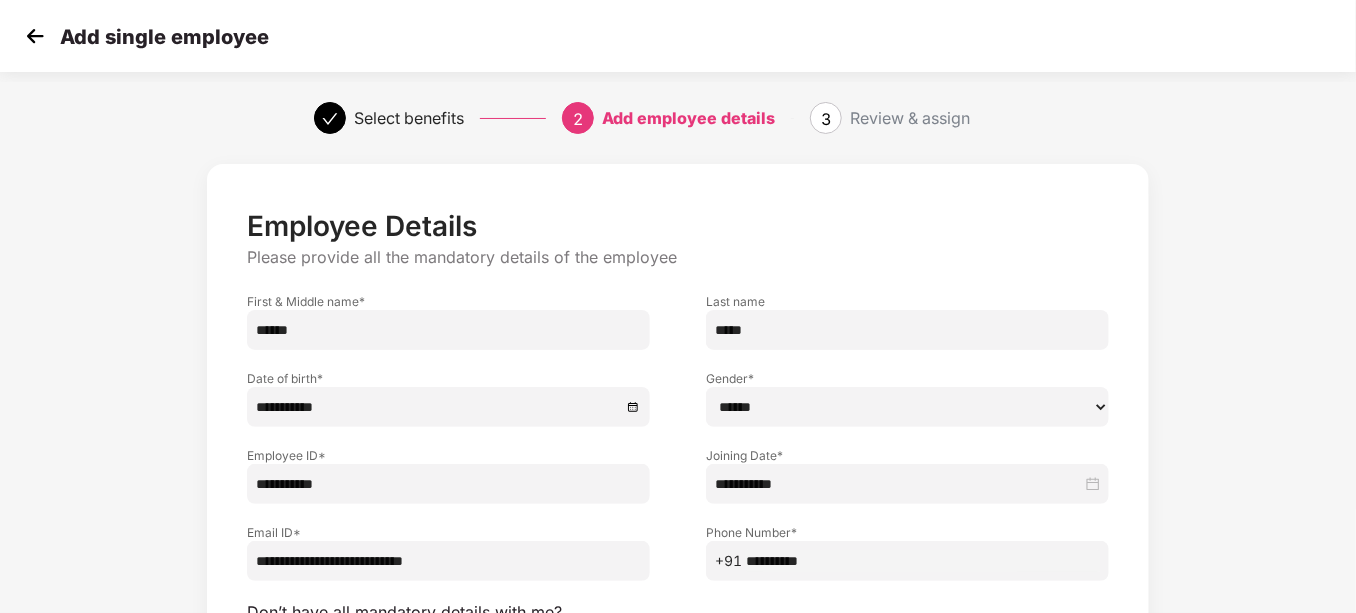 click on "****** **** ******" at bounding box center (907, 407) 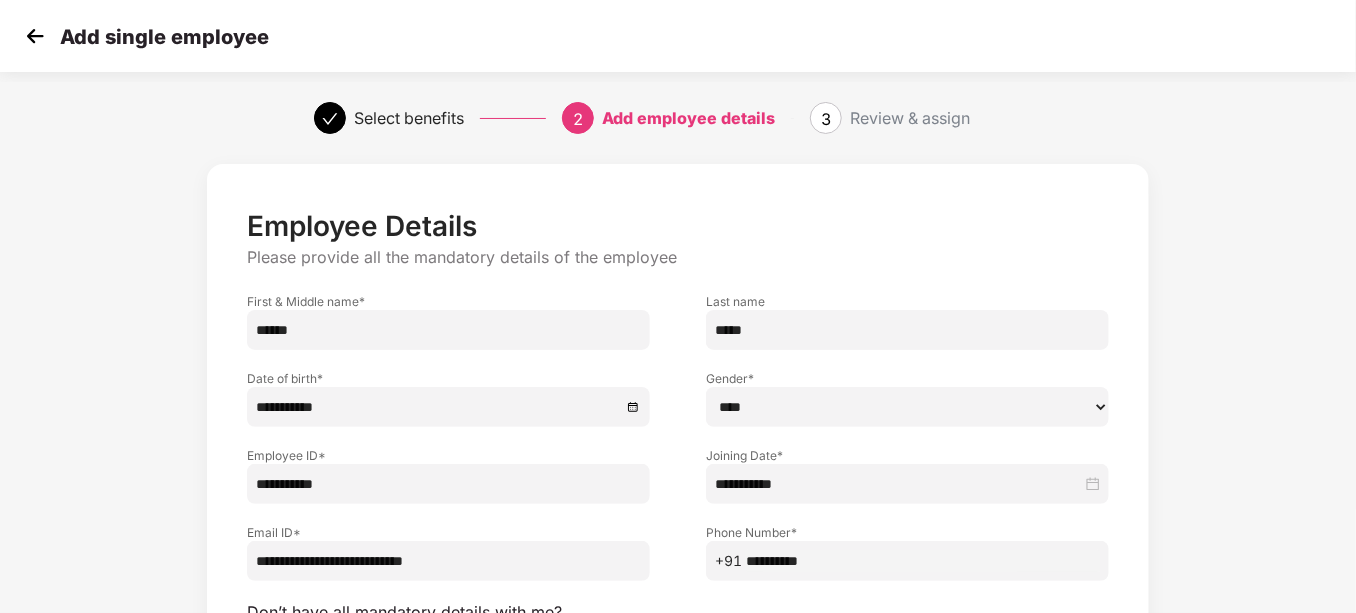 click on "****** **** ******" at bounding box center (907, 407) 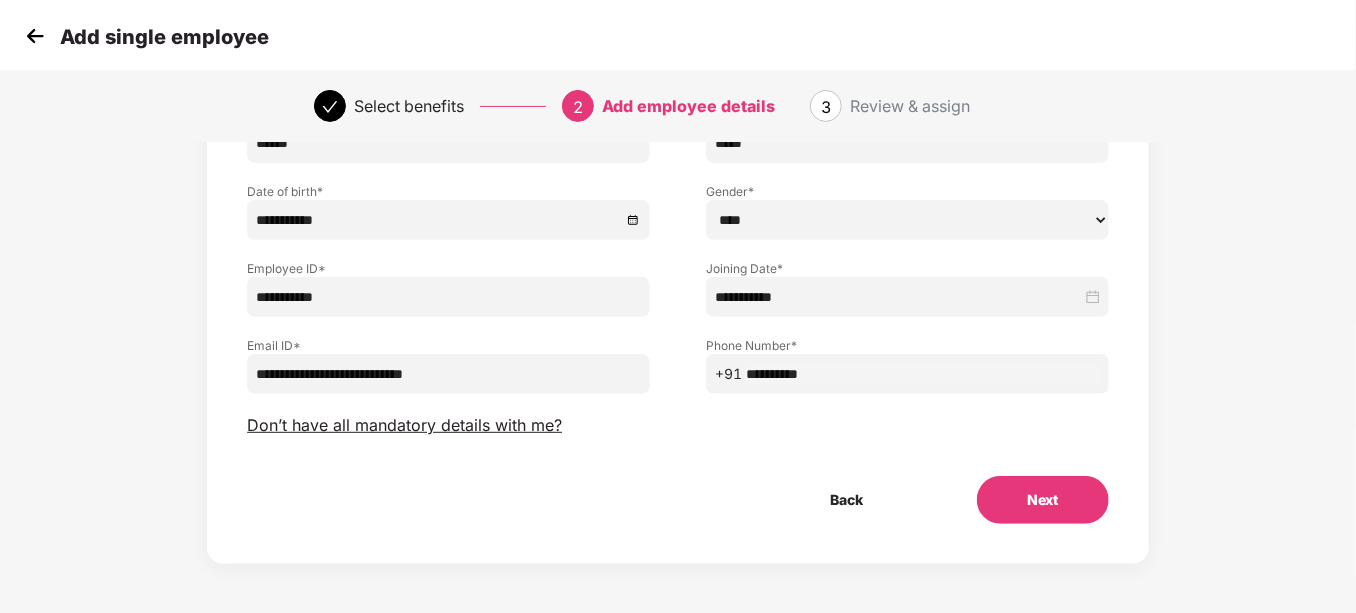 click on "Next" at bounding box center (1043, 500) 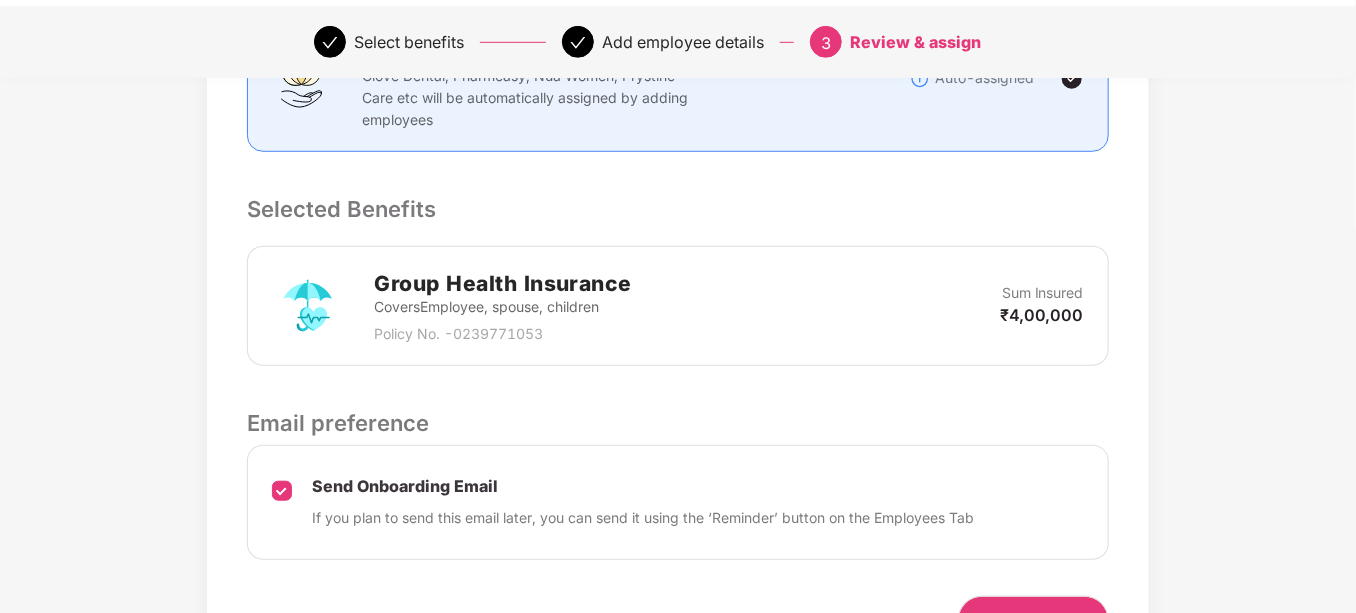 scroll, scrollTop: 631, scrollLeft: 0, axis: vertical 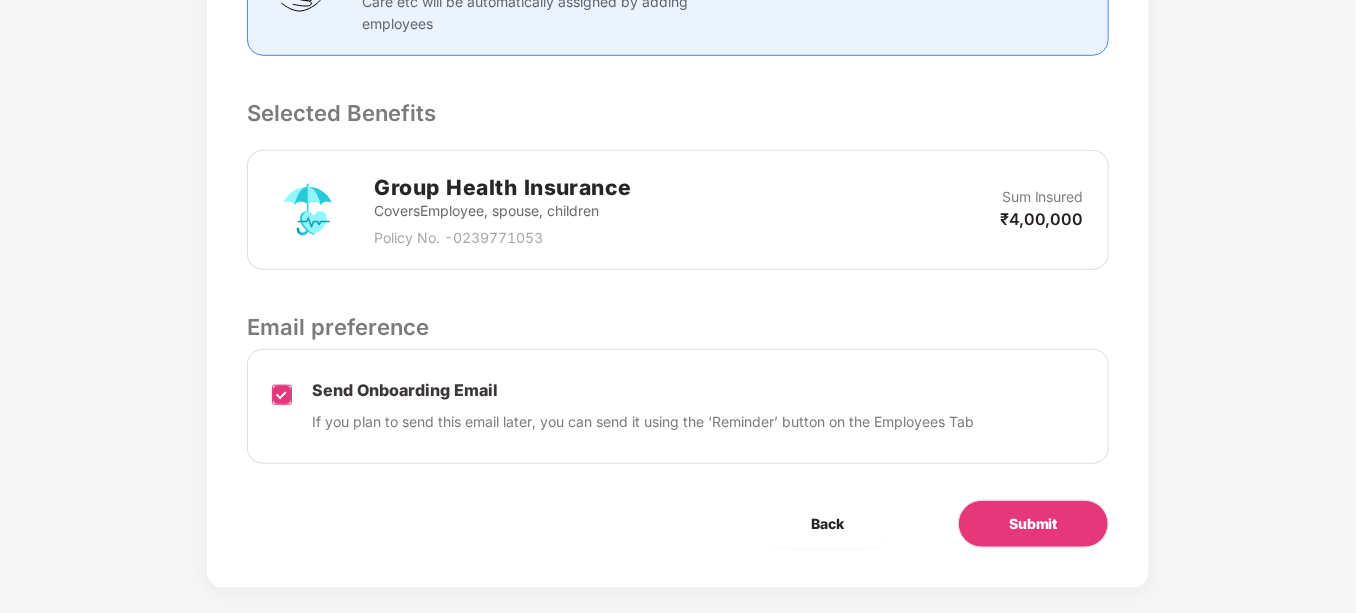 click at bounding box center [282, 407] 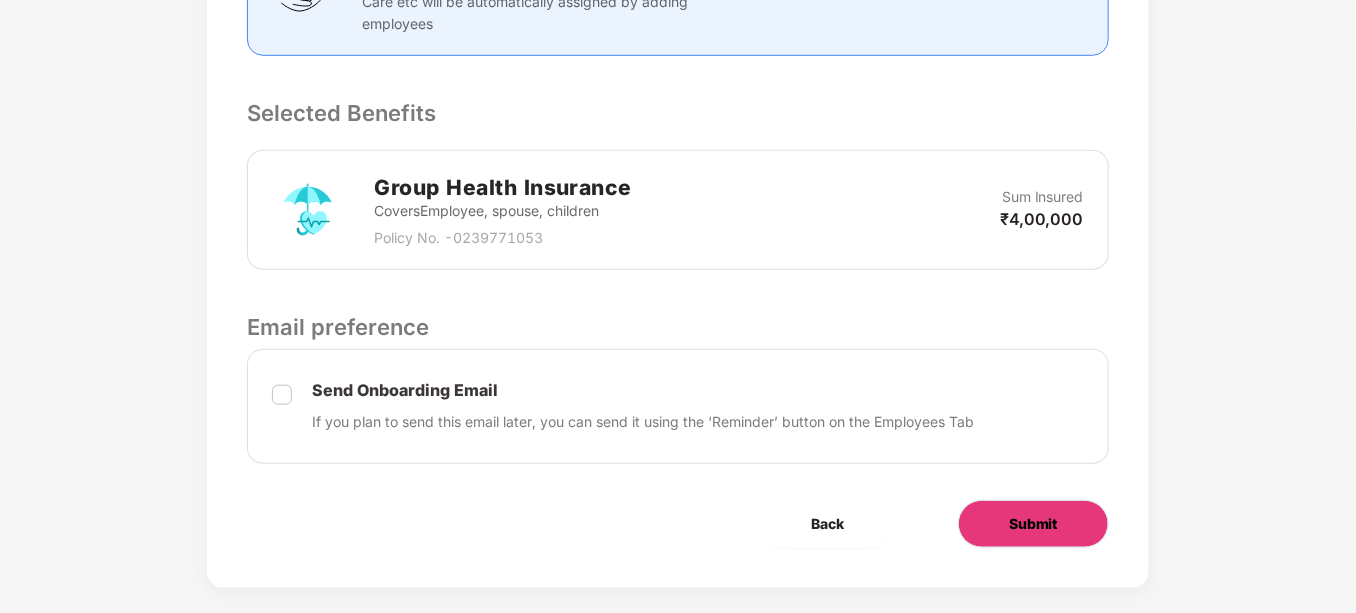 click on "Submit" at bounding box center (1033, 524) 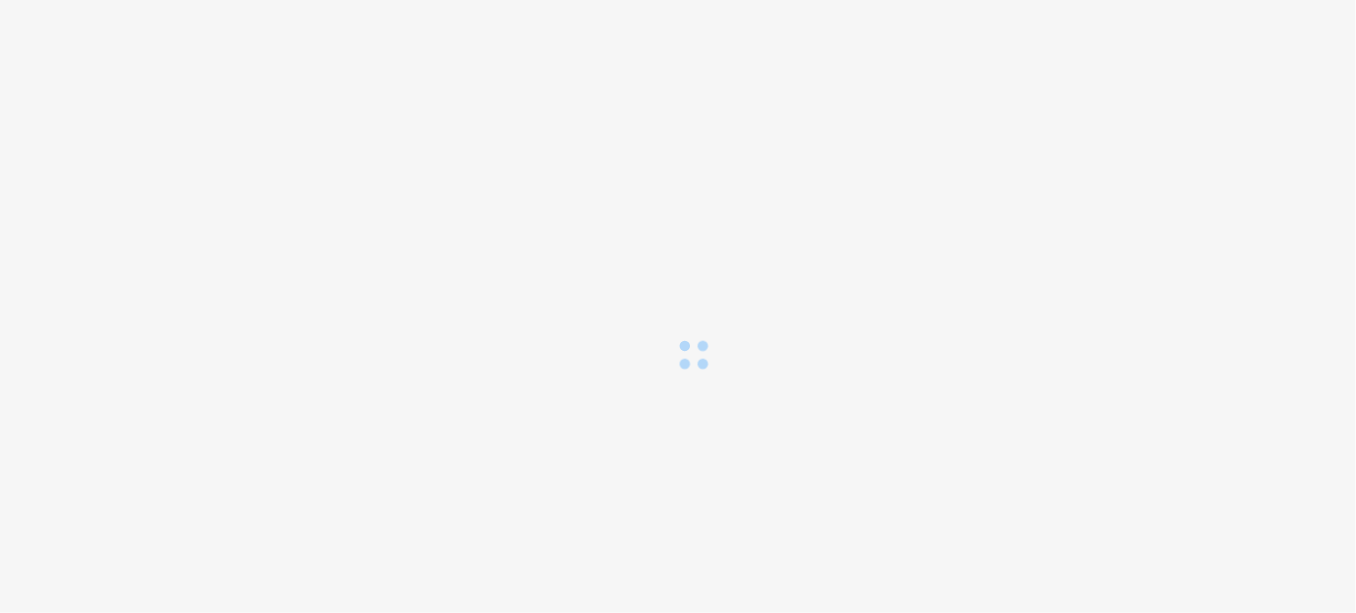 scroll, scrollTop: 0, scrollLeft: 0, axis: both 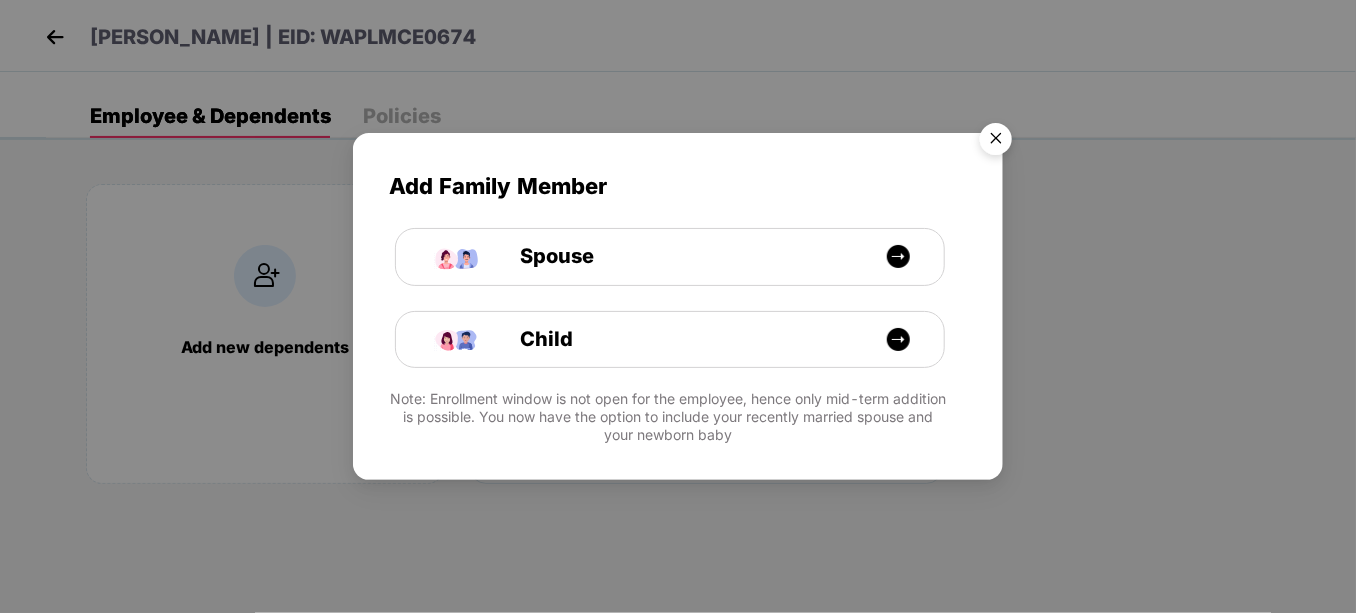 click at bounding box center (996, 142) 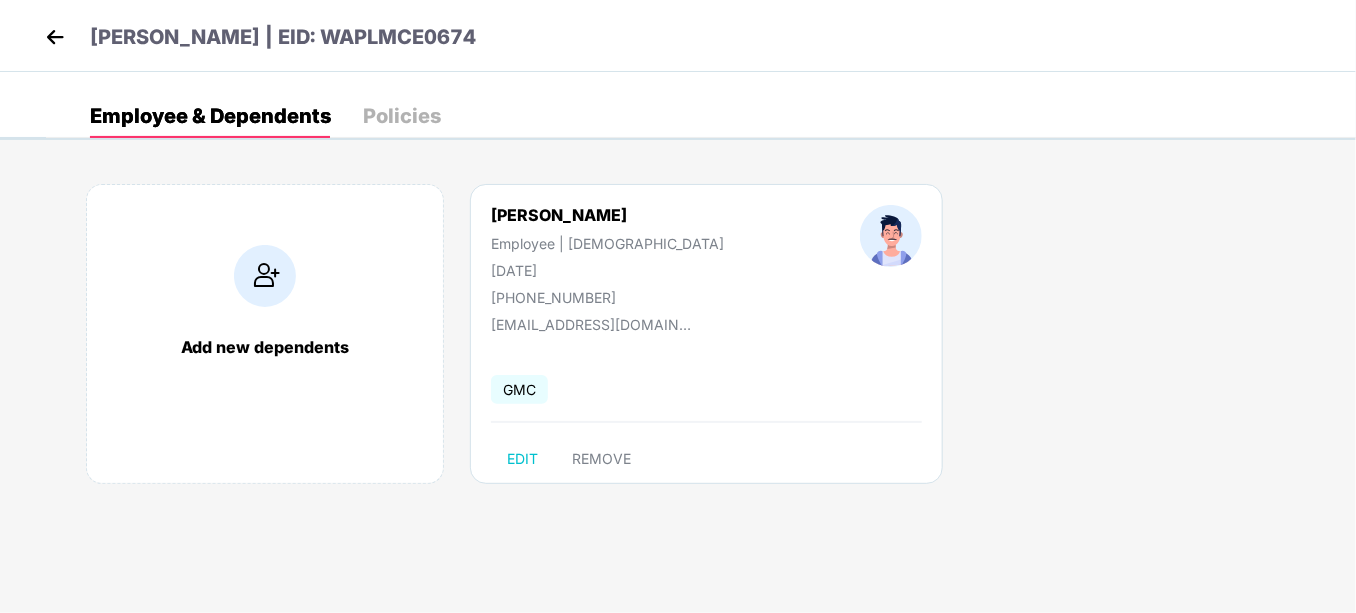 click at bounding box center [55, 37] 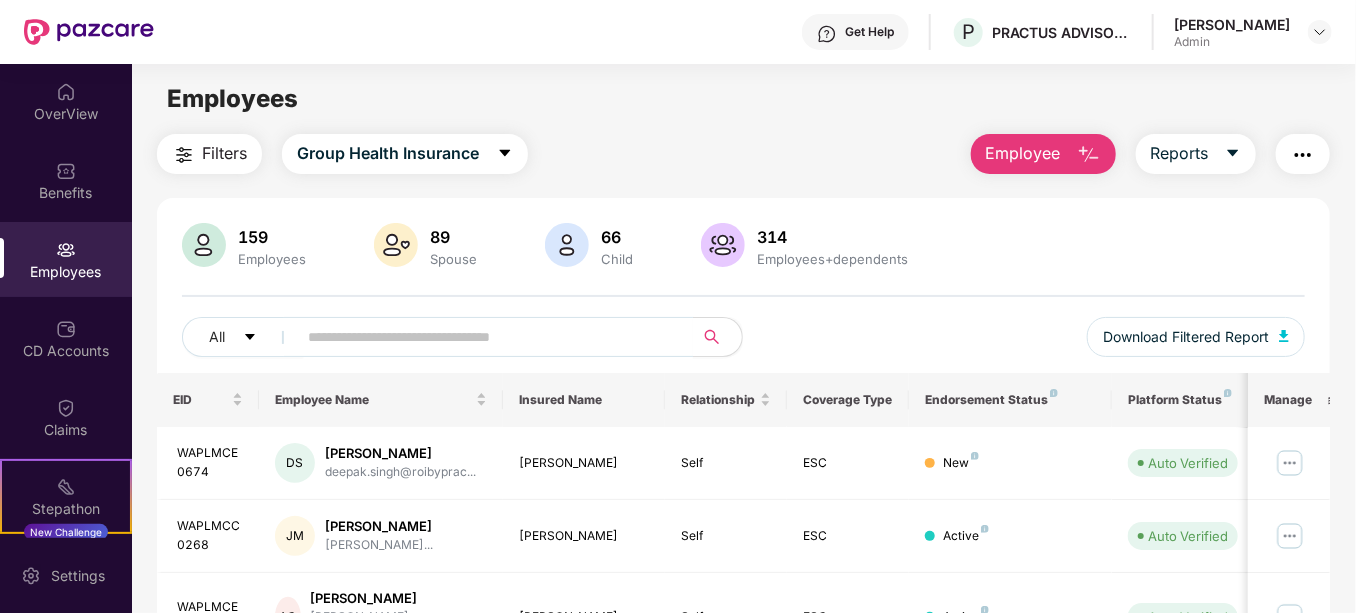 click on "Employee" at bounding box center (1043, 154) 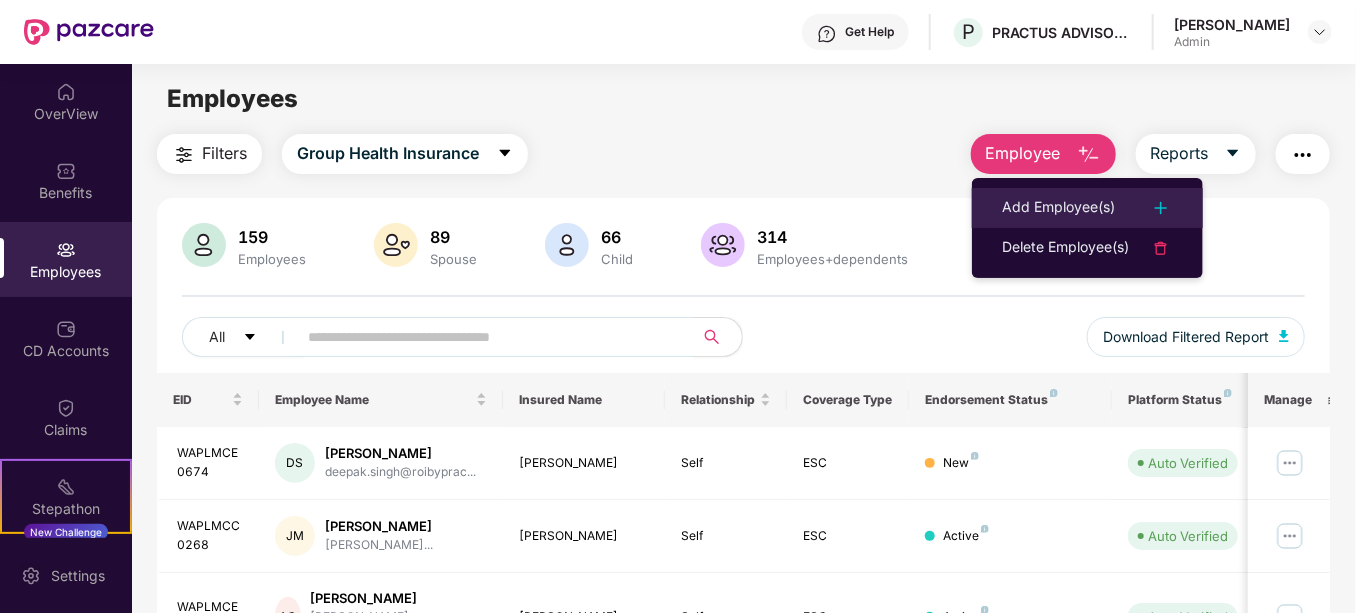 click on "Add Employee(s)" at bounding box center (1058, 208) 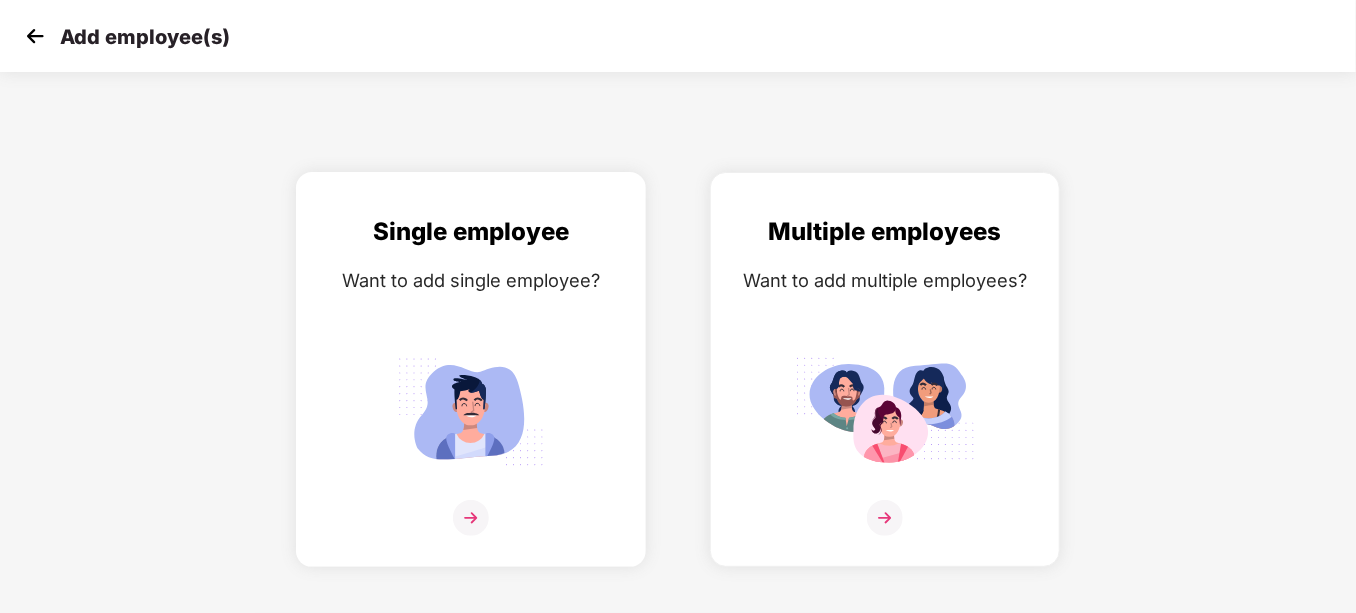 click at bounding box center [471, 518] 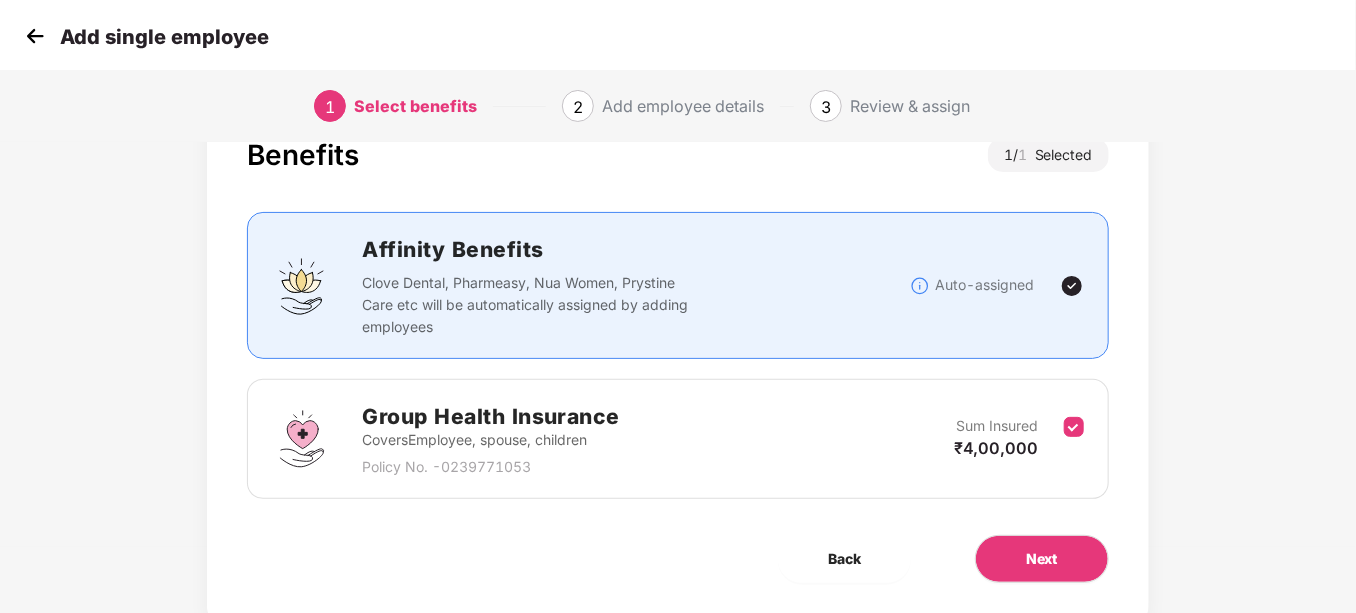 scroll, scrollTop: 69, scrollLeft: 0, axis: vertical 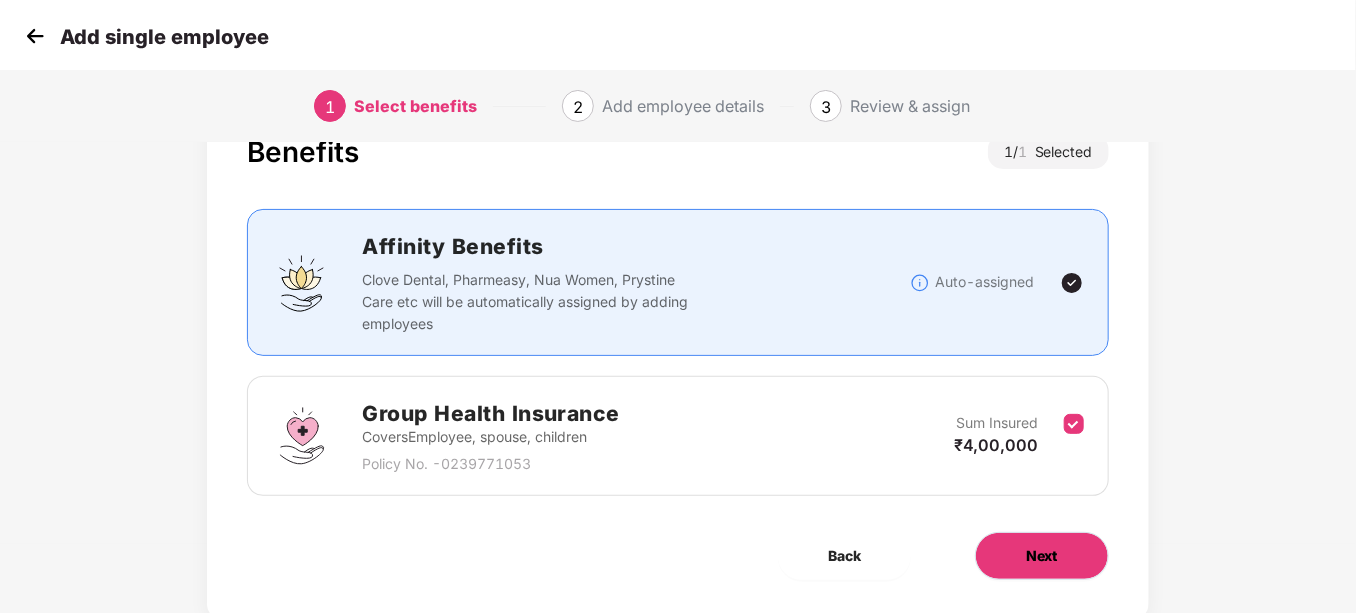 click on "Next" at bounding box center [1042, 556] 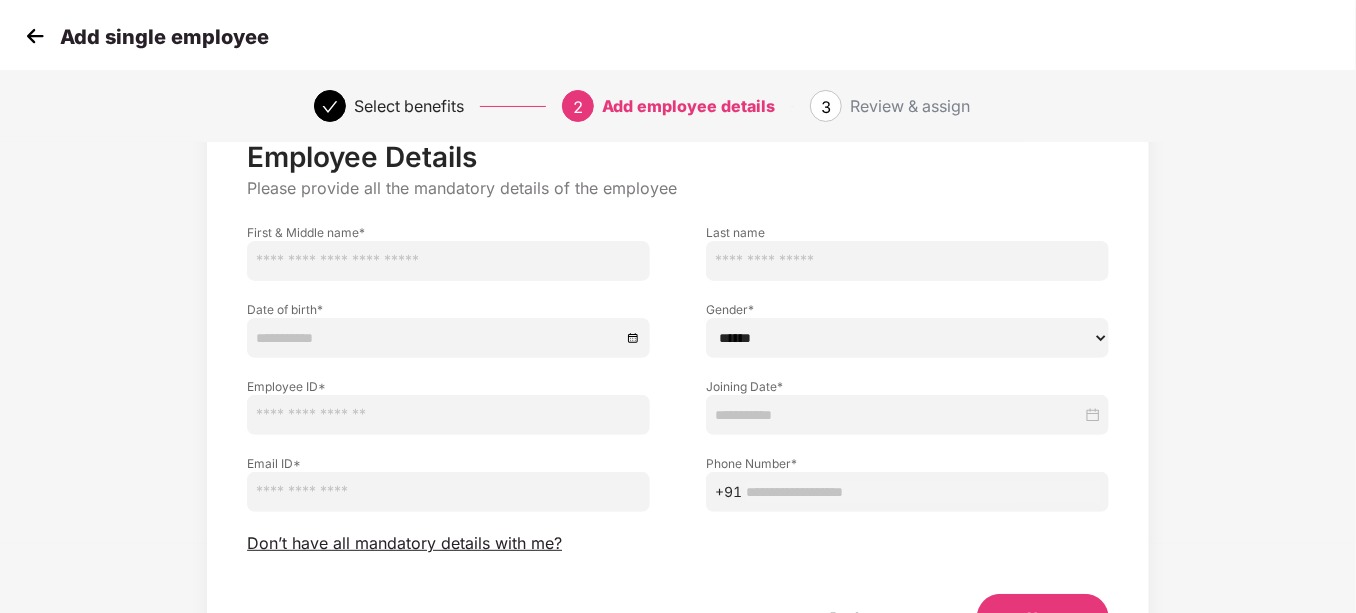 scroll, scrollTop: 0, scrollLeft: 0, axis: both 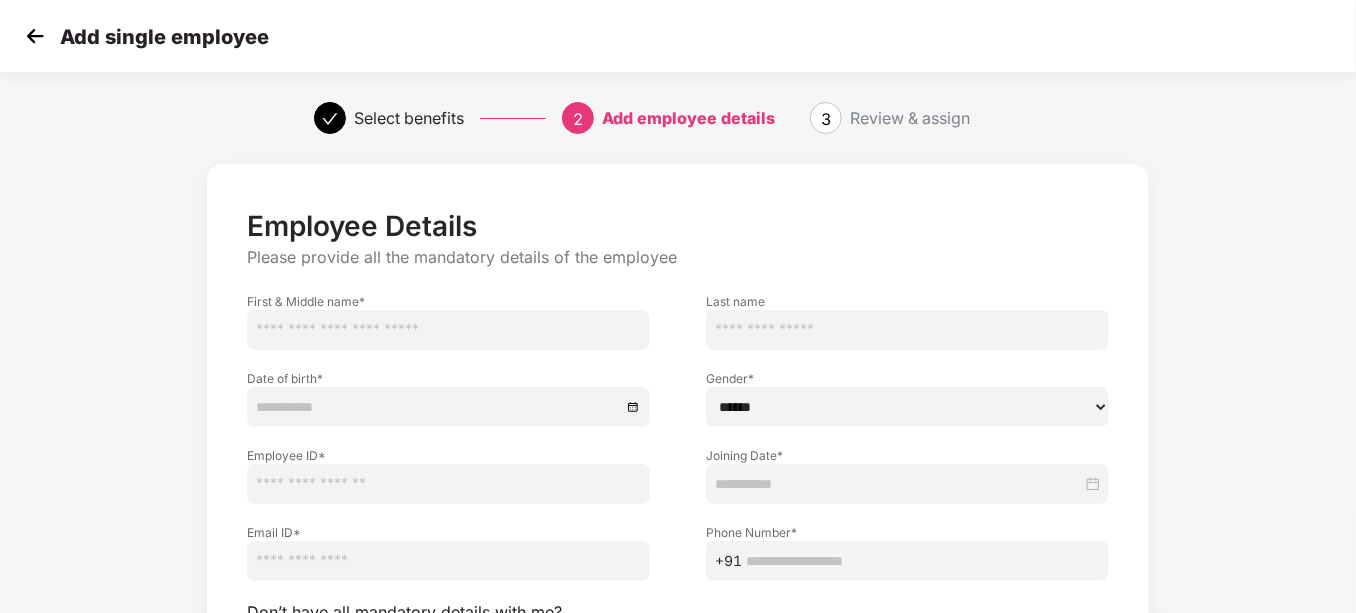 click at bounding box center (448, 330) 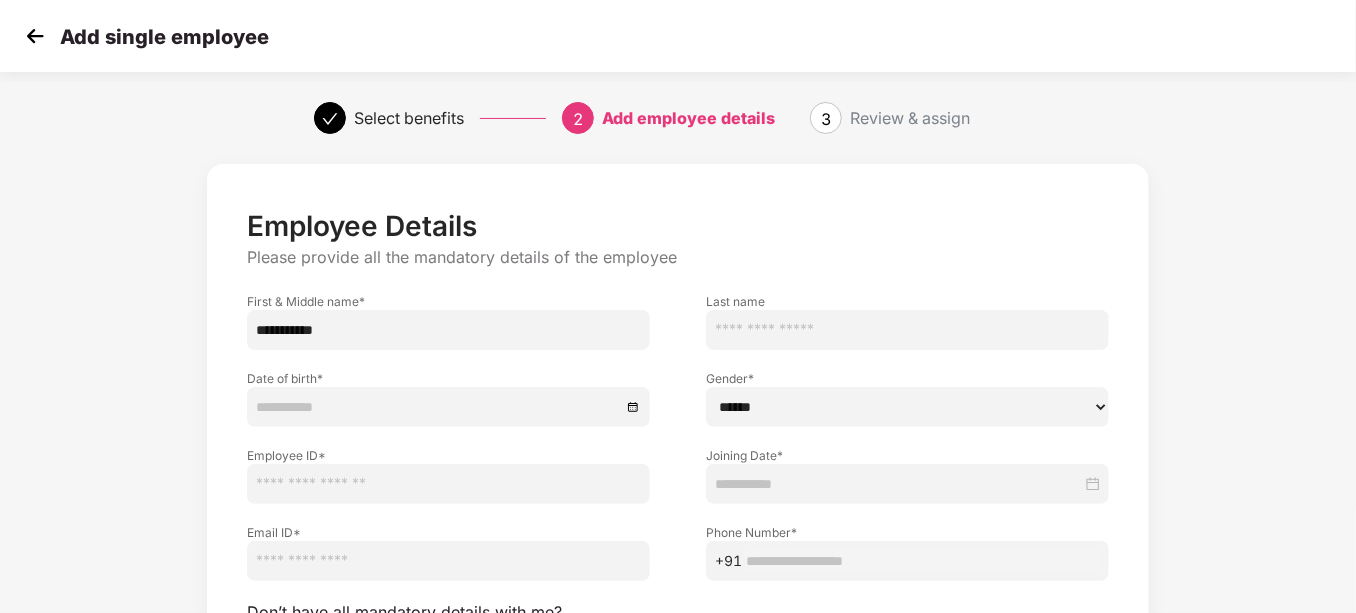 type on "**********" 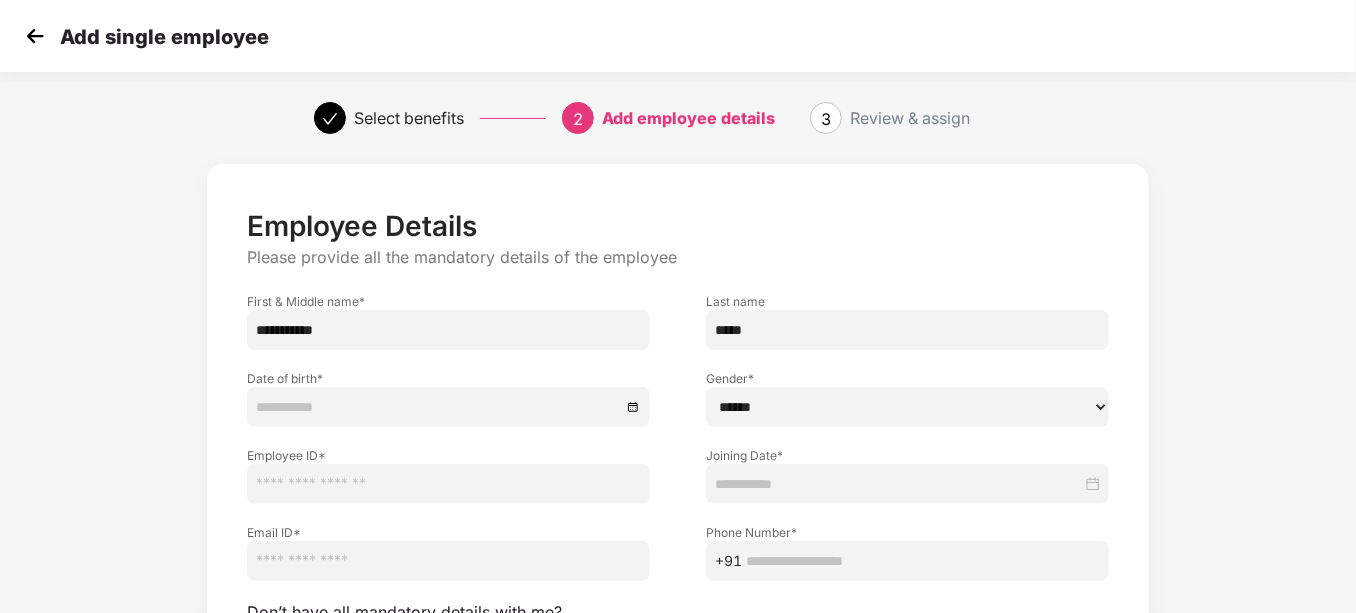 type on "*****" 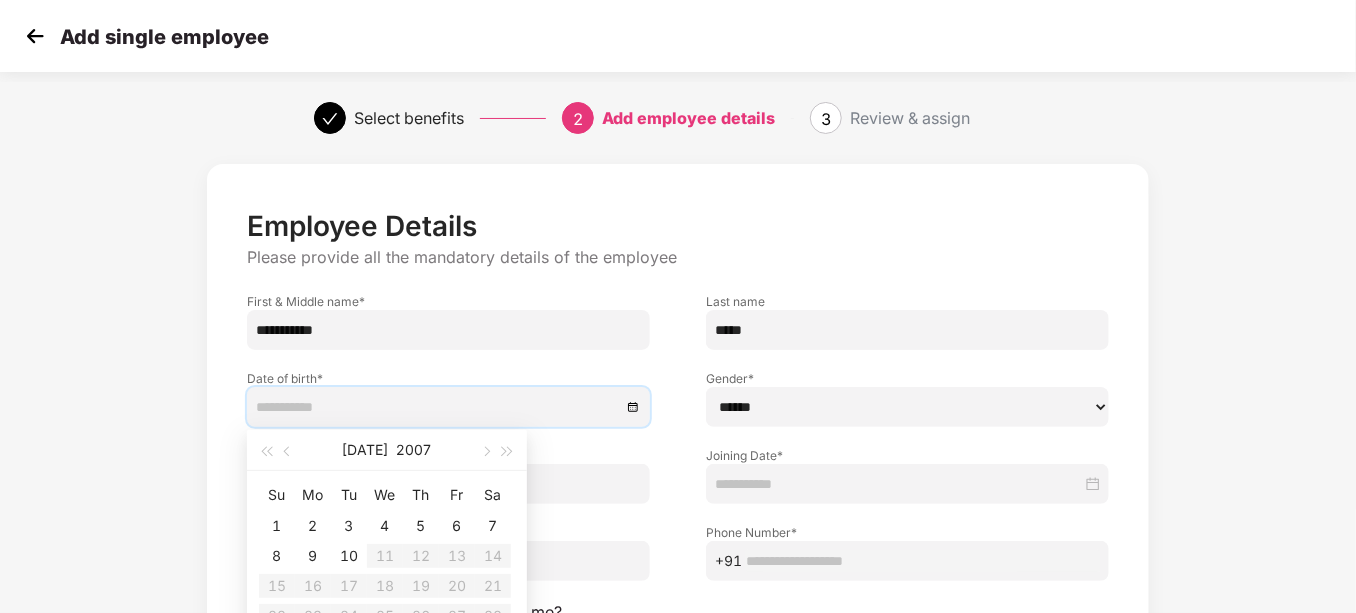 click on "Employee Details" at bounding box center (678, 226) 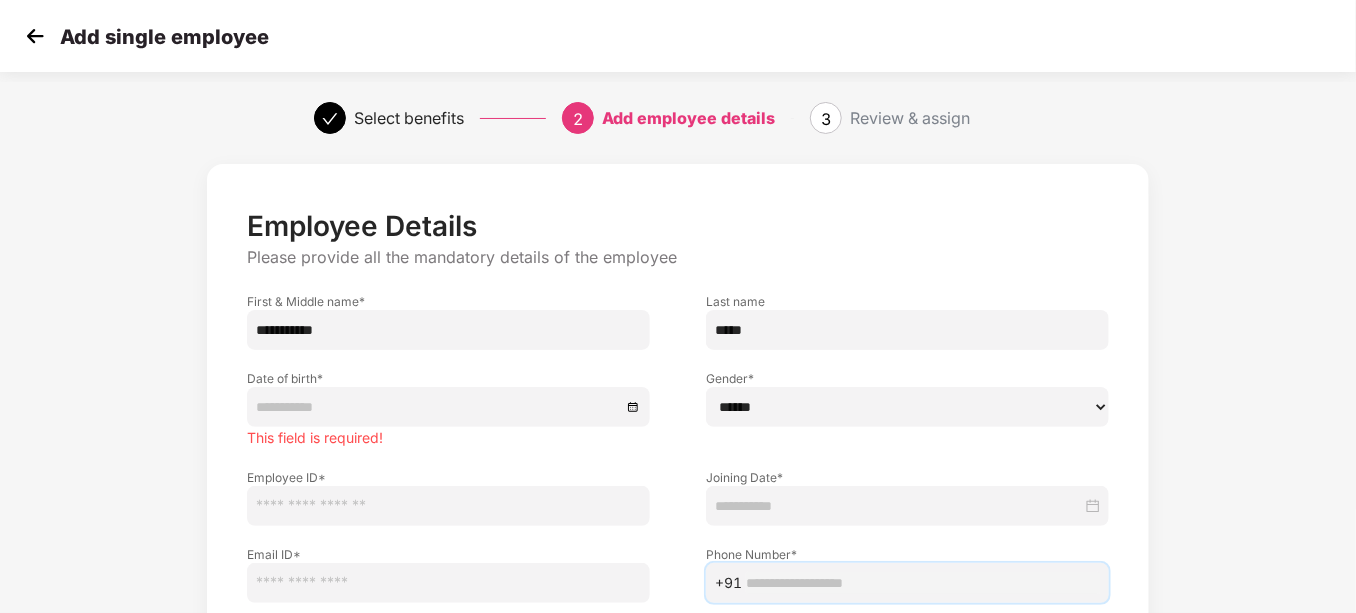 click at bounding box center [923, 583] 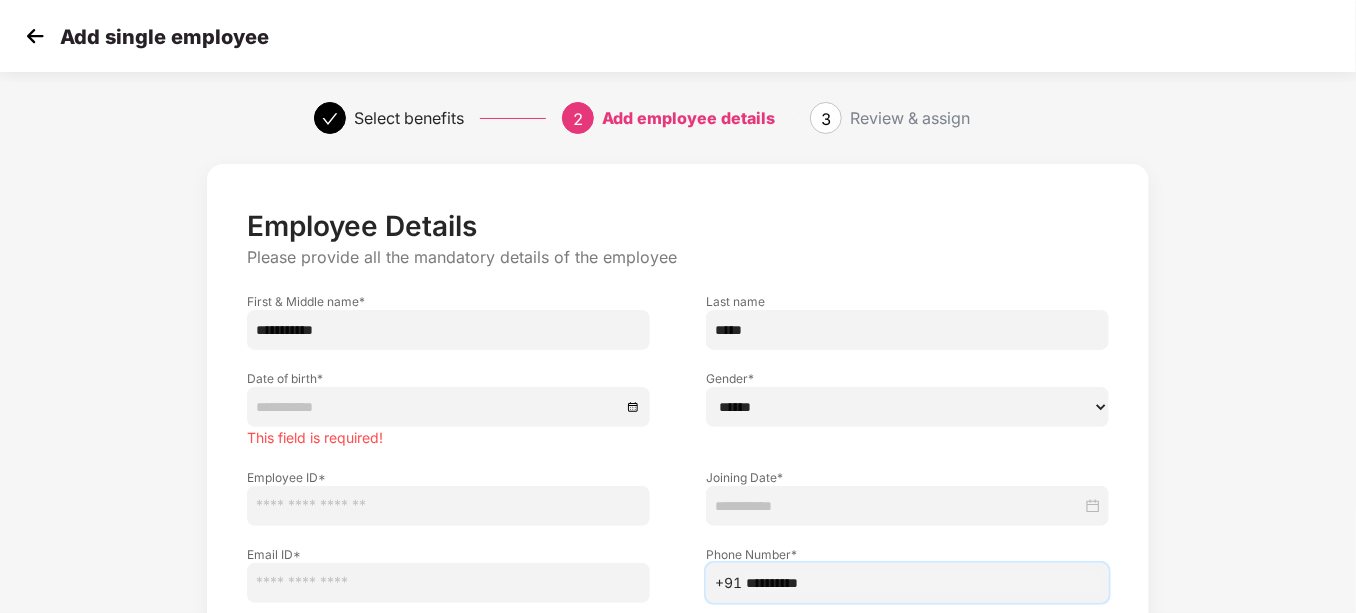 type on "**********" 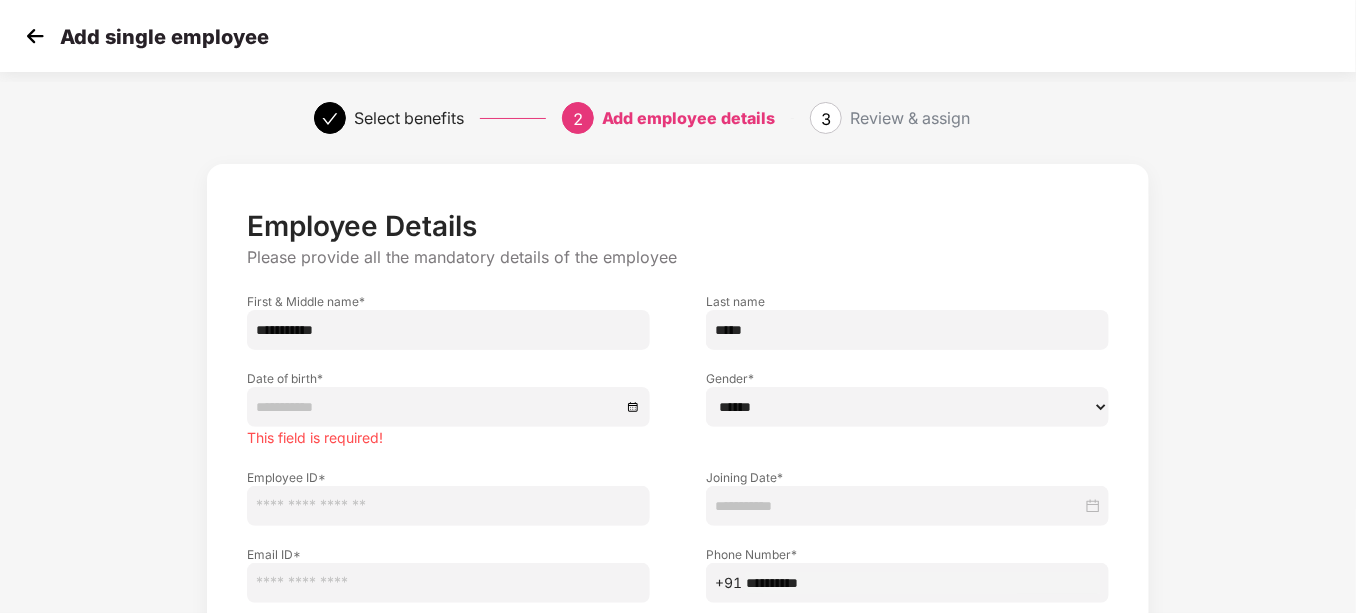 click at bounding box center (448, 407) 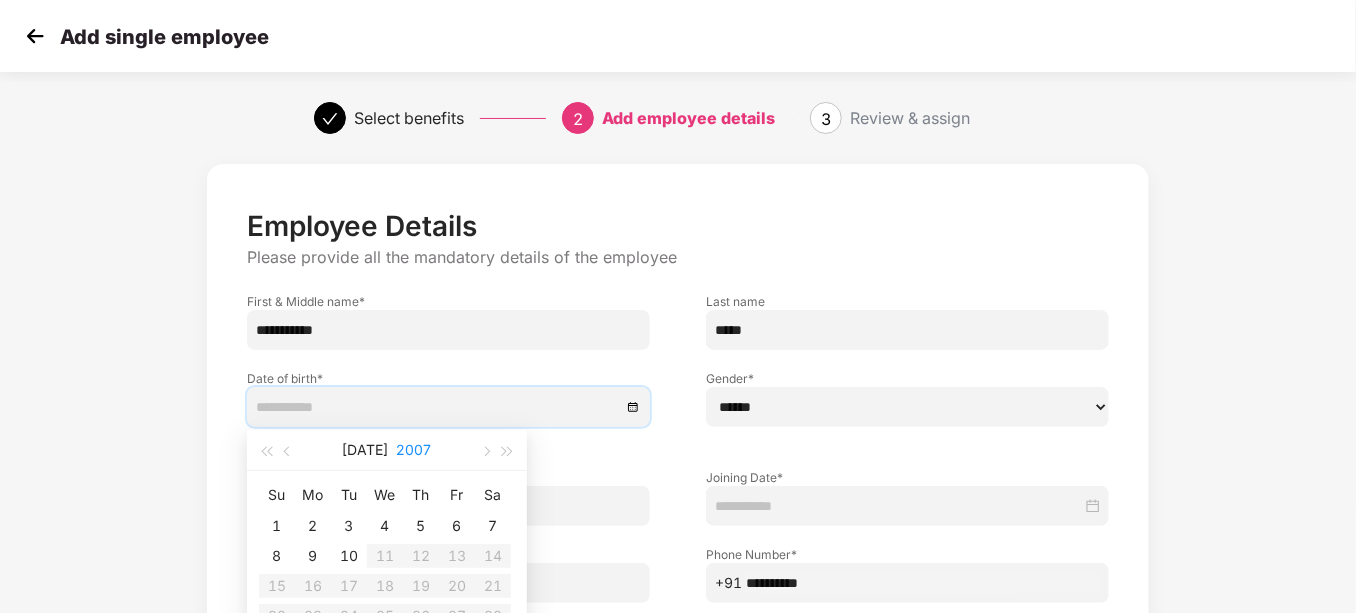 click on "2007" at bounding box center (414, 450) 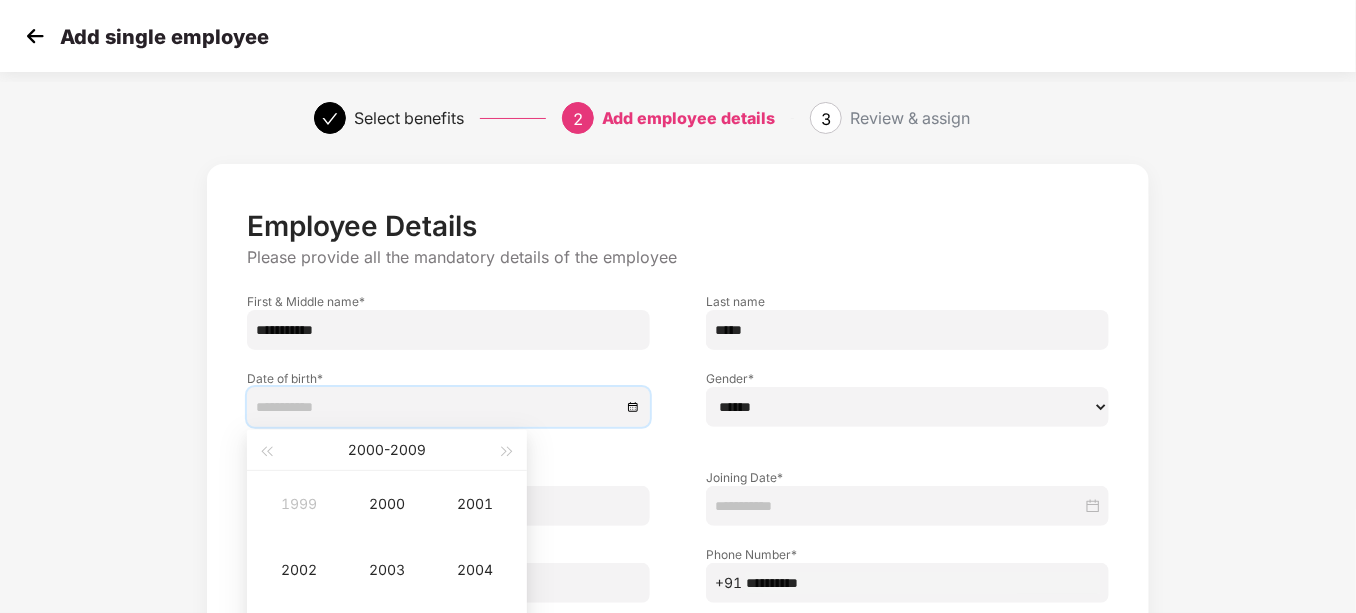 click on "2000 - 2009" at bounding box center (387, 450) 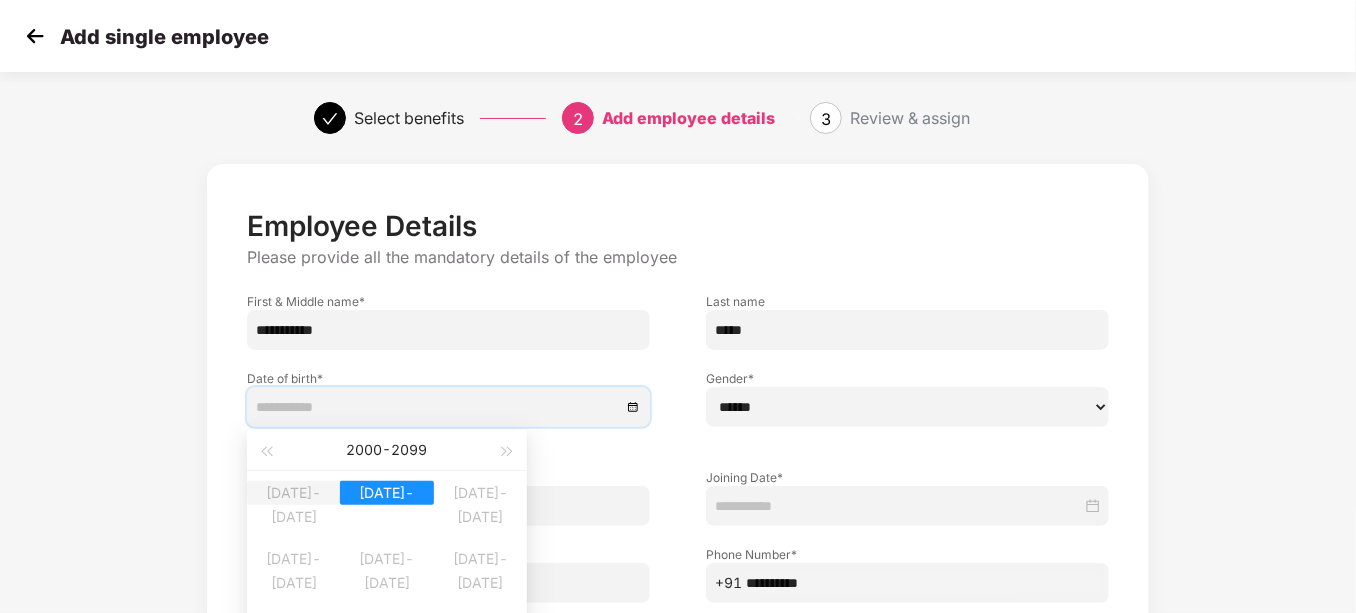 type on "**********" 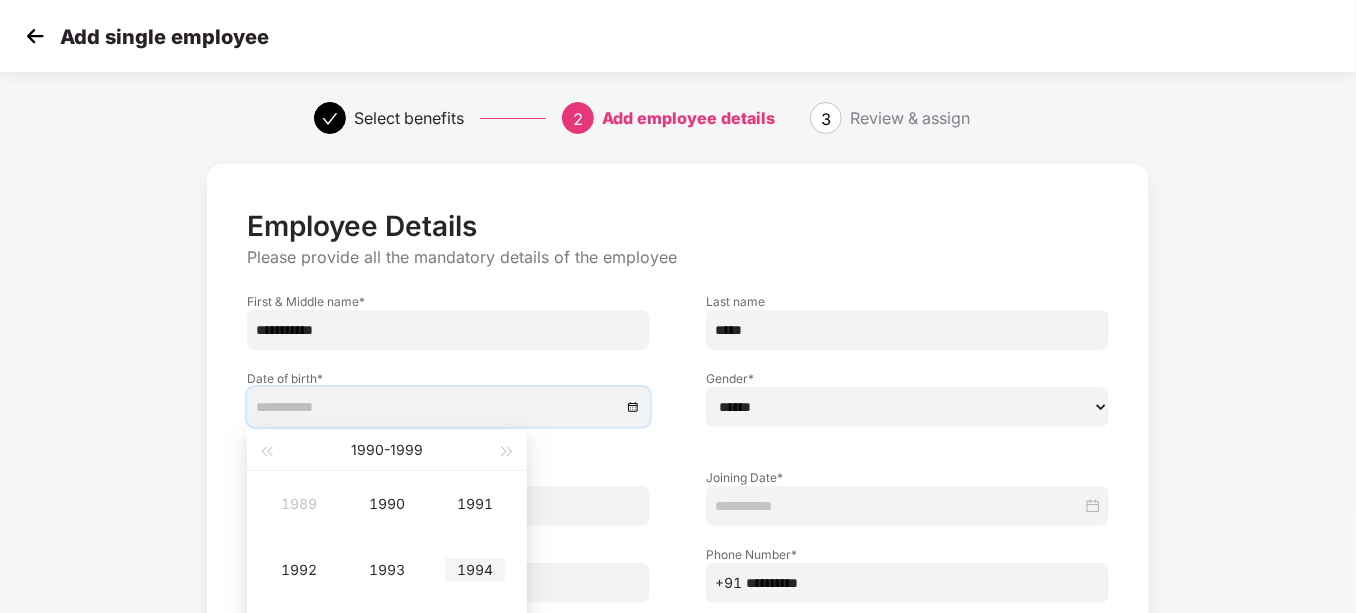 type on "**********" 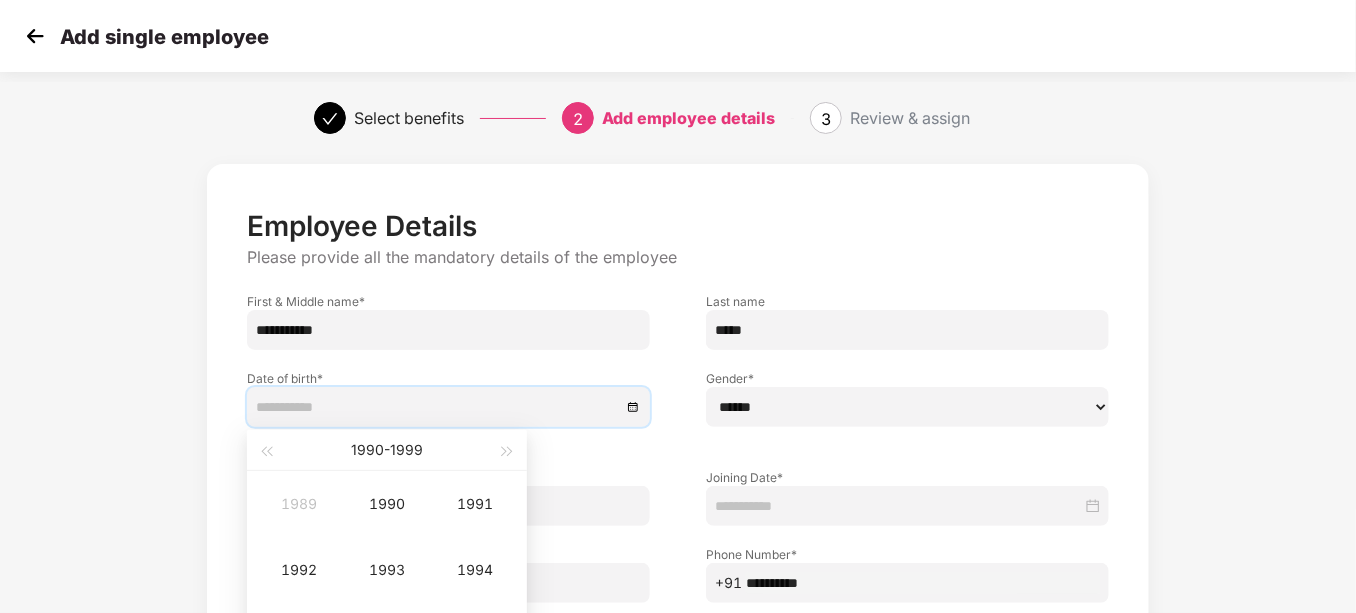 type 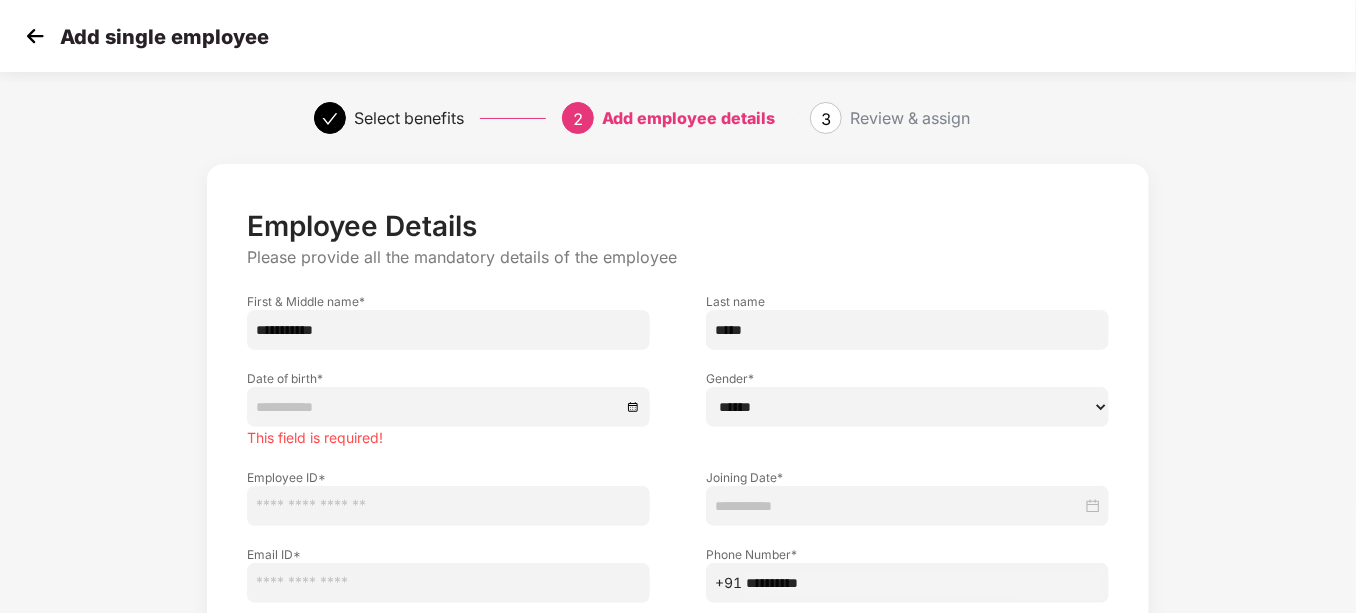click on "**********" at bounding box center [678, 488] 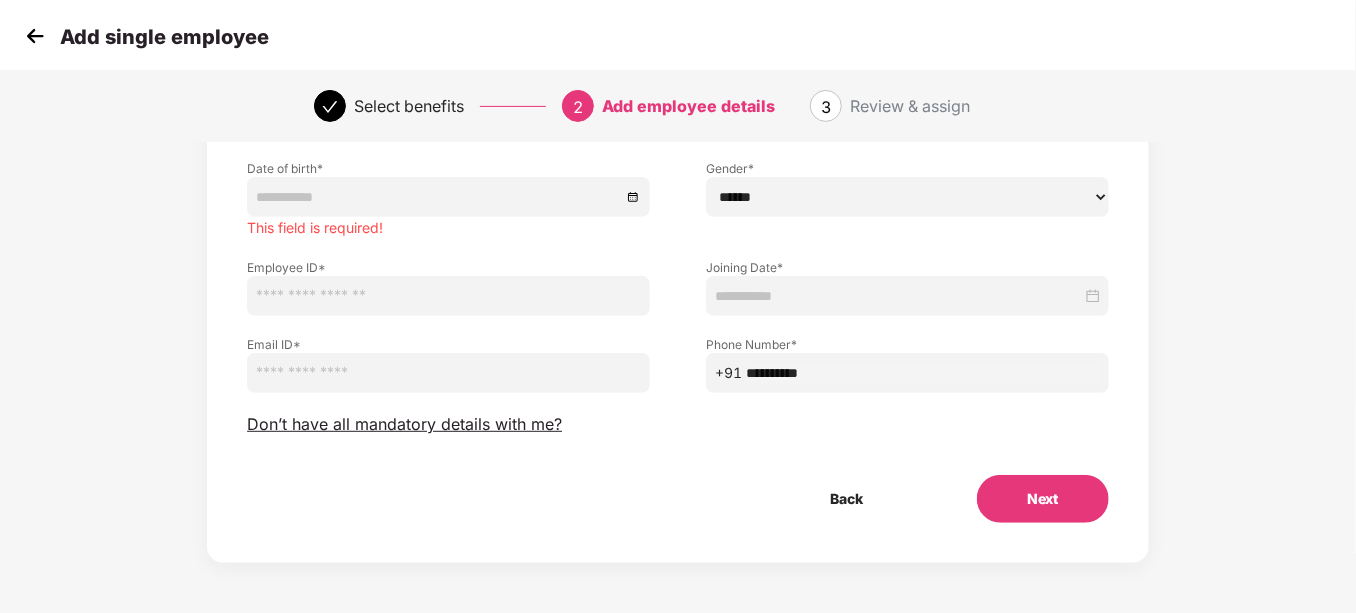 click at bounding box center (448, 373) 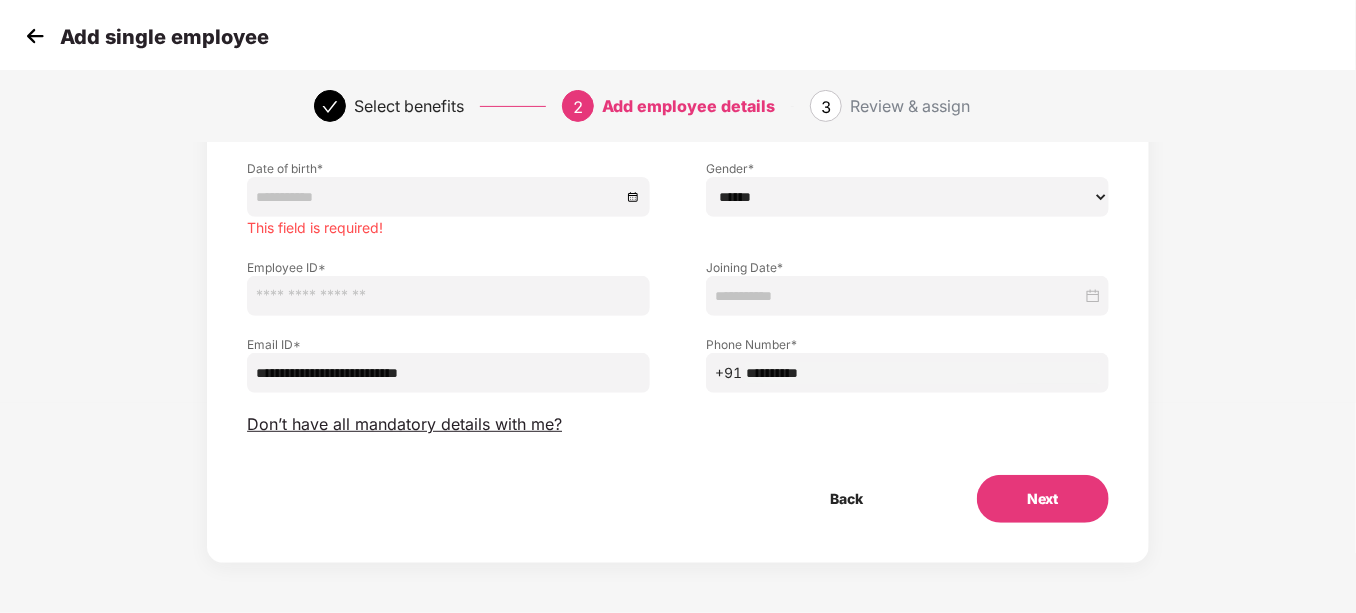 type on "**********" 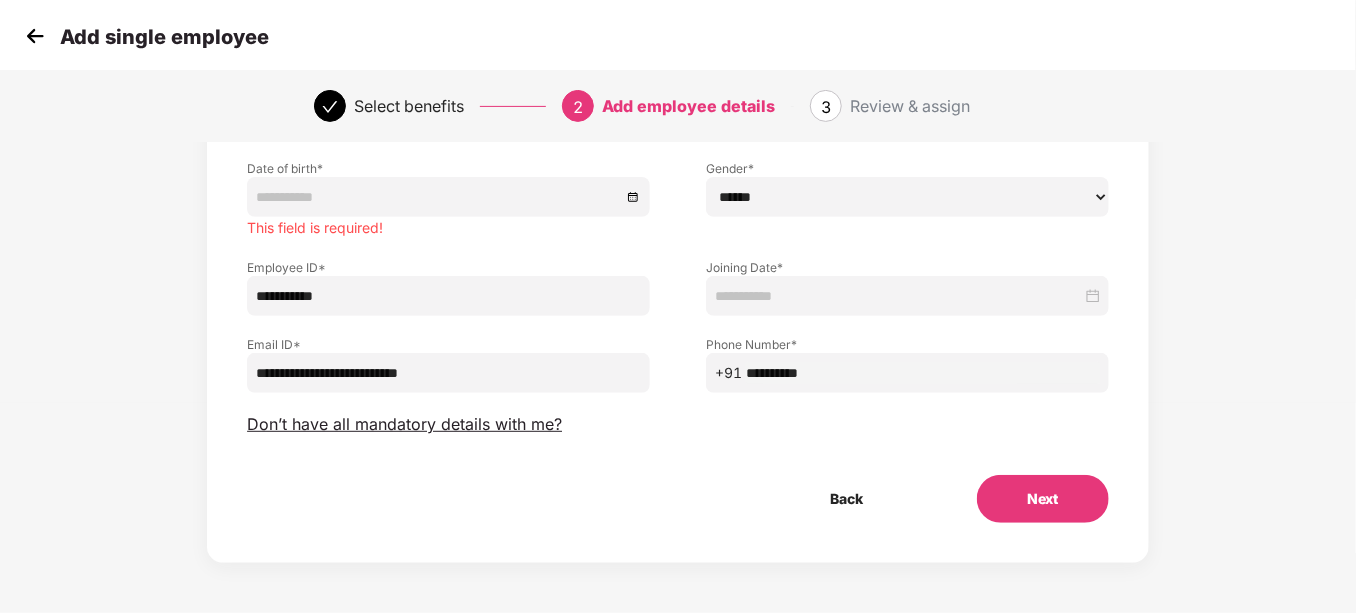 type on "**********" 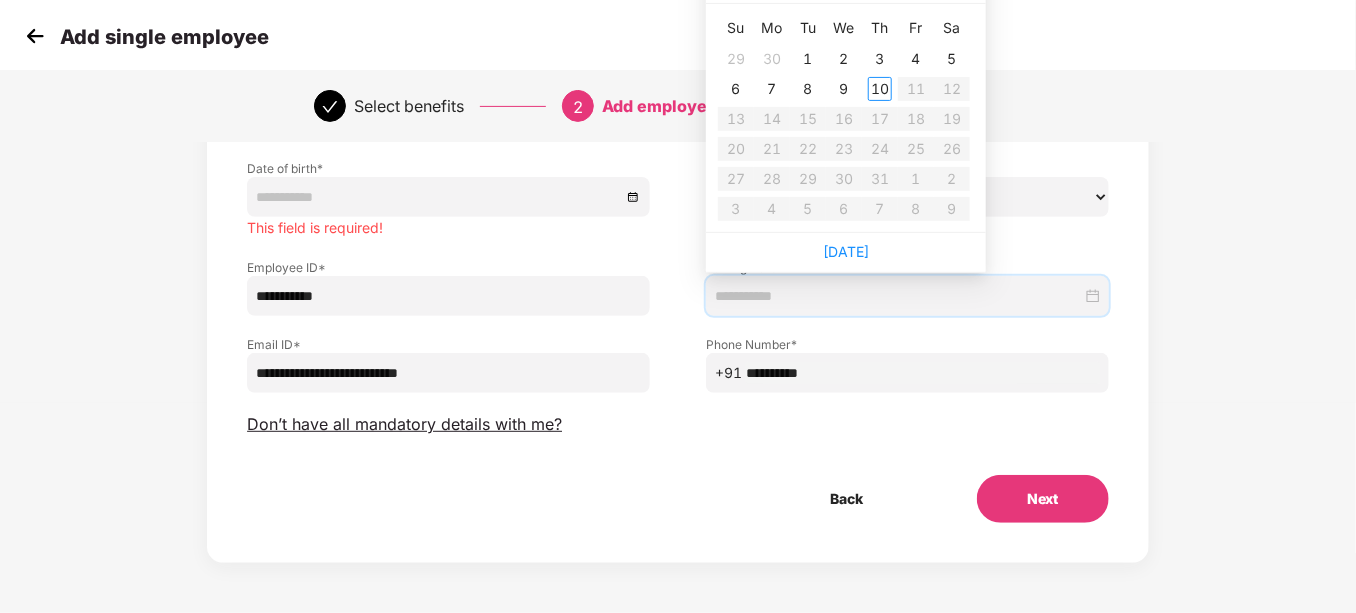 click at bounding box center [898, 296] 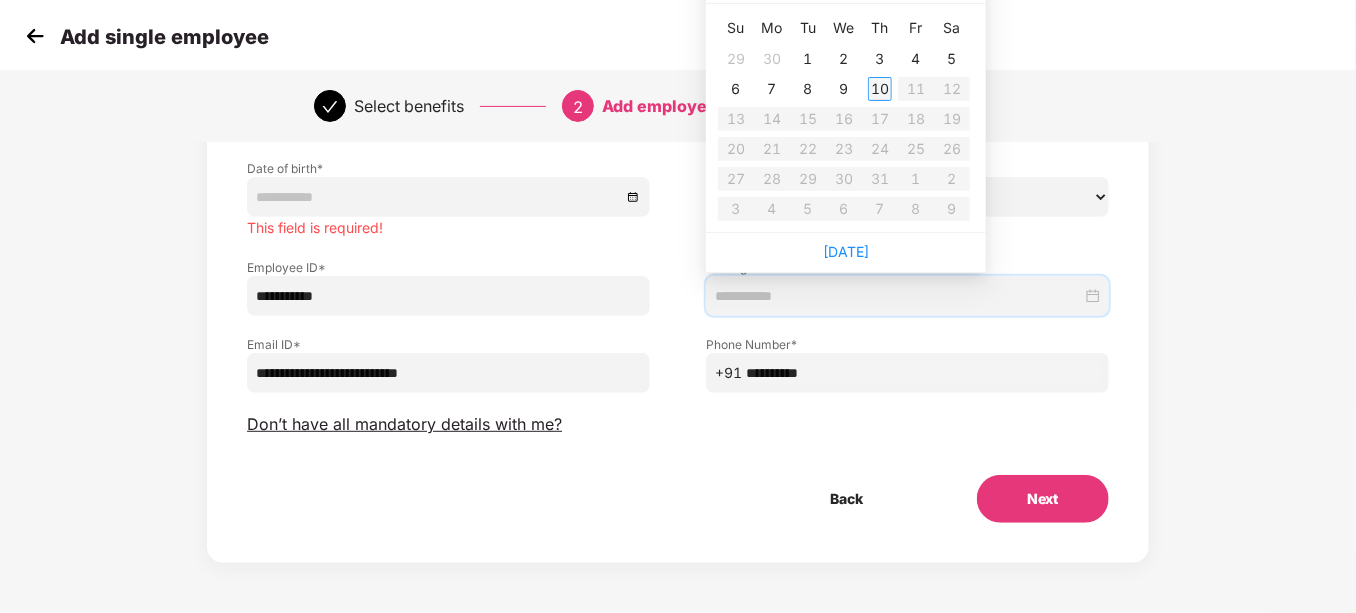 type on "**********" 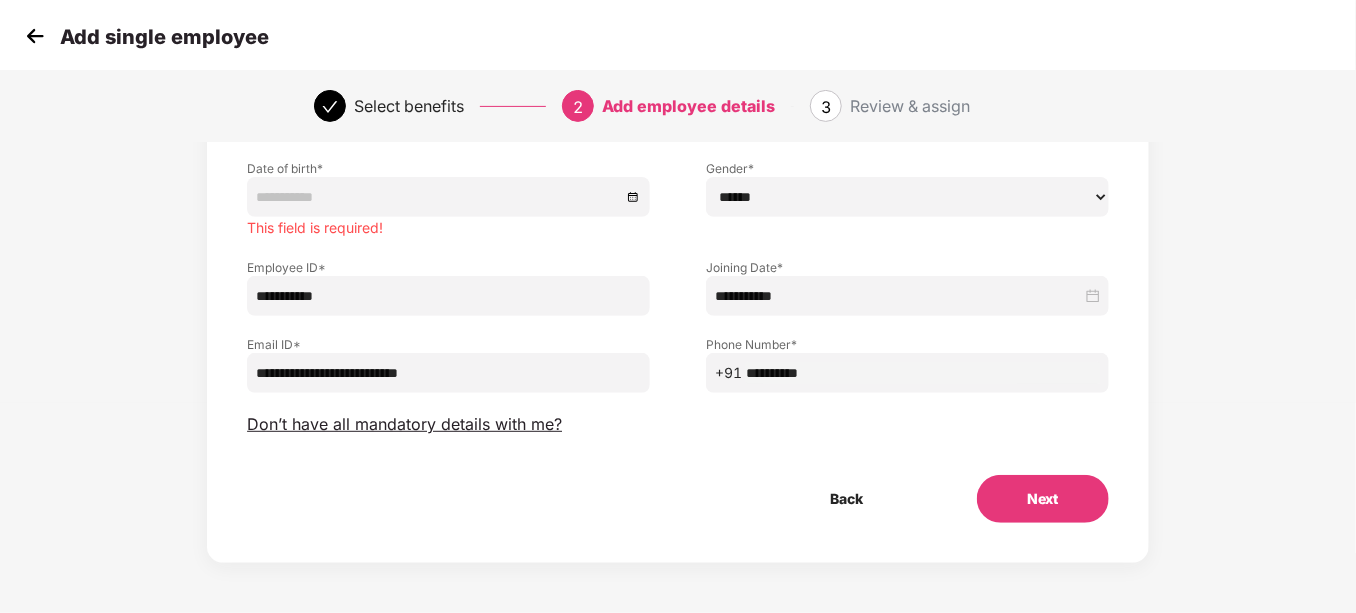 click on "****** **** ******" at bounding box center [907, 197] 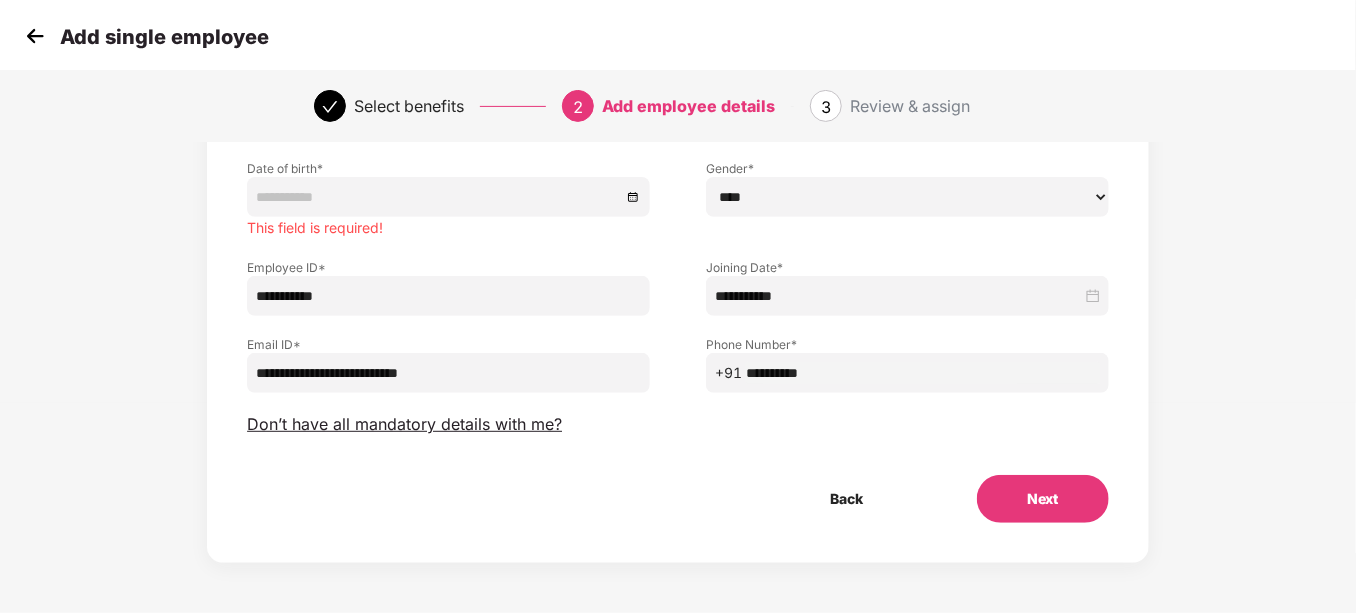 click on "****** **** ******" at bounding box center (907, 197) 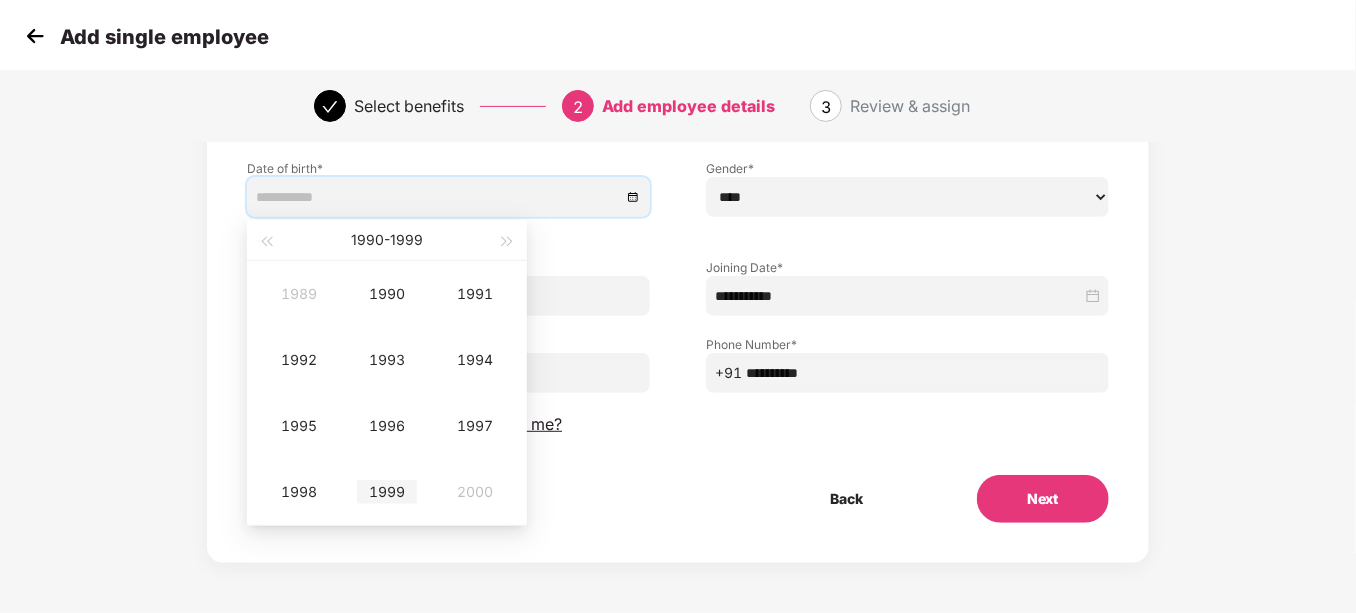 type on "**********" 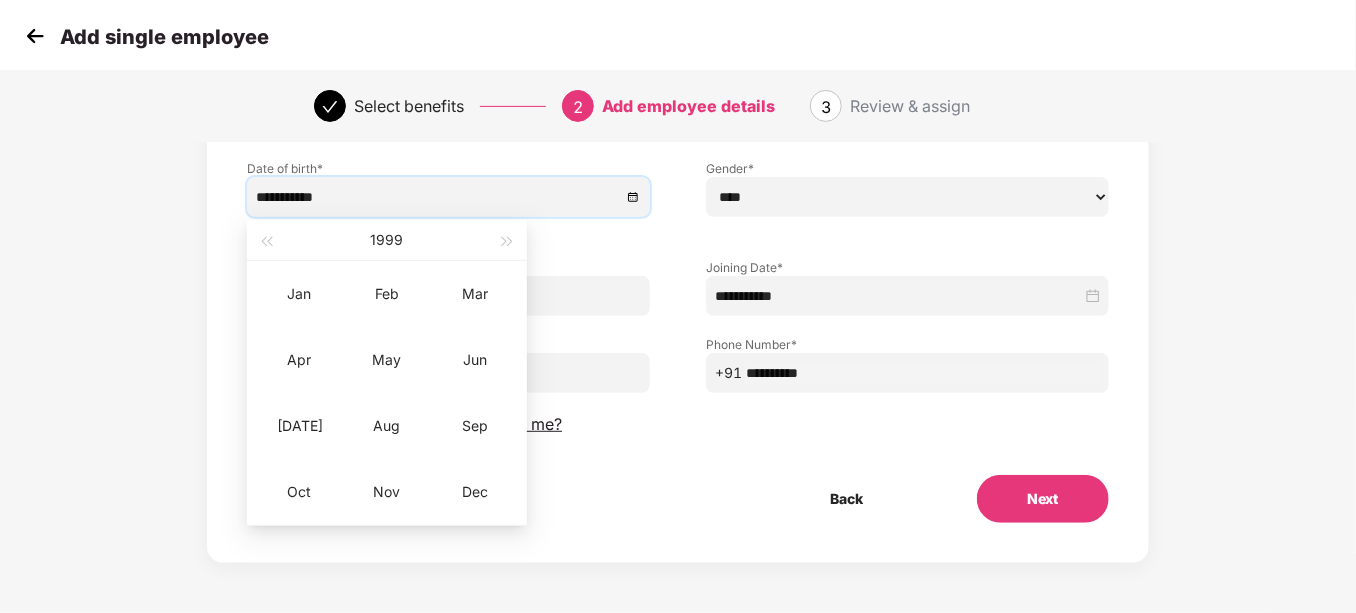 type on "**********" 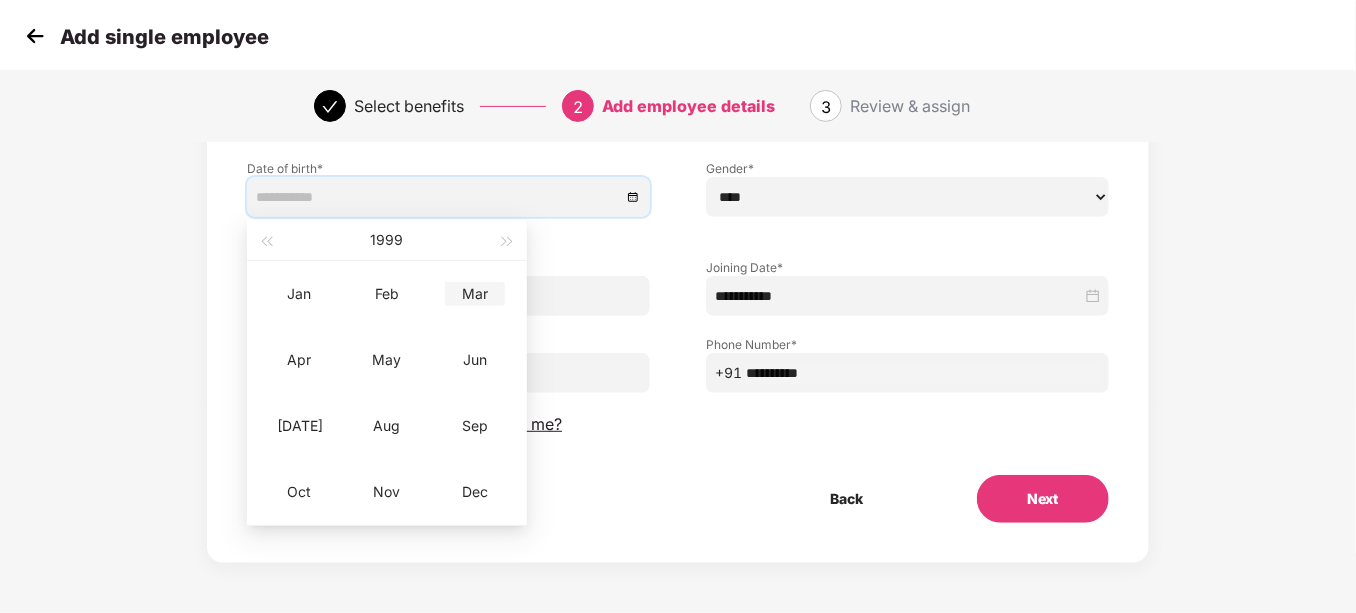 type on "**********" 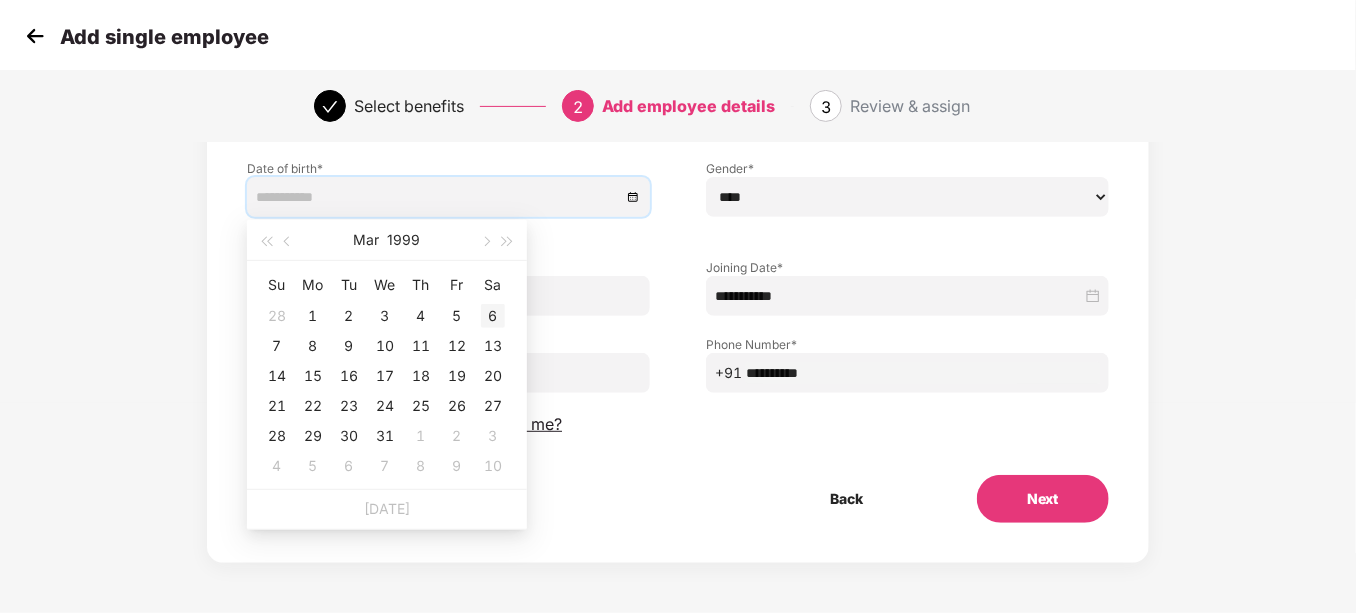 type on "**********" 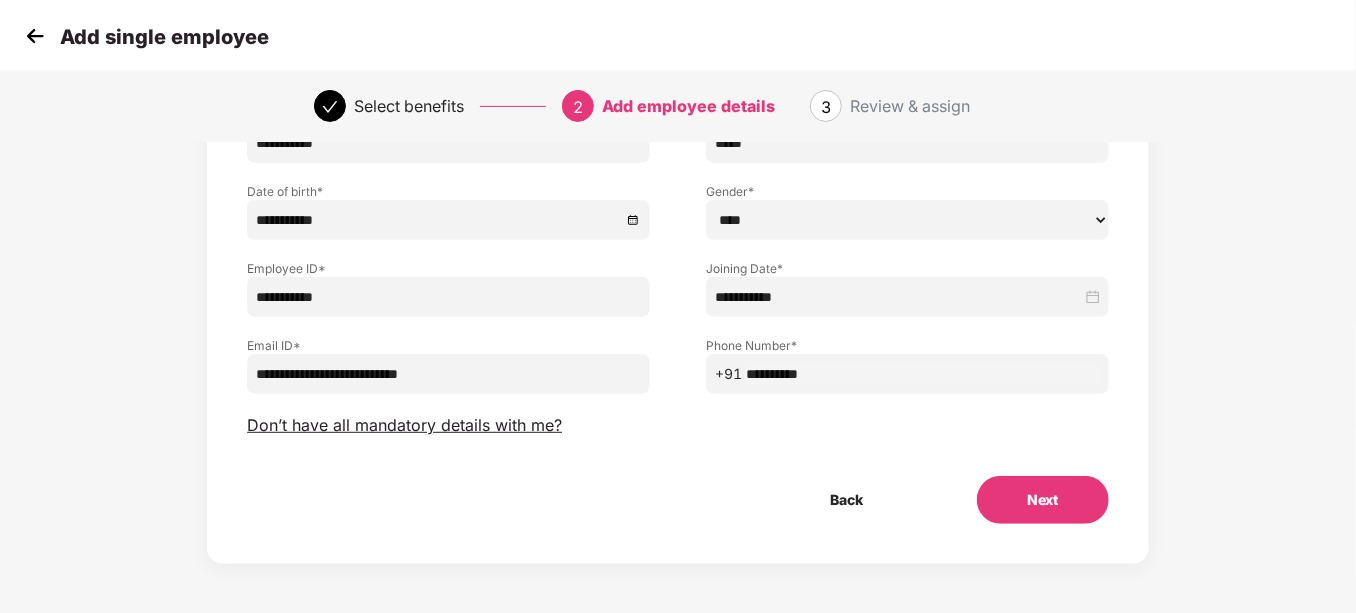 click on "**********" at bounding box center [678, 290] 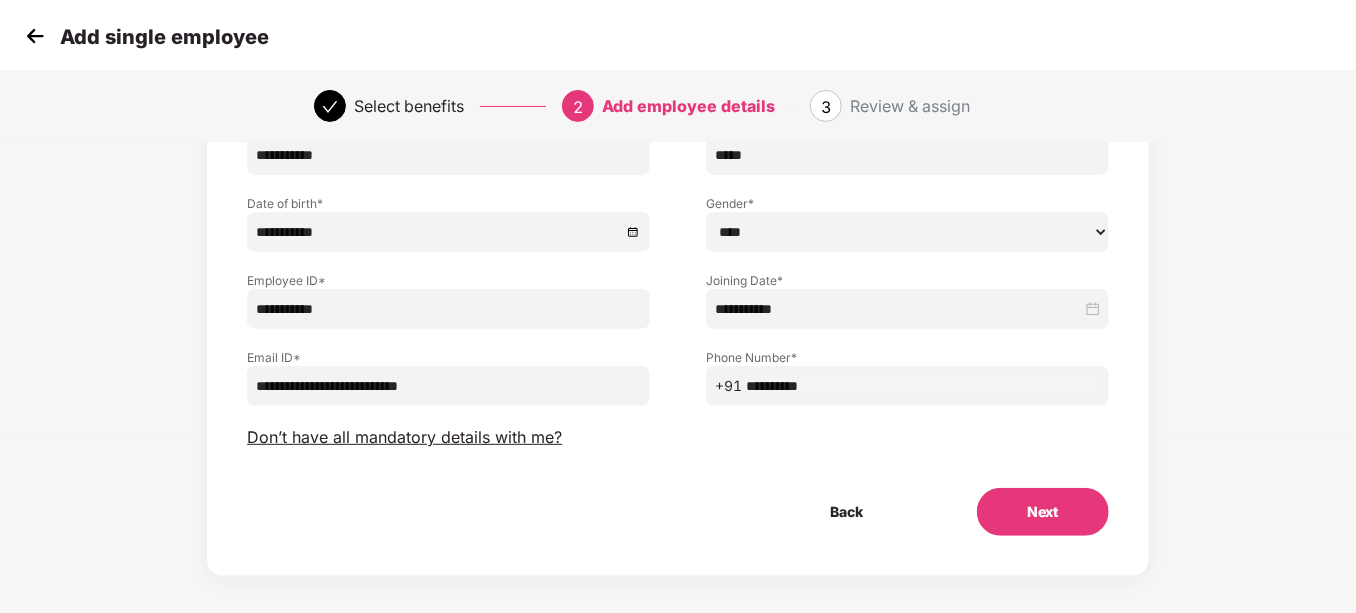 scroll, scrollTop: 187, scrollLeft: 0, axis: vertical 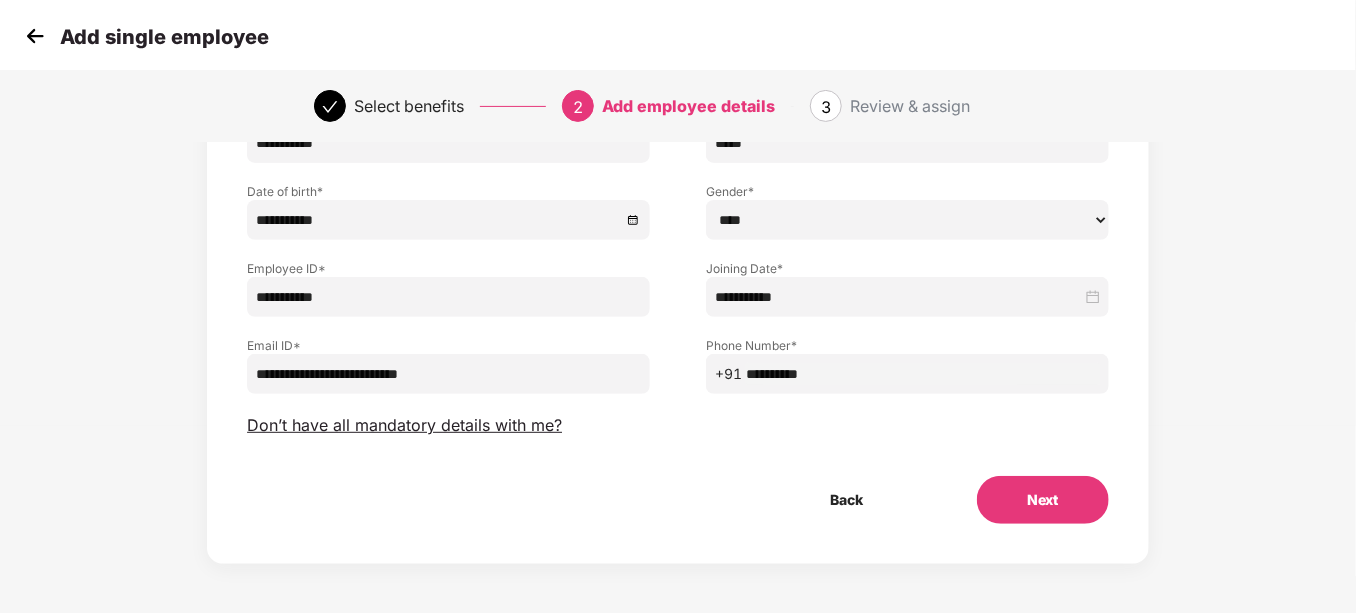 click on "Next" at bounding box center [1043, 500] 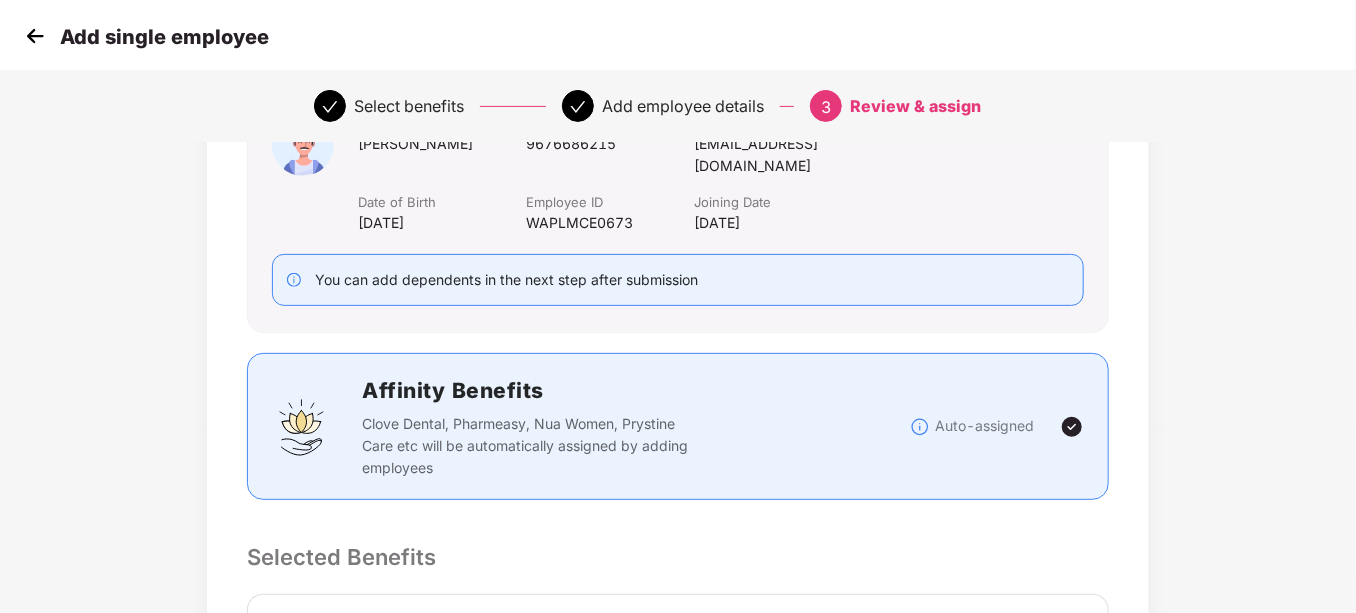 scroll, scrollTop: 0, scrollLeft: 0, axis: both 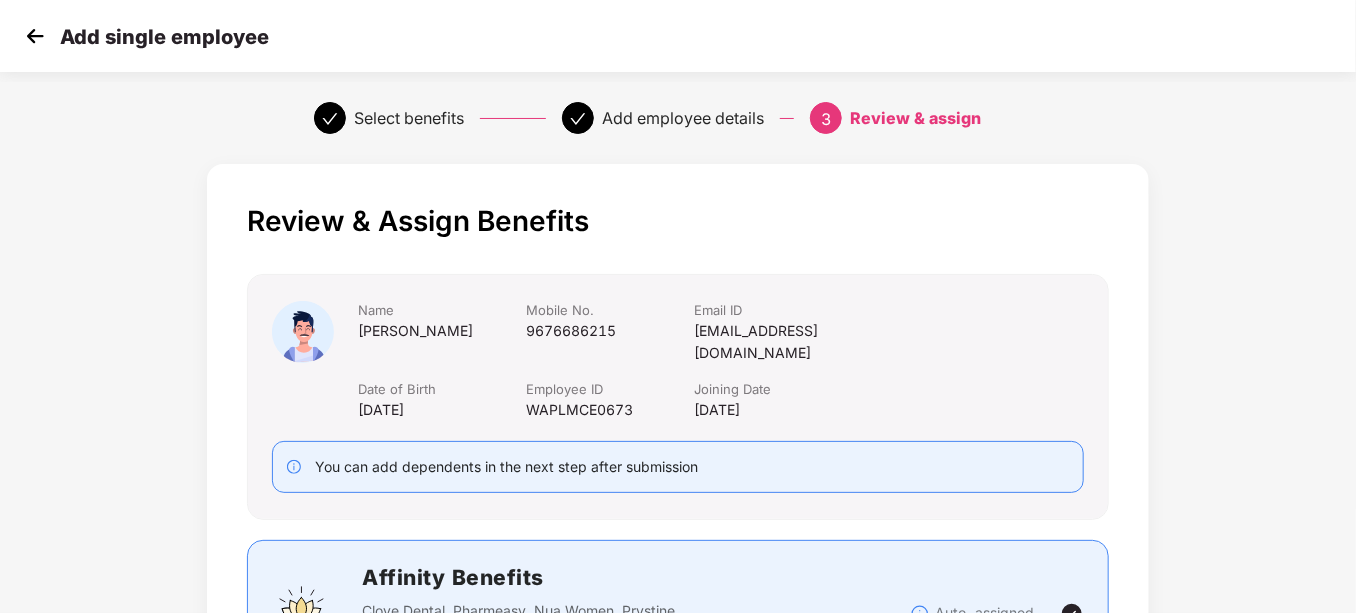 click on "Name    Vinay Kumar Yadav Mobile No.    9676686215 Email ID    Vinay.Yadav@roibypractus.com Date of Birth    1999-03-06 Employee ID  WAPLMCE0673   Joining Date    2025-07-10" at bounding box center (678, 361) 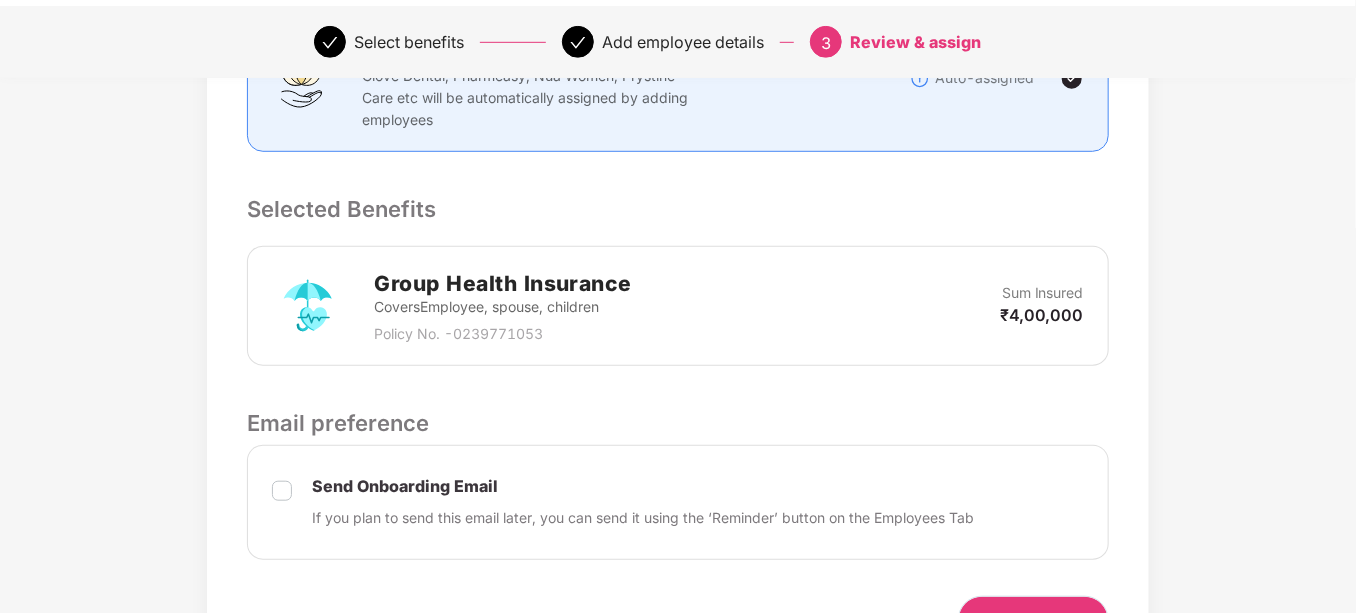 click on "Submit" at bounding box center (1033, 620) 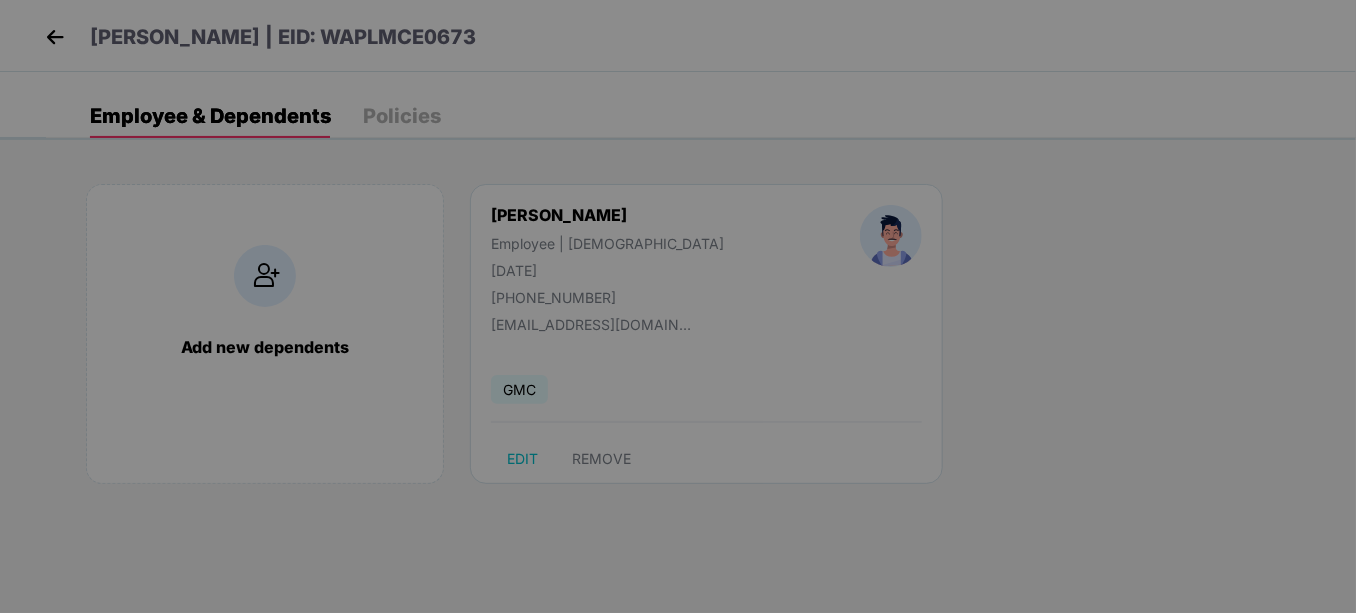 scroll, scrollTop: 0, scrollLeft: 0, axis: both 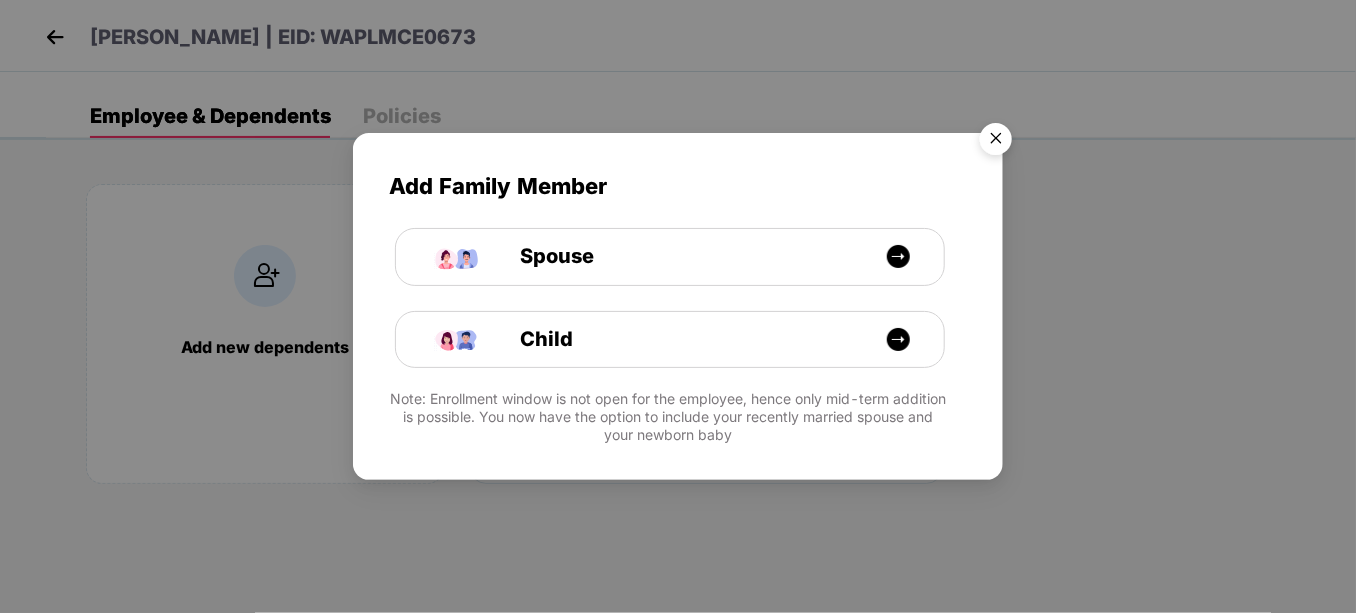 click at bounding box center (996, 142) 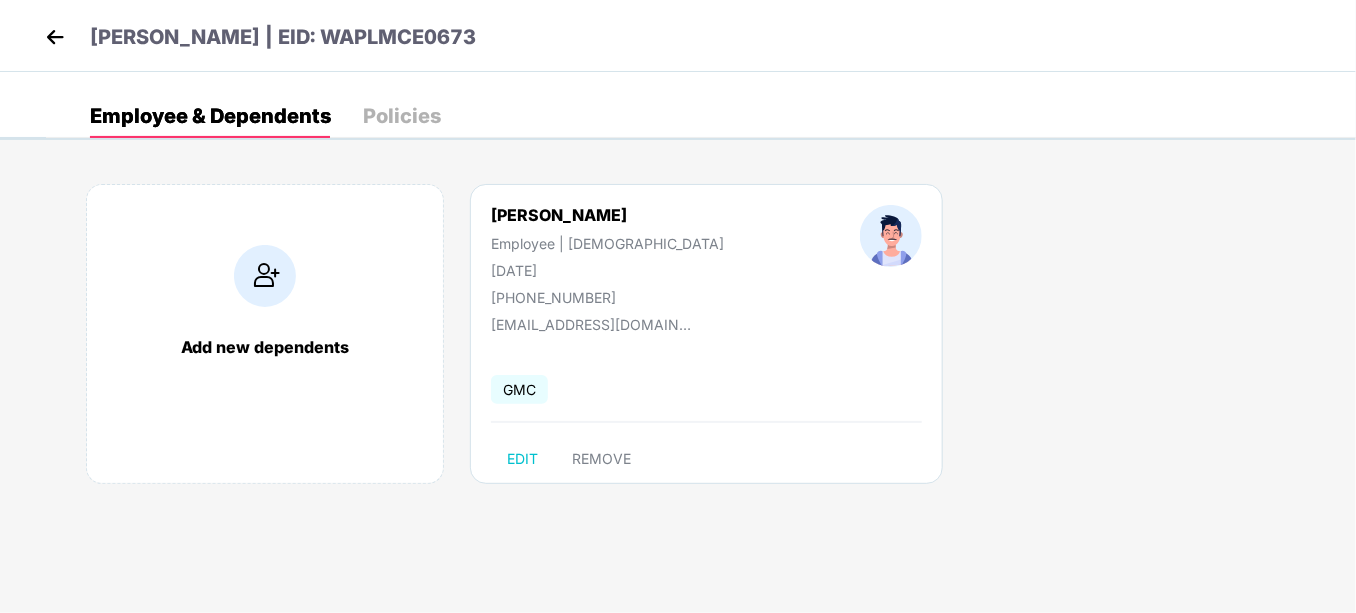 click at bounding box center (55, 37) 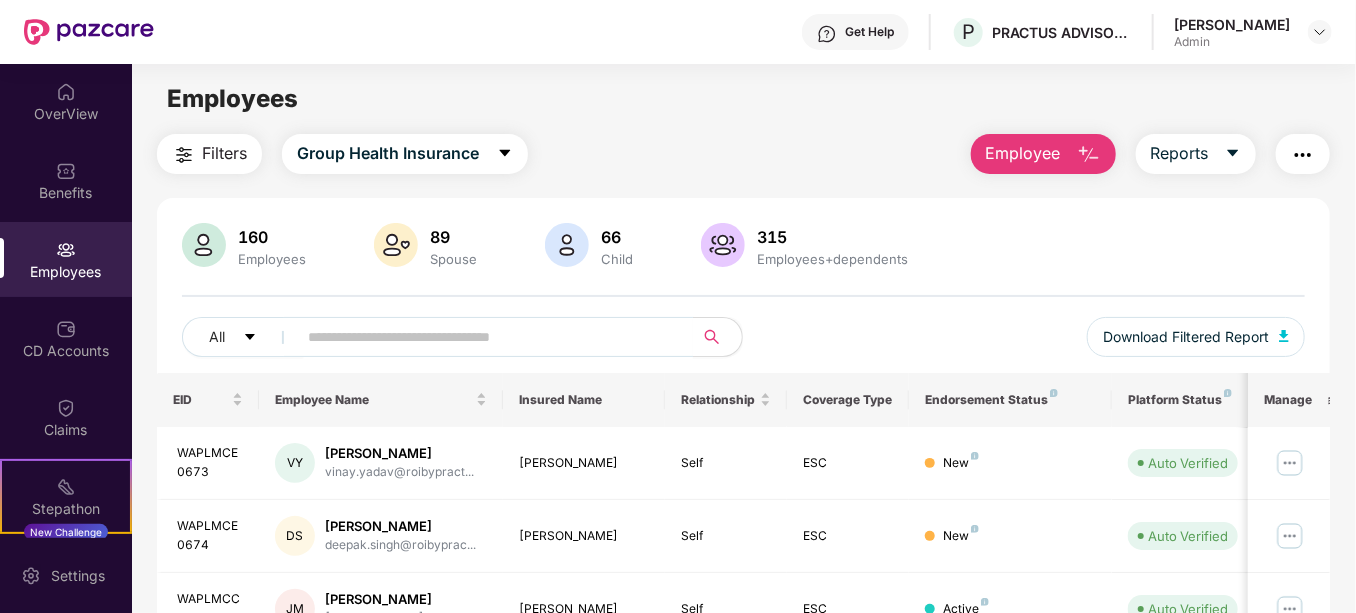 click on "Employee" at bounding box center [1043, 154] 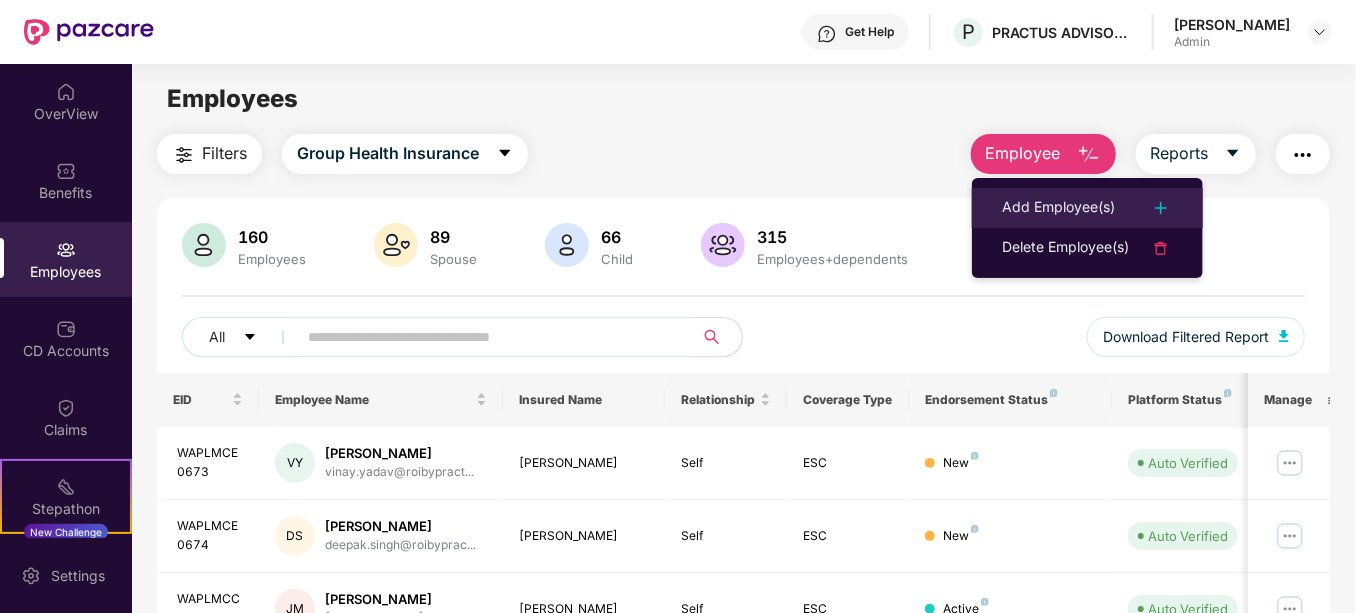 click on "Add Employee(s)" at bounding box center [1058, 208] 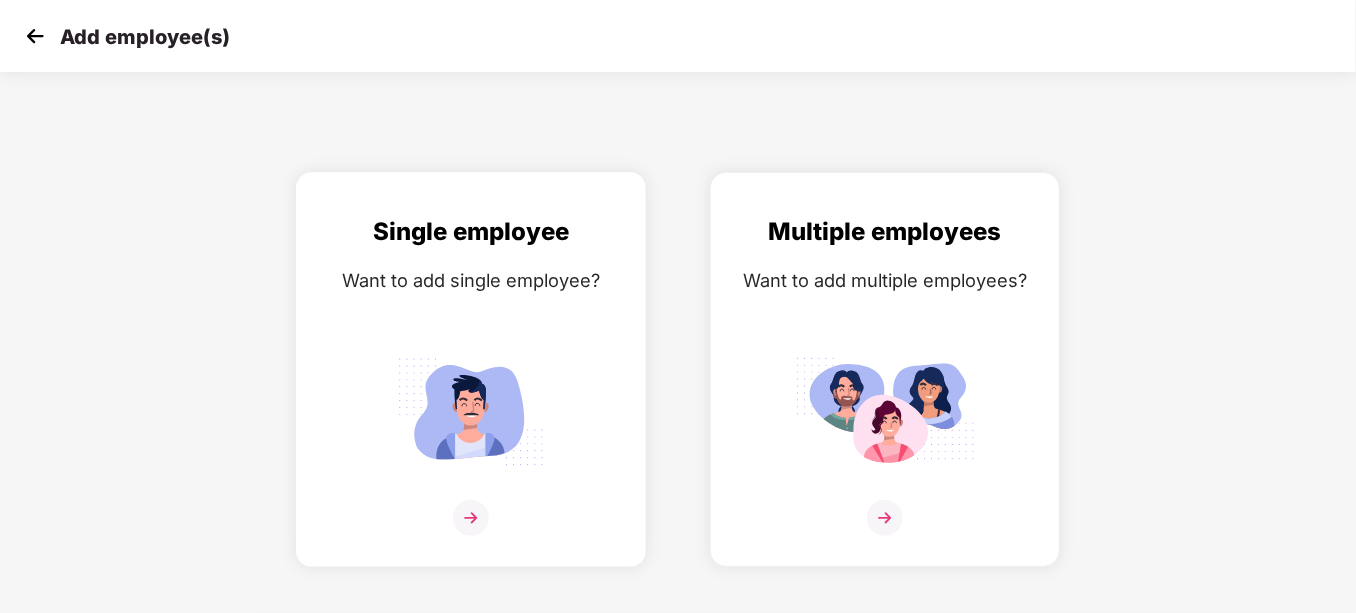 click at bounding box center [471, 518] 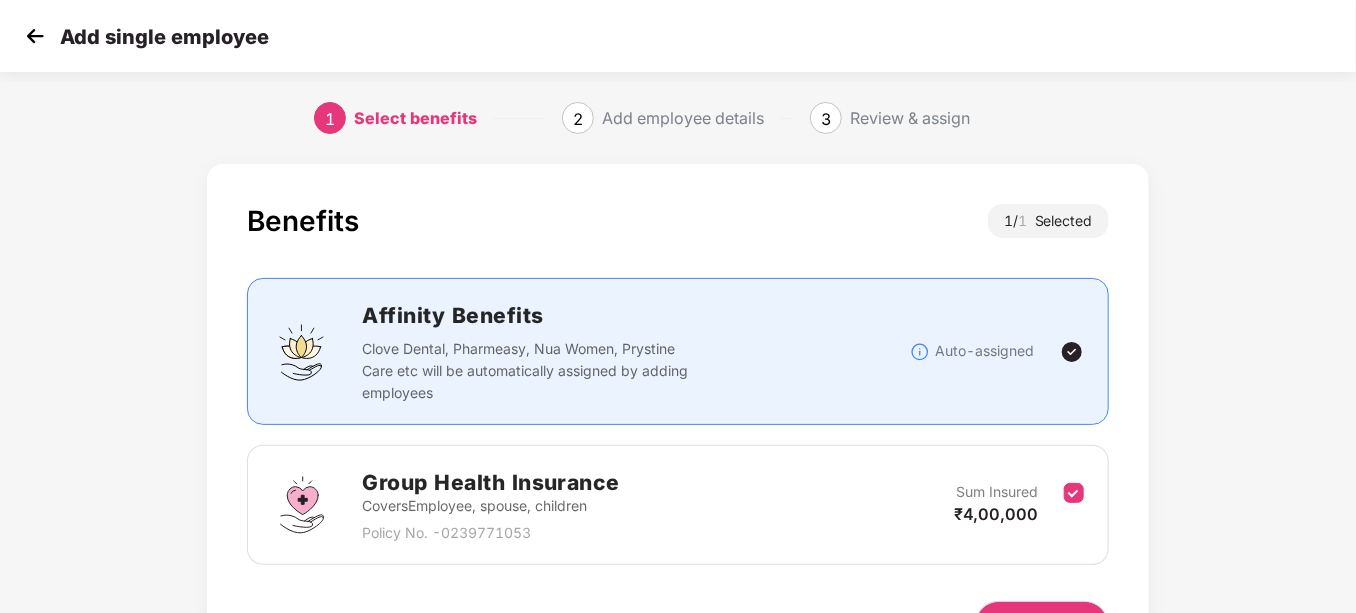 scroll, scrollTop: 125, scrollLeft: 0, axis: vertical 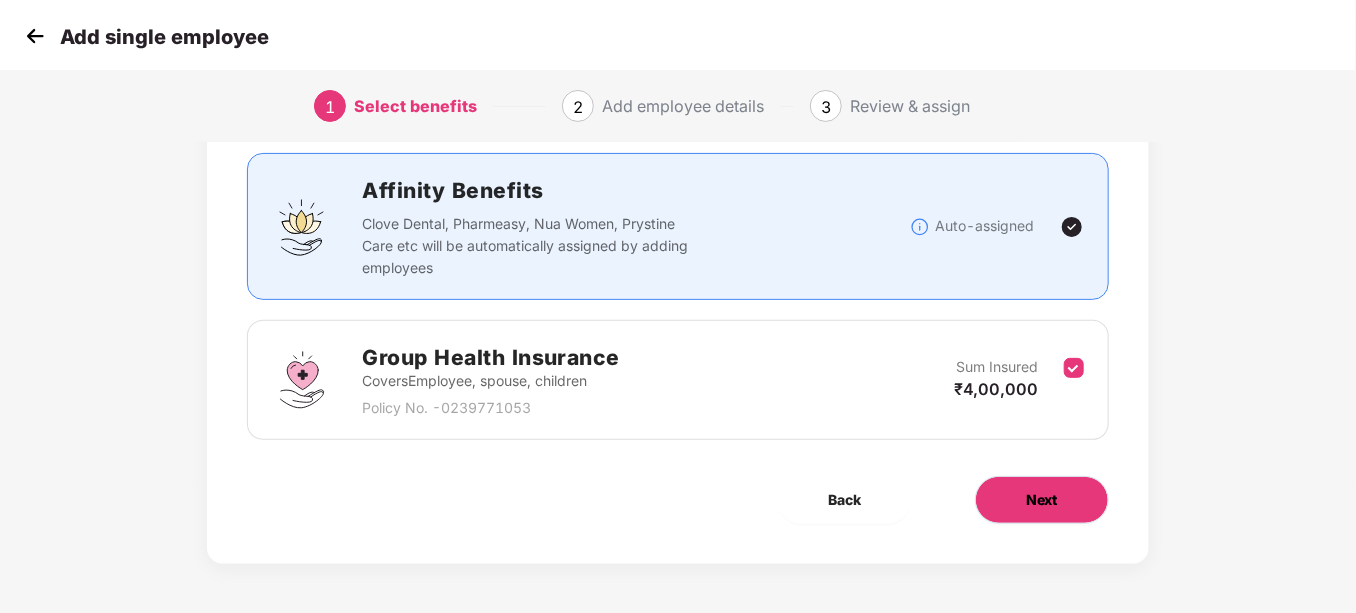 click on "Next" at bounding box center (1042, 500) 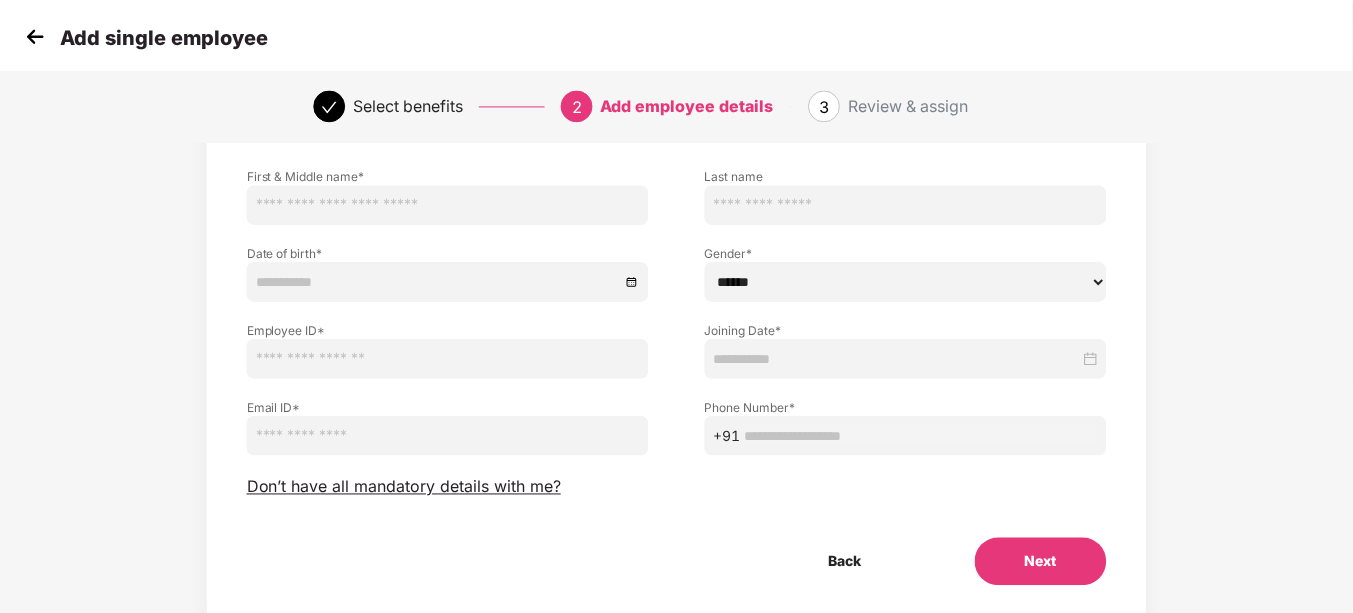 scroll, scrollTop: 0, scrollLeft: 0, axis: both 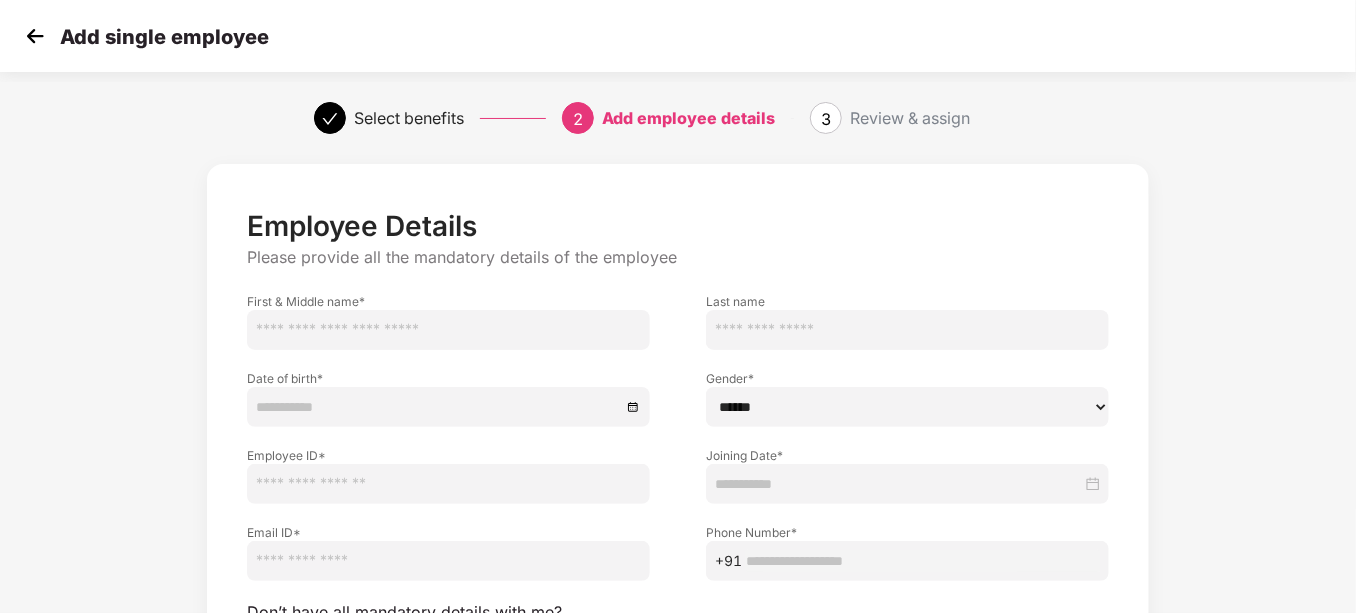 click at bounding box center (448, 330) 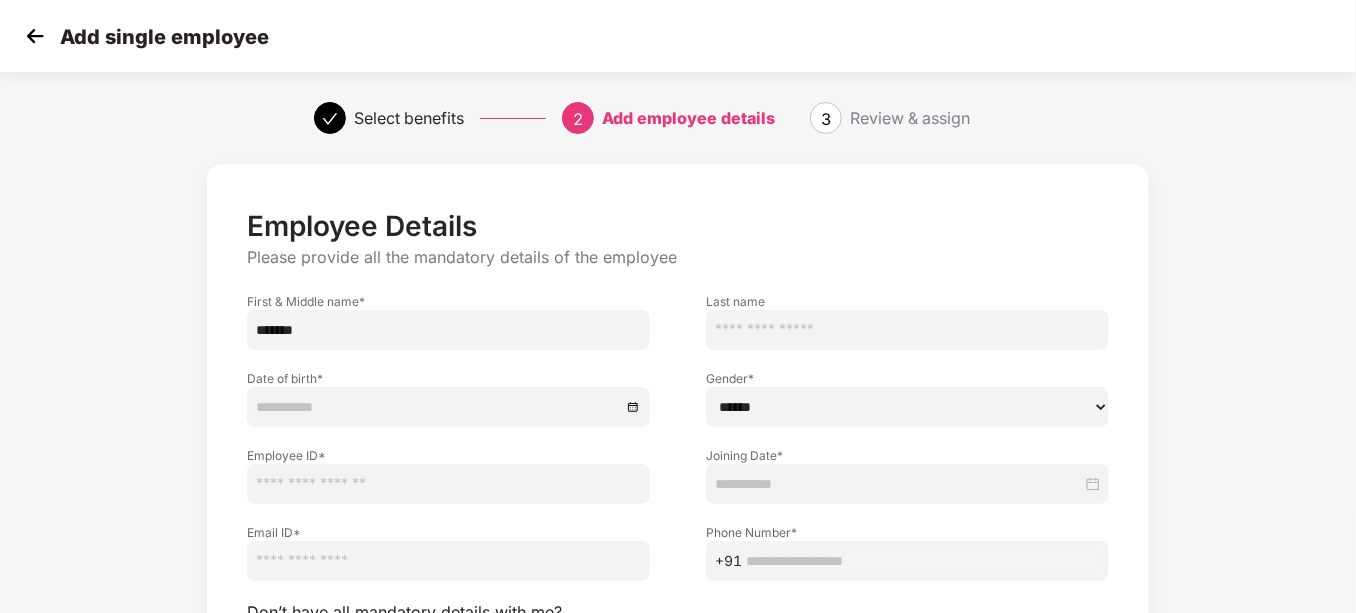 type on "*******" 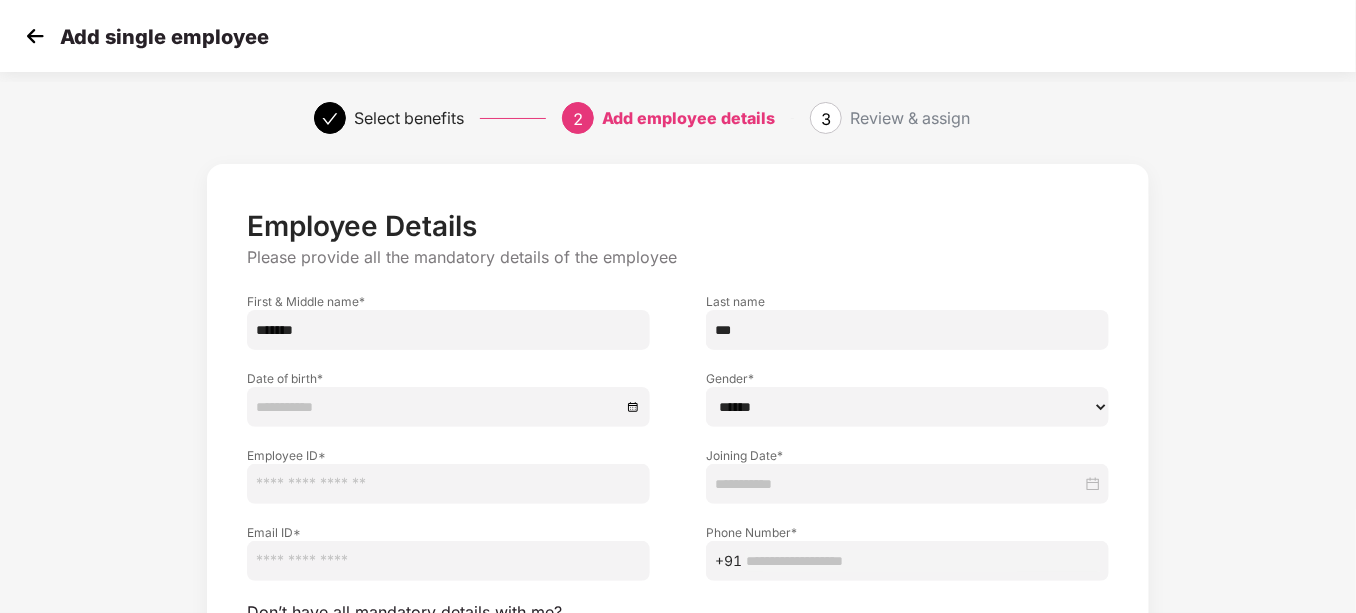 type on "***" 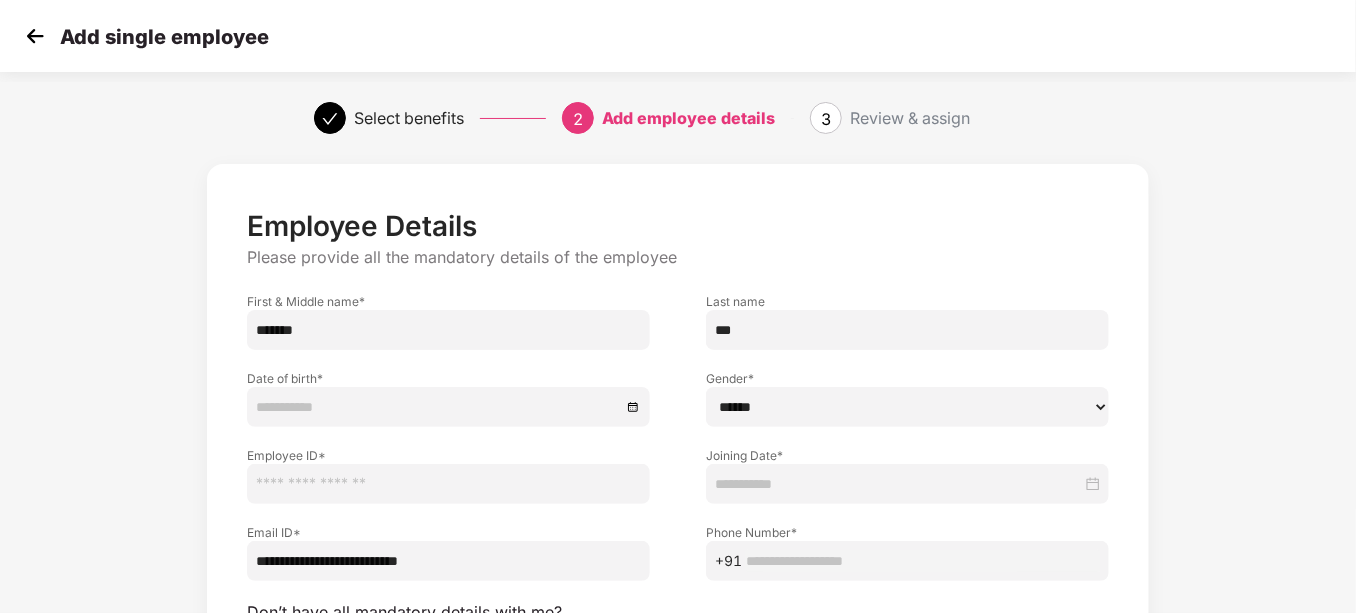 type on "**********" 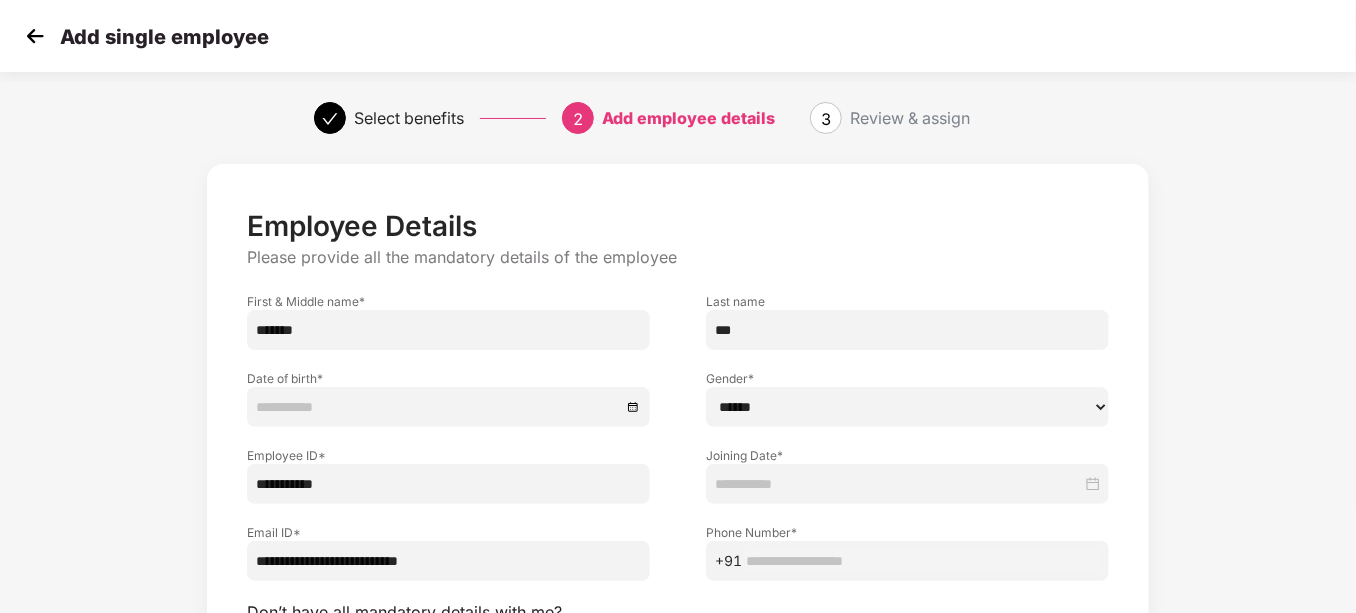 type on "**********" 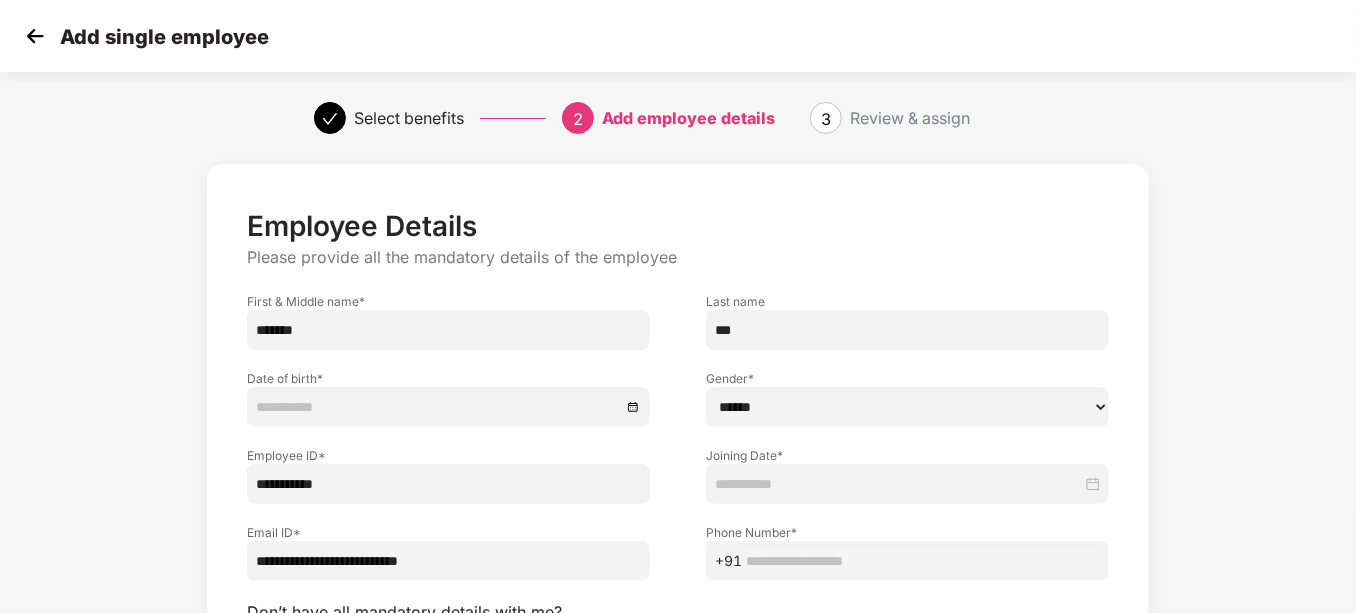 click at bounding box center [923, 561] 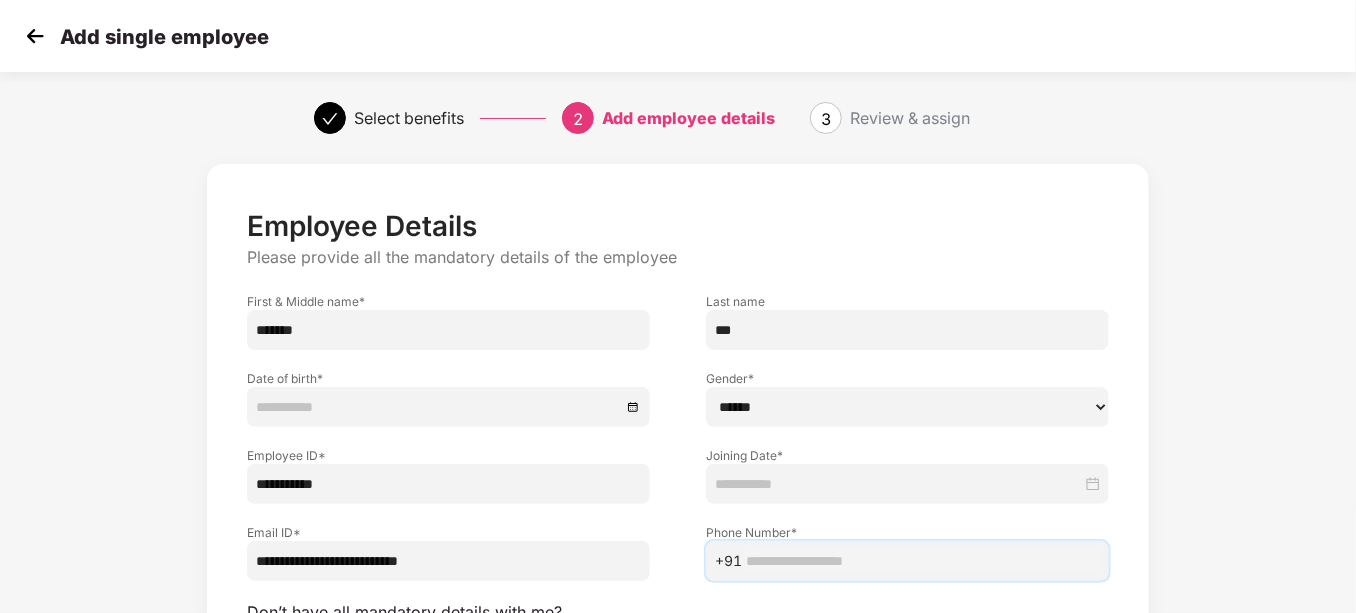 paste on "**********" 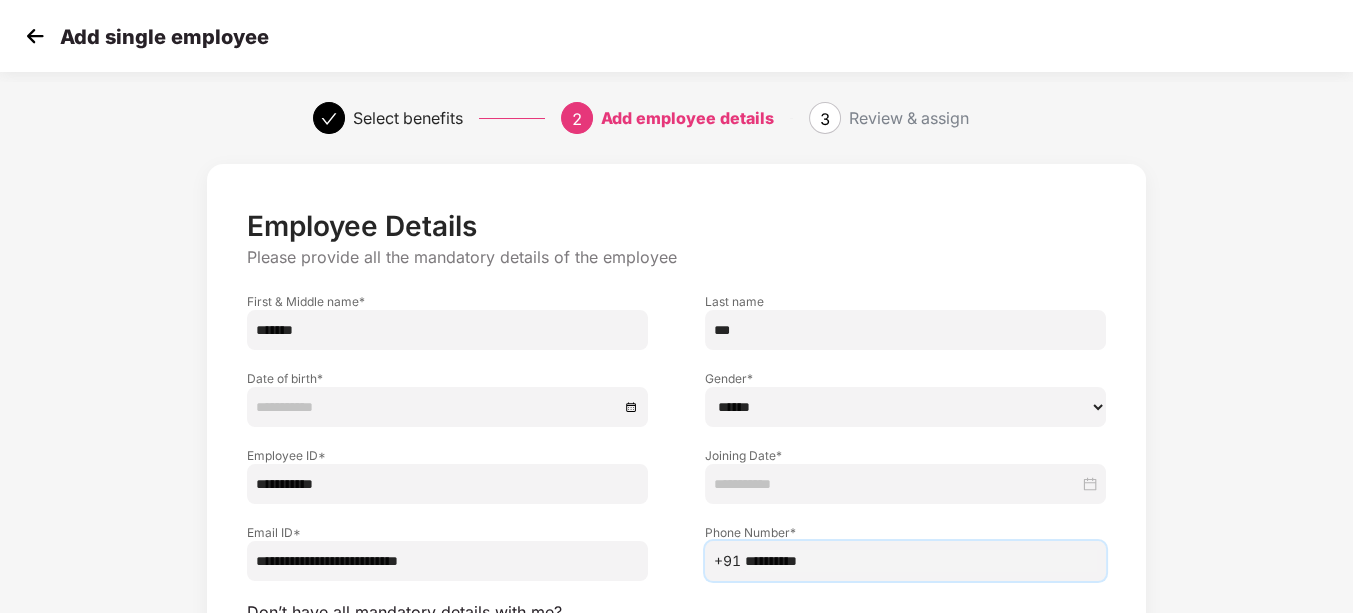 type on "**********" 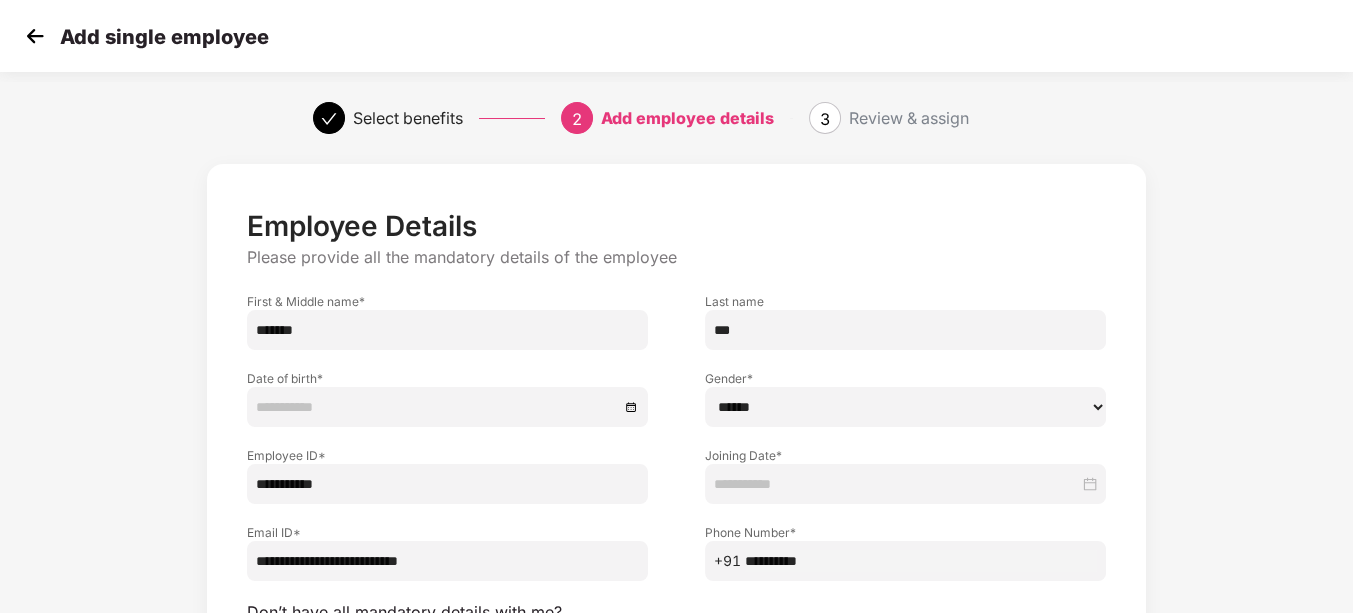 click on "**********" at bounding box center [676, 477] 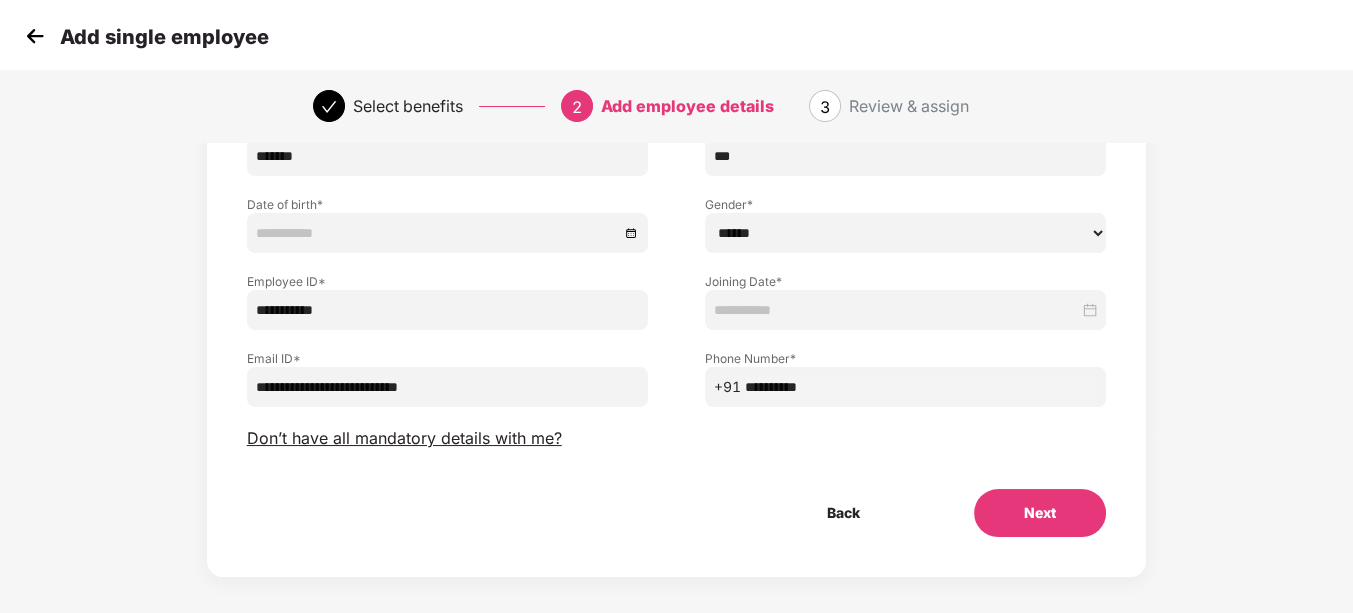 scroll, scrollTop: 187, scrollLeft: 0, axis: vertical 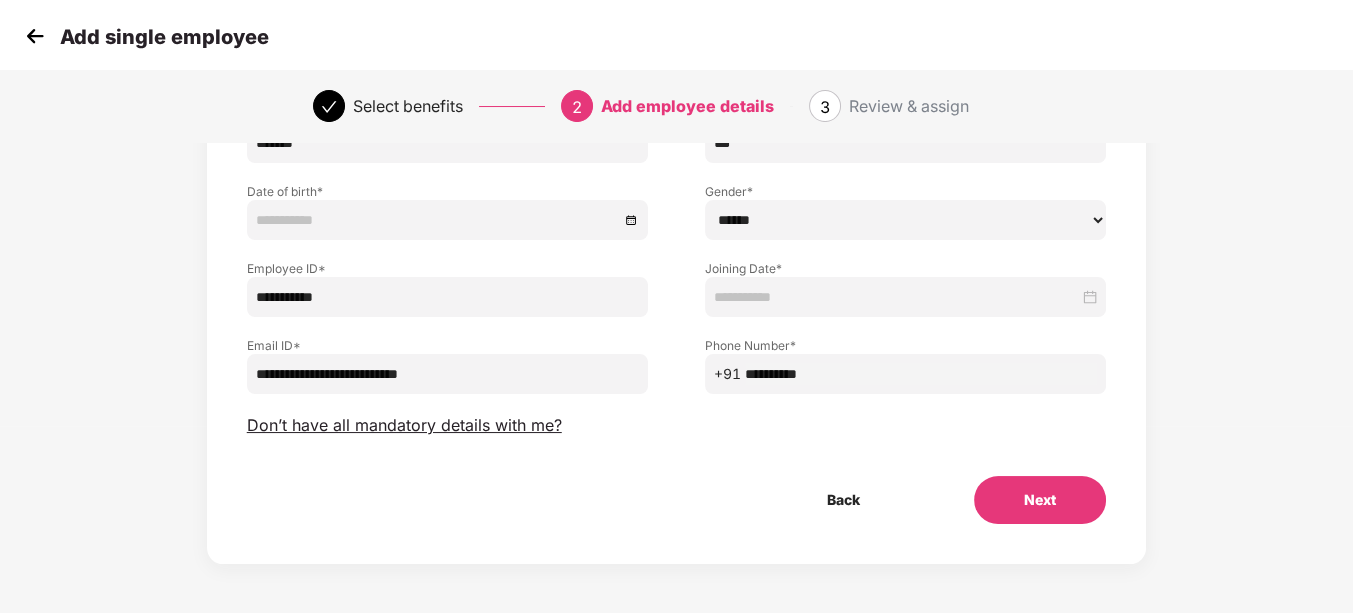 click on "****** **** ******" at bounding box center [906, 220] 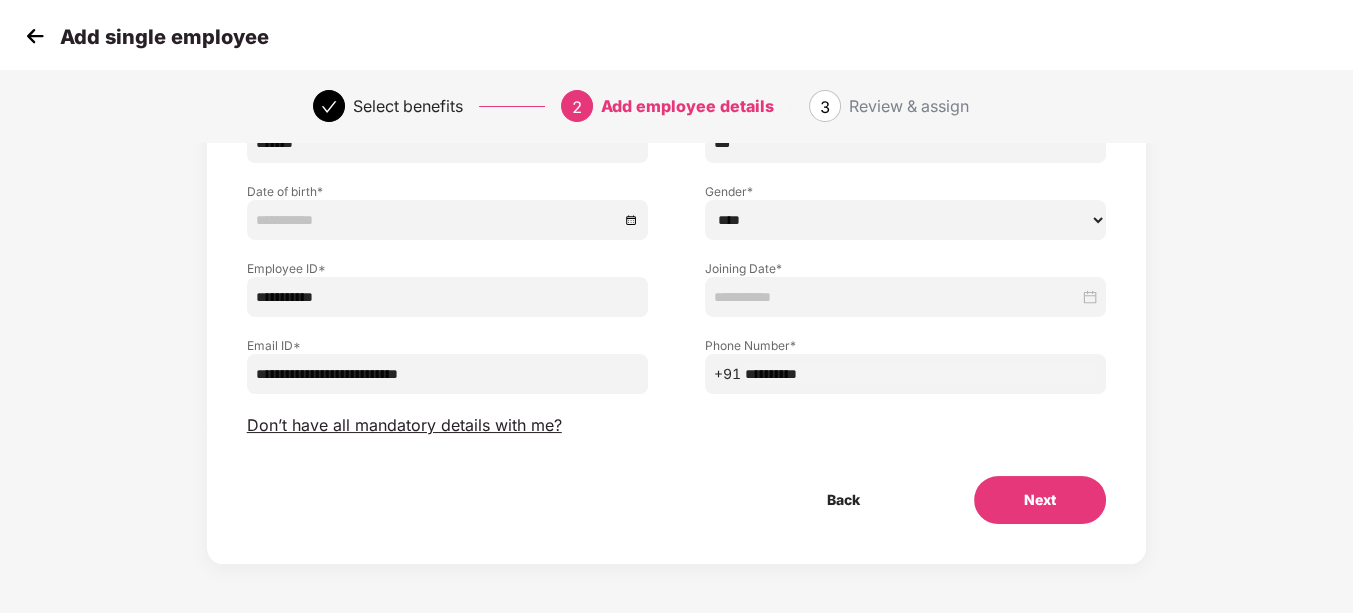 click on "****** **** ******" at bounding box center [906, 220] 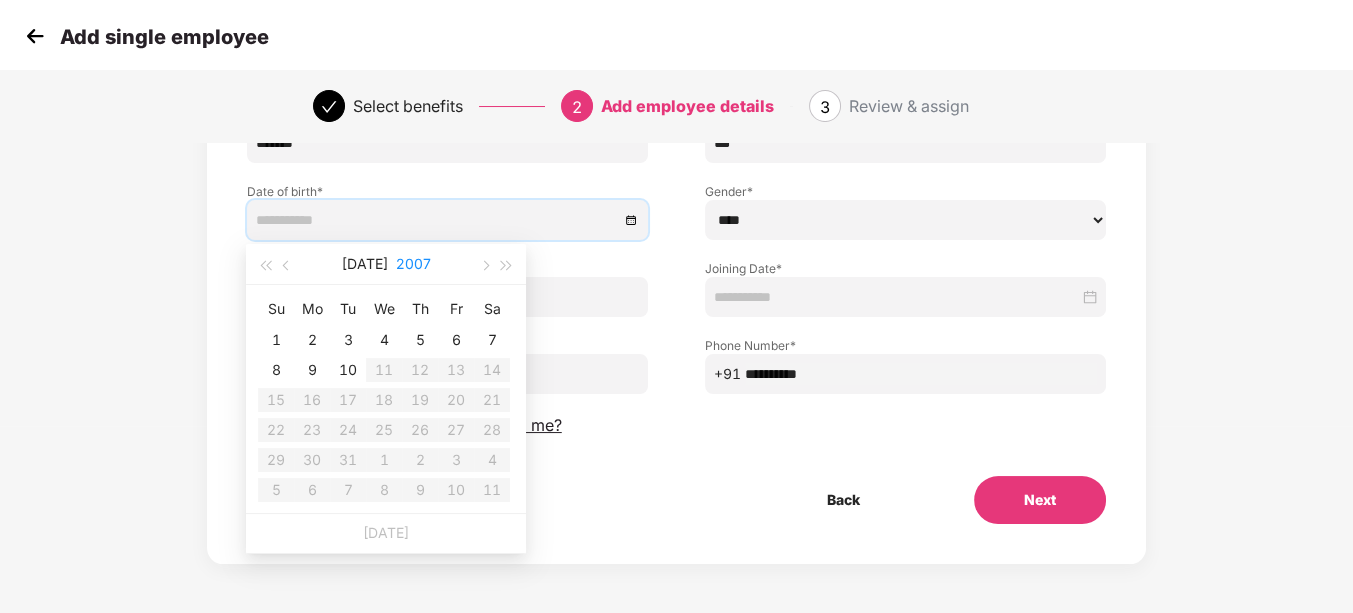 click on "2007" at bounding box center [413, 264] 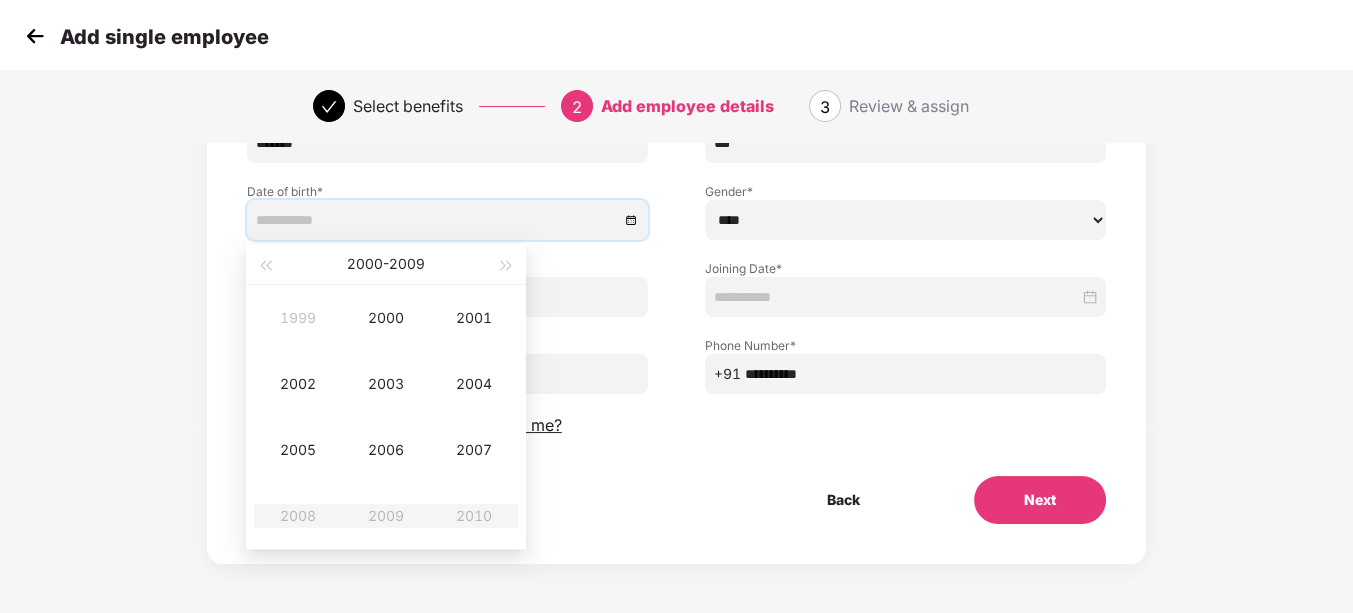 click on "2000 - 2009" at bounding box center [386, 264] 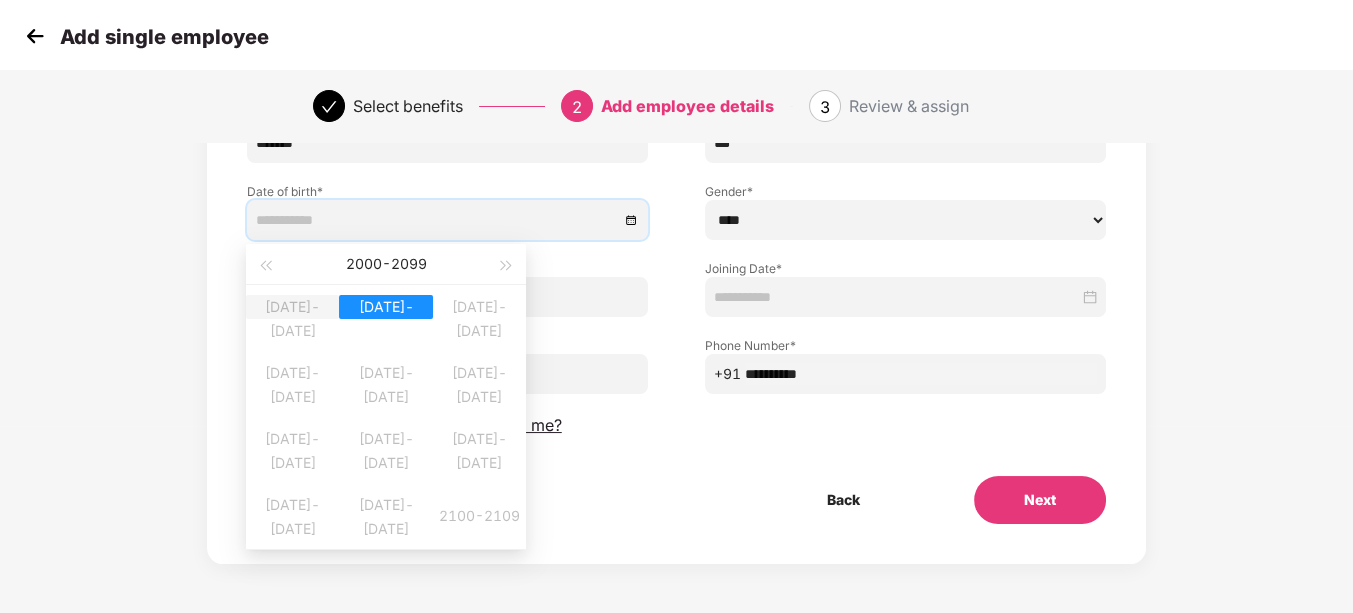 type on "**********" 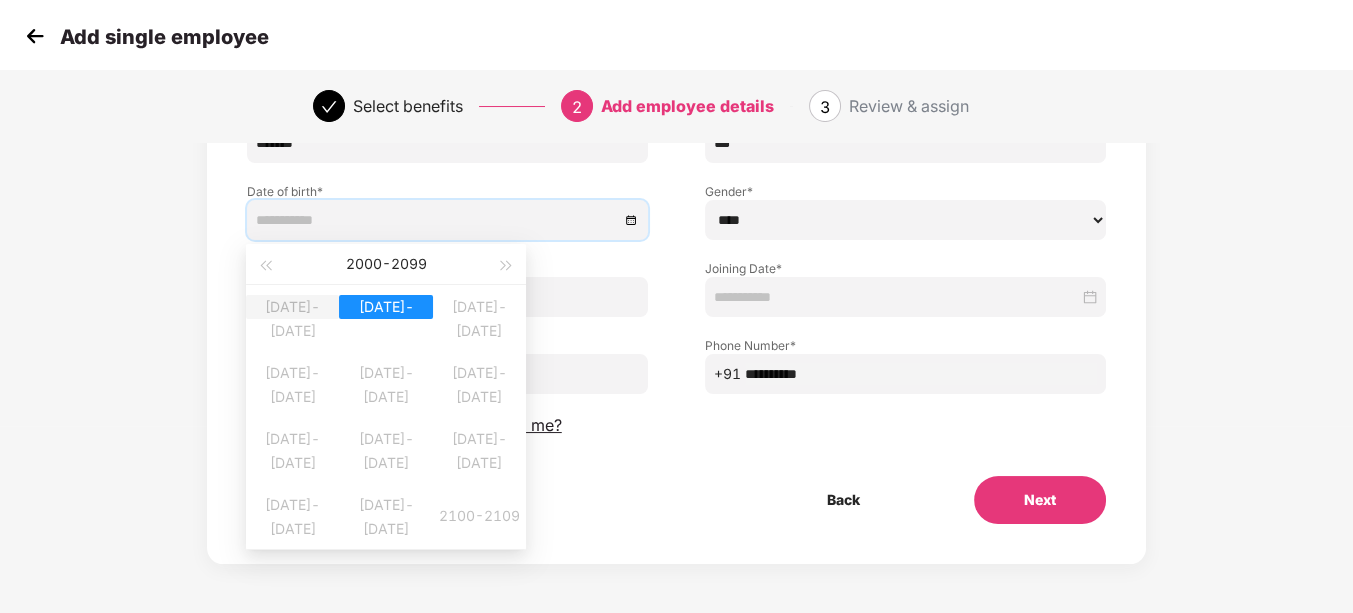 click on "1990-1999" at bounding box center (292, 307) 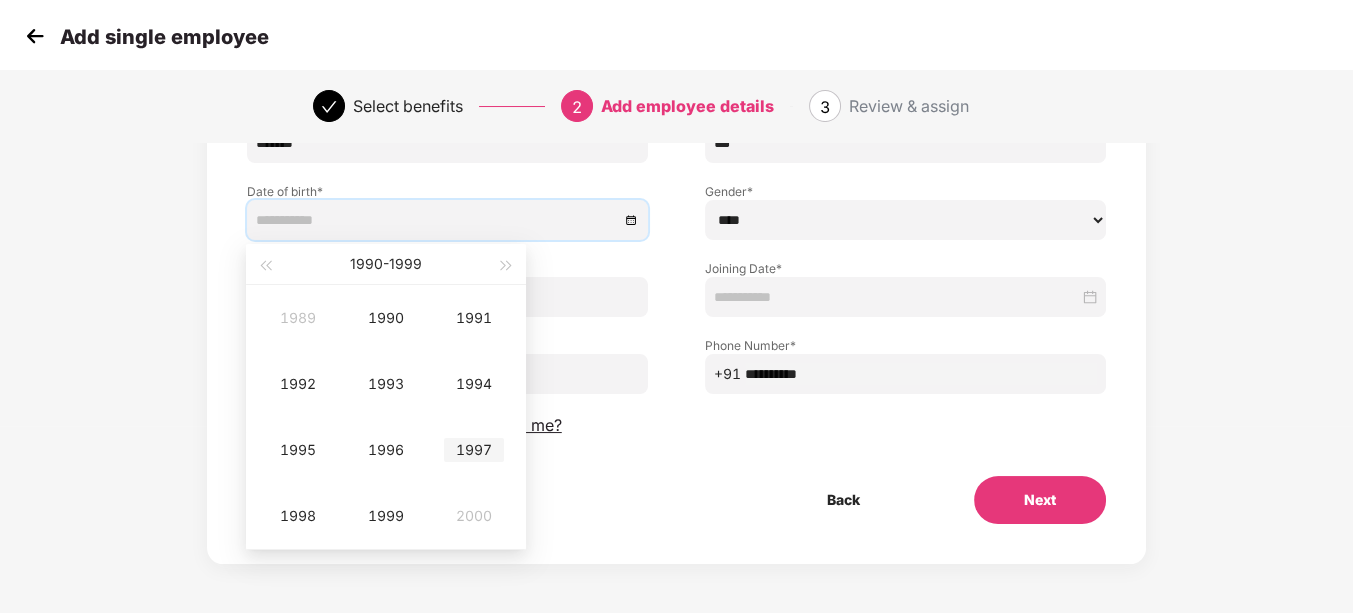 type on "**********" 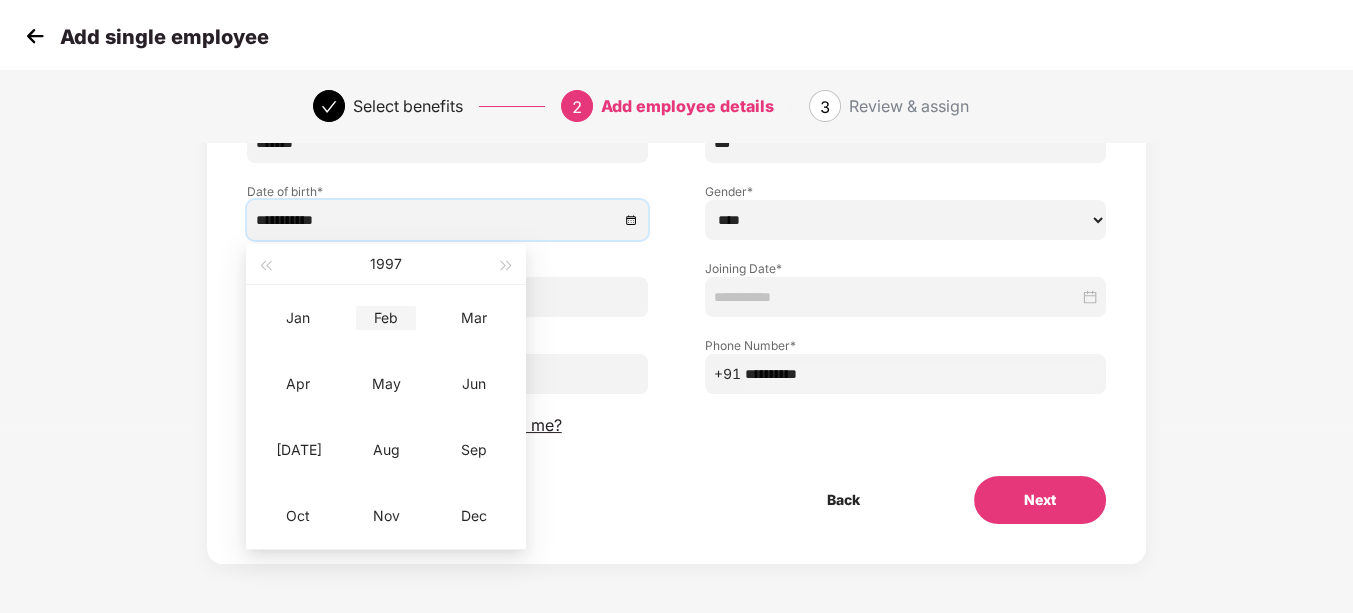 type on "**********" 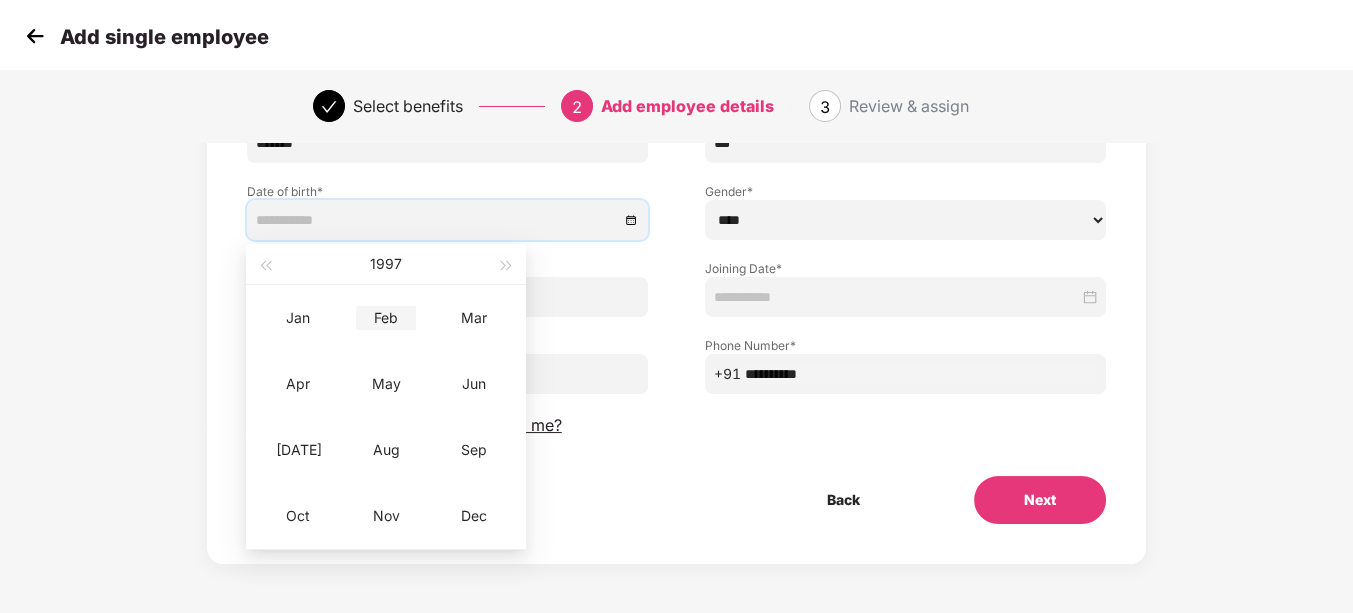 click on "Feb" at bounding box center [386, 318] 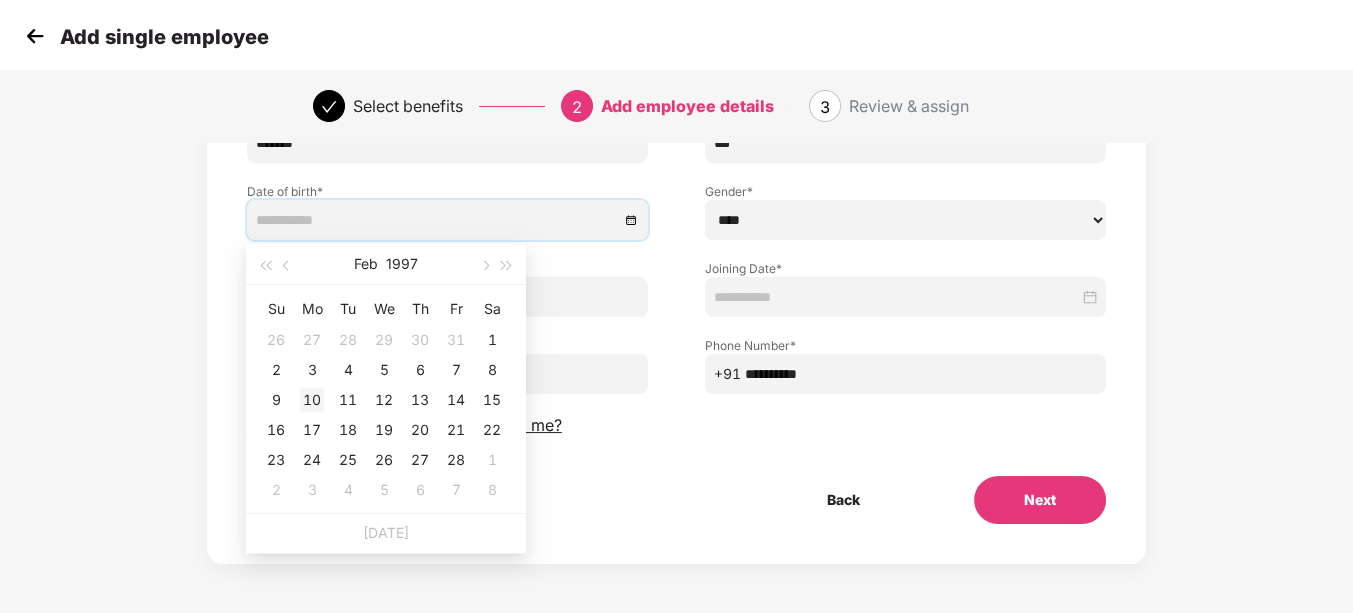 type on "**********" 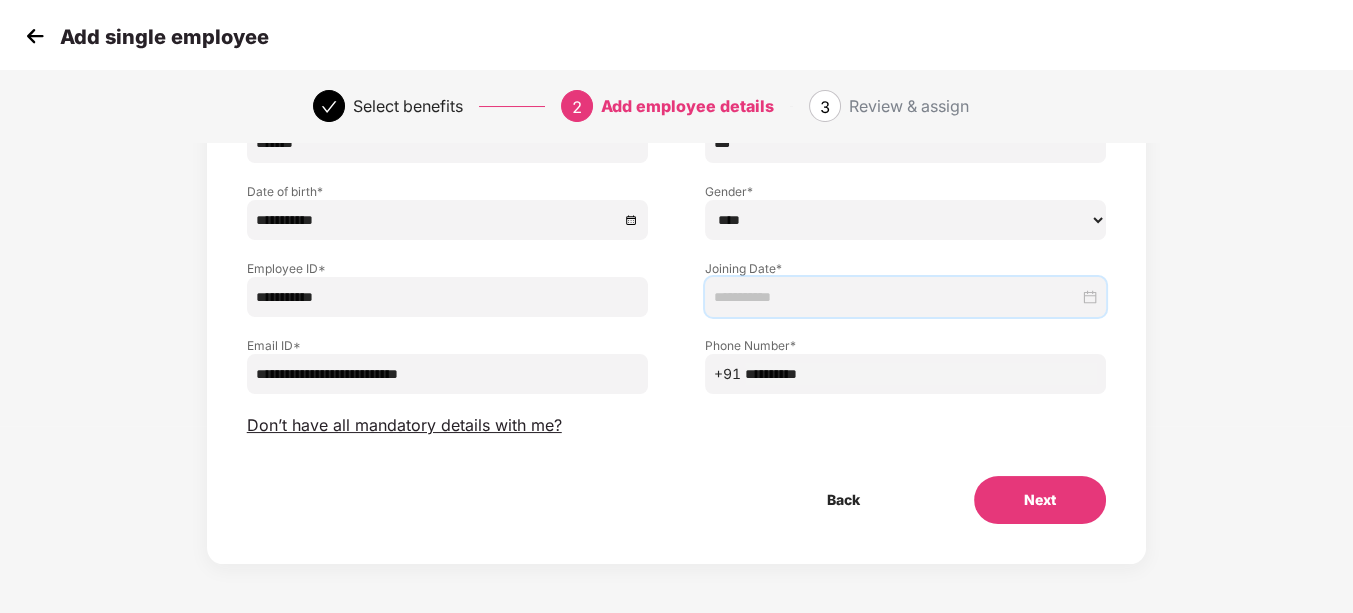 click at bounding box center [897, 297] 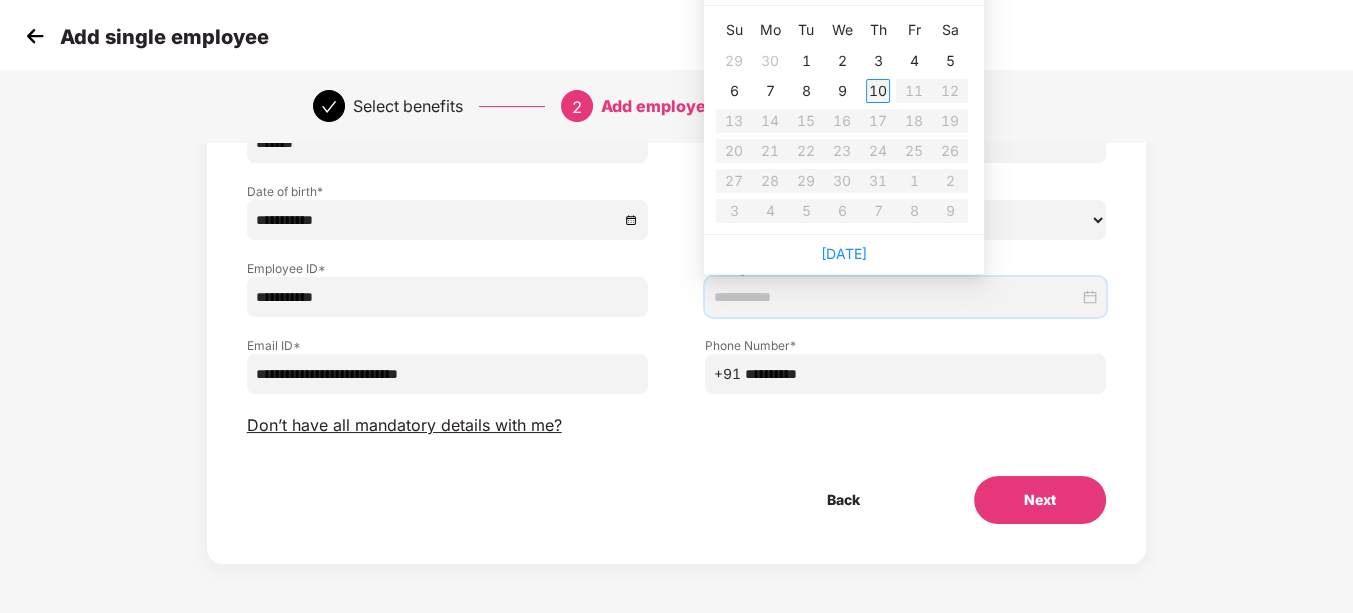 type on "**********" 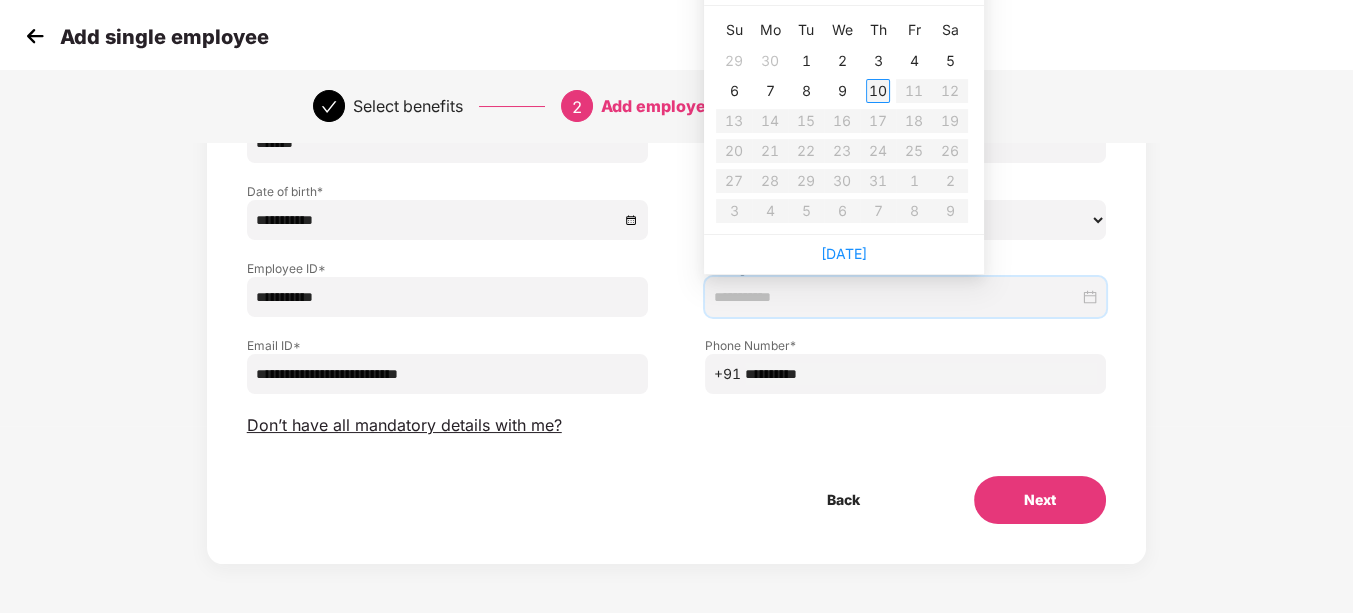 click on "10" at bounding box center (878, 91) 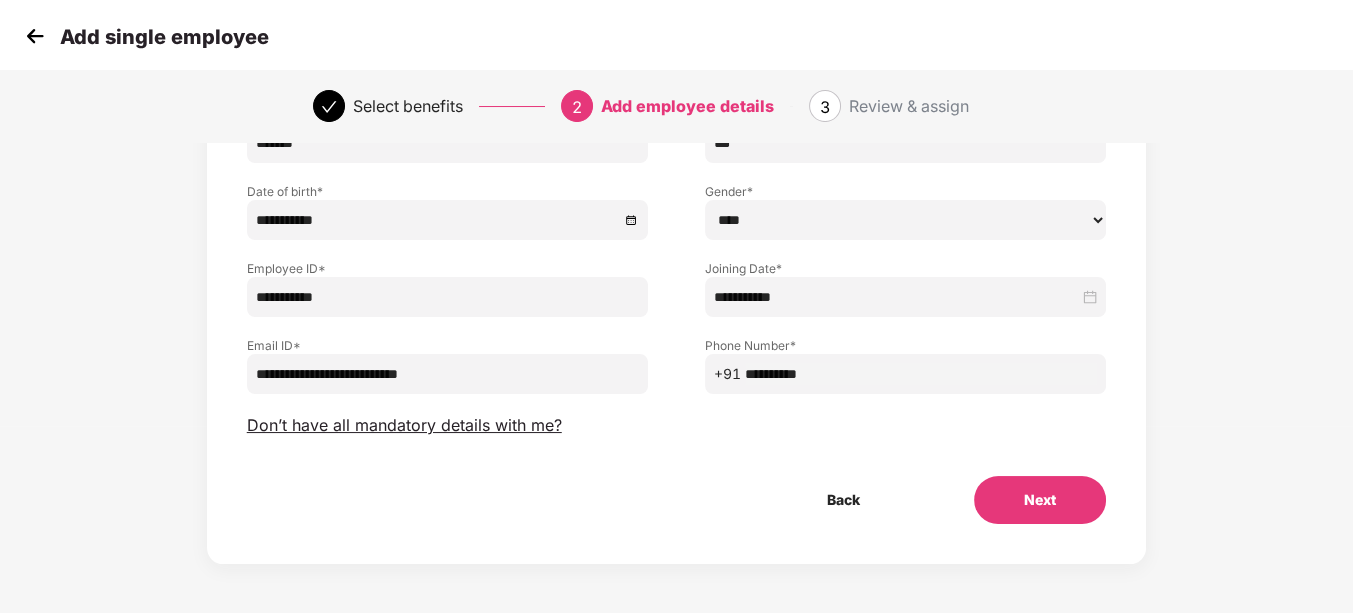 click on "Next" at bounding box center (1040, 500) 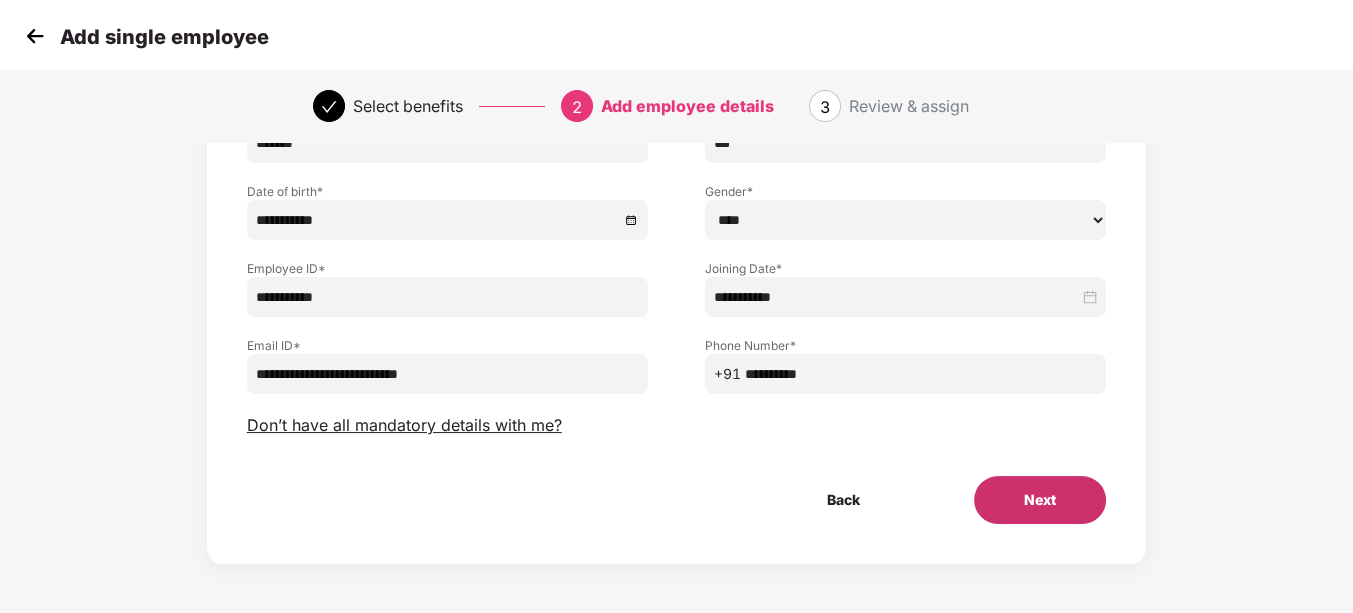 scroll, scrollTop: 0, scrollLeft: 0, axis: both 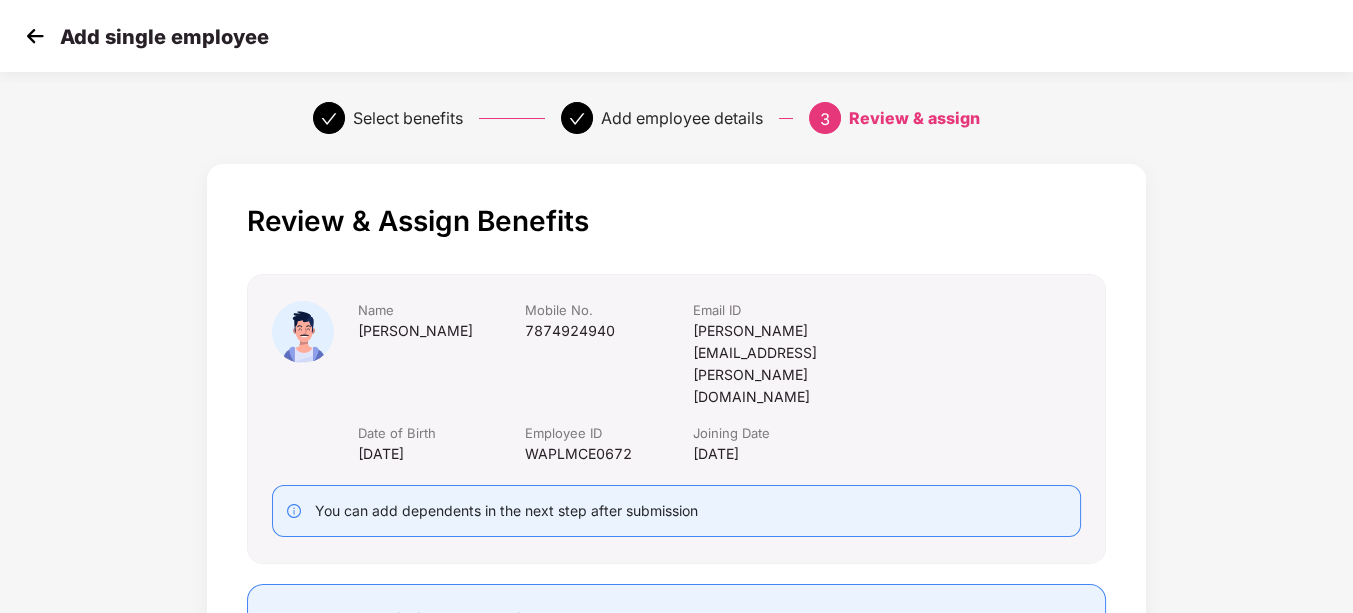 click on "Date of Birth    1997-02-10 Employee ID  WAPLMCE0672   Joining Date    2025-07-10" at bounding box center (693, 444) 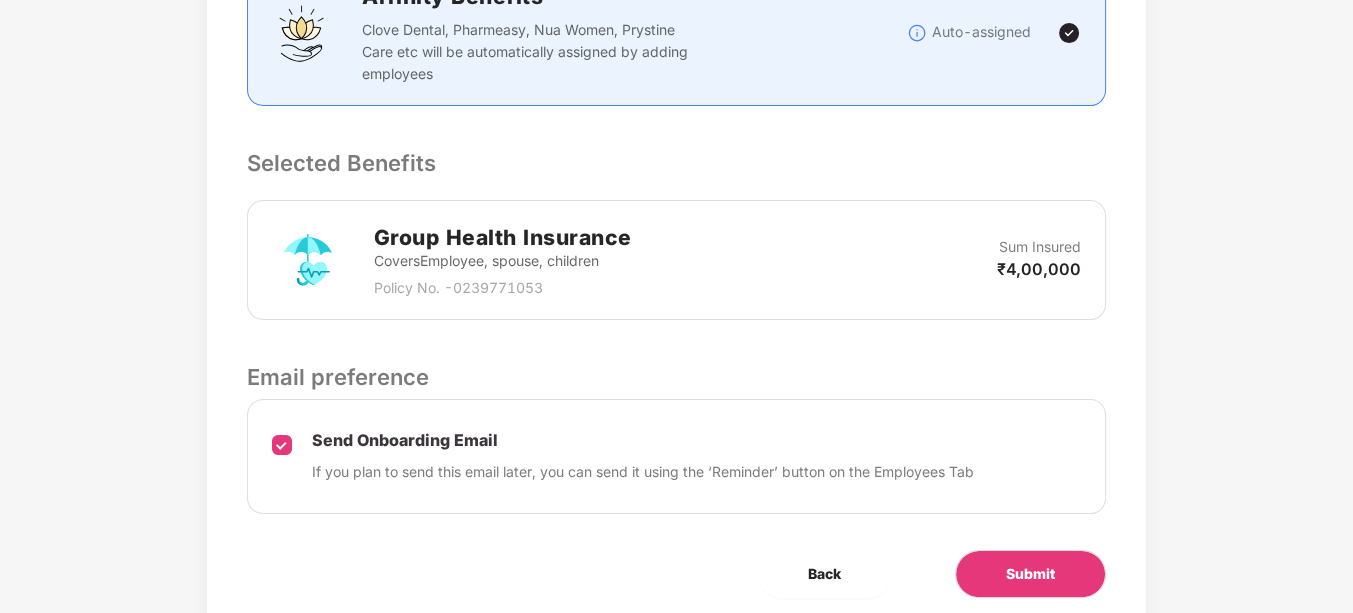 scroll, scrollTop: 631, scrollLeft: 0, axis: vertical 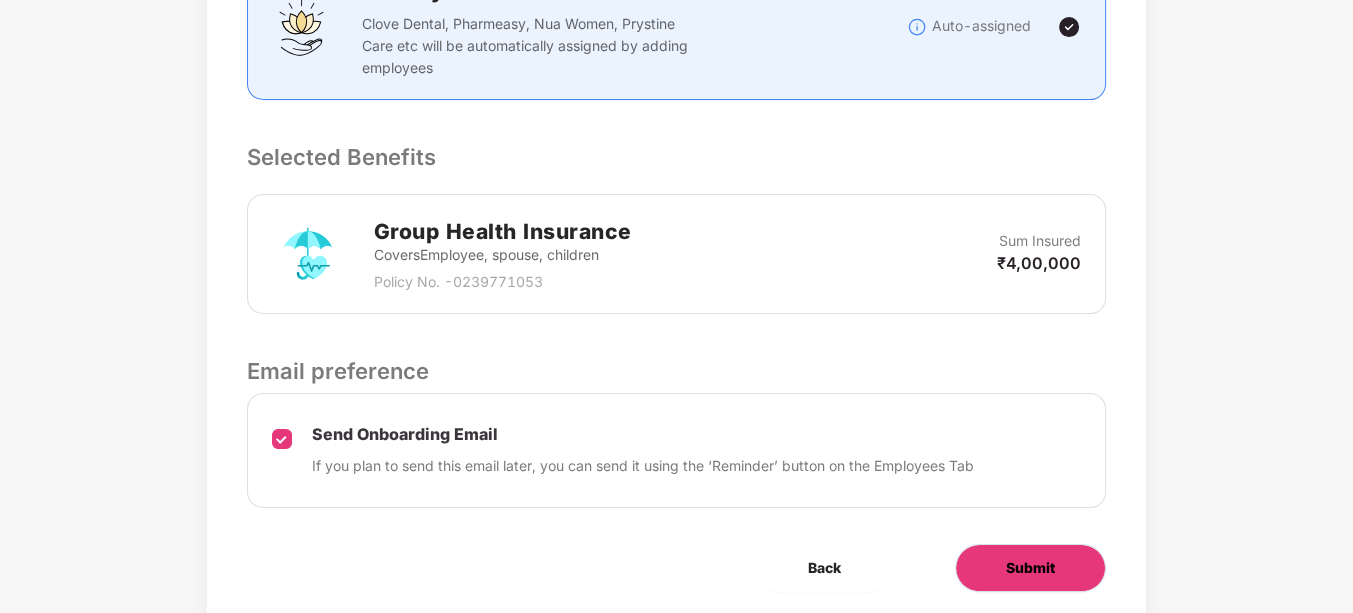 click on "Submit" at bounding box center [1030, 568] 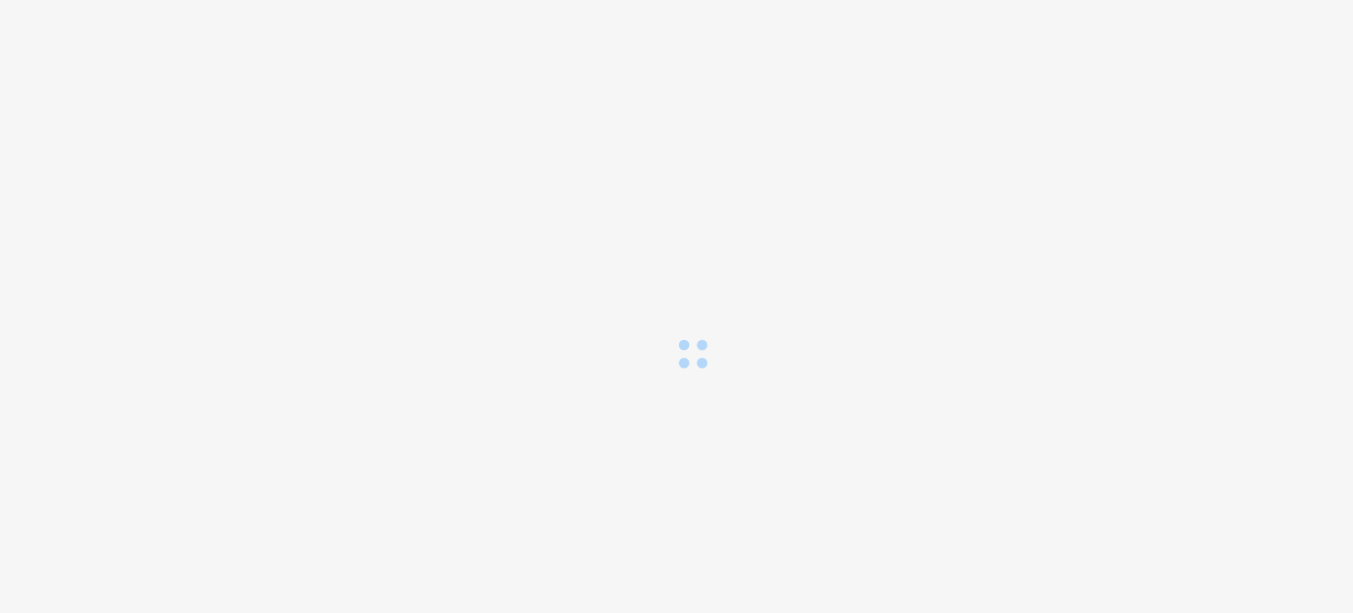 scroll, scrollTop: 0, scrollLeft: 0, axis: both 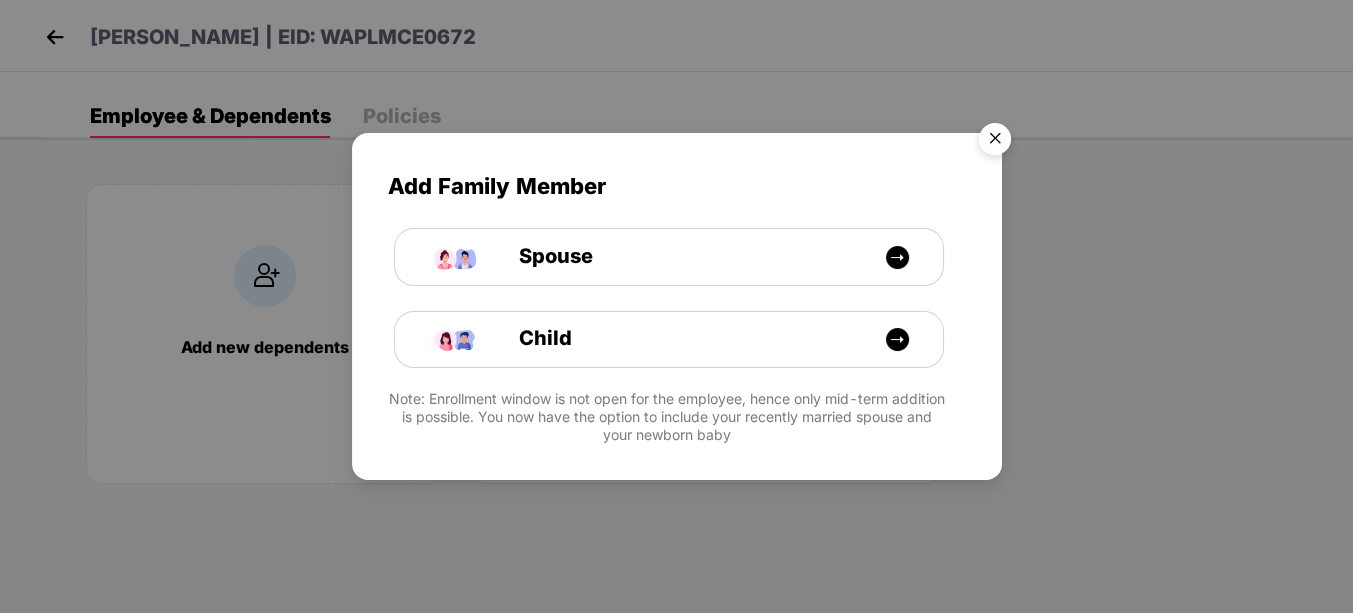click at bounding box center [995, 142] 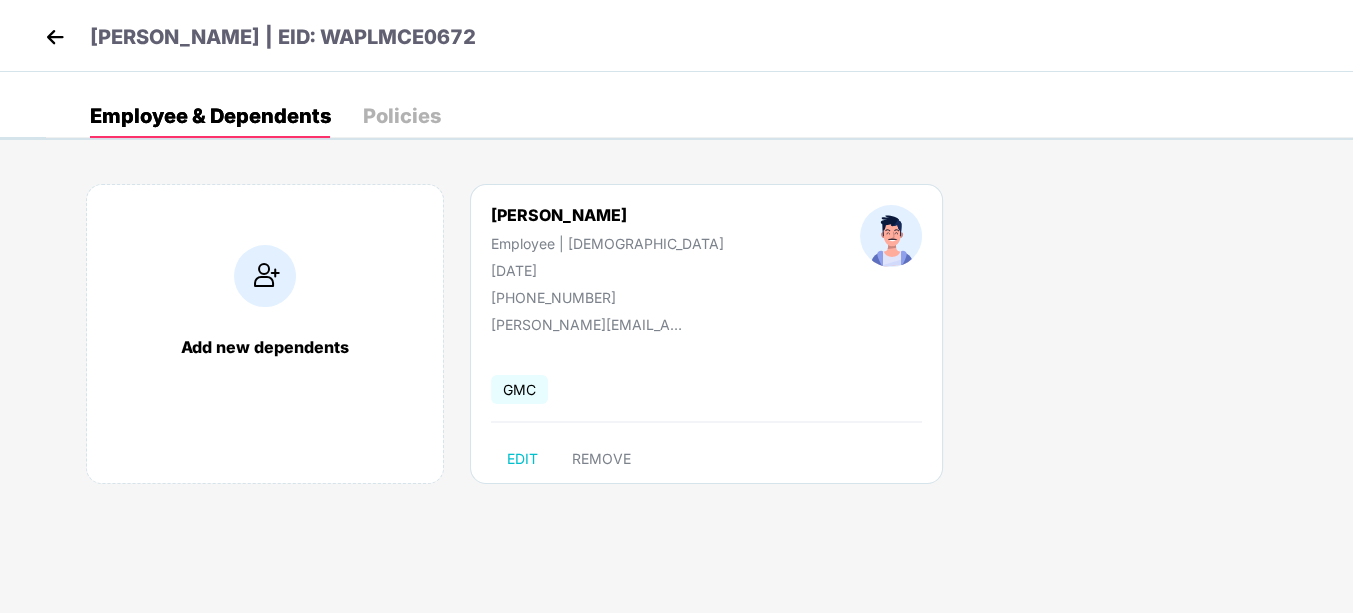 click at bounding box center [55, 37] 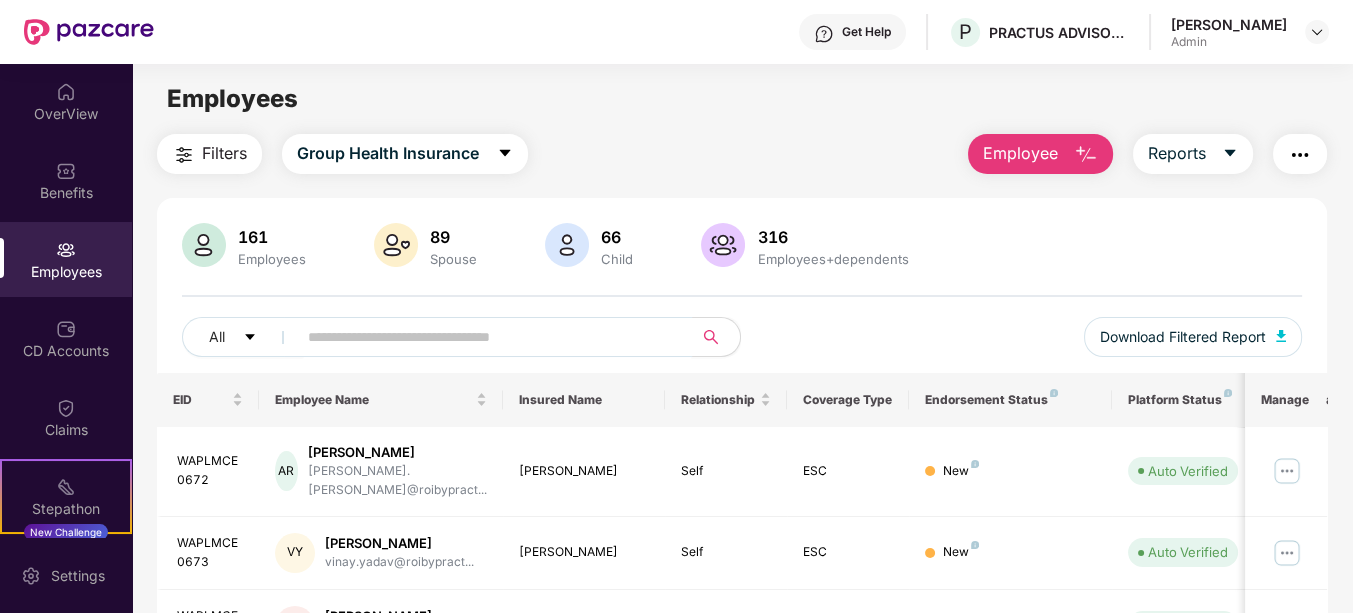 click at bounding box center [486, 337] 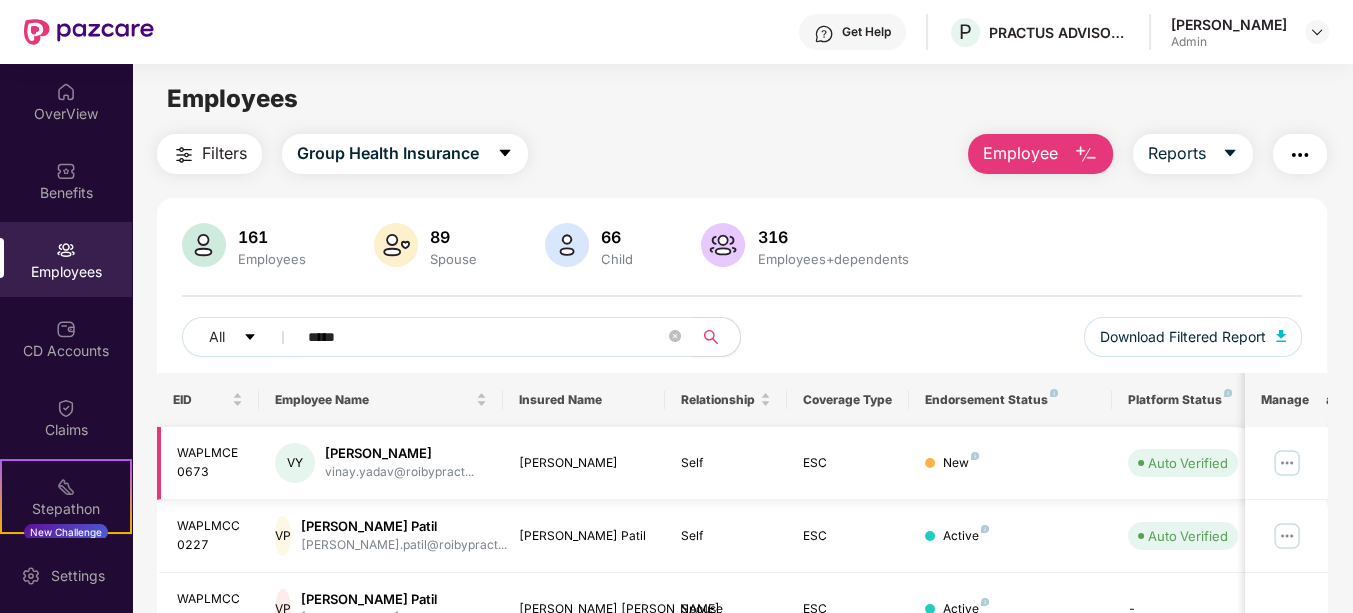 type on "*****" 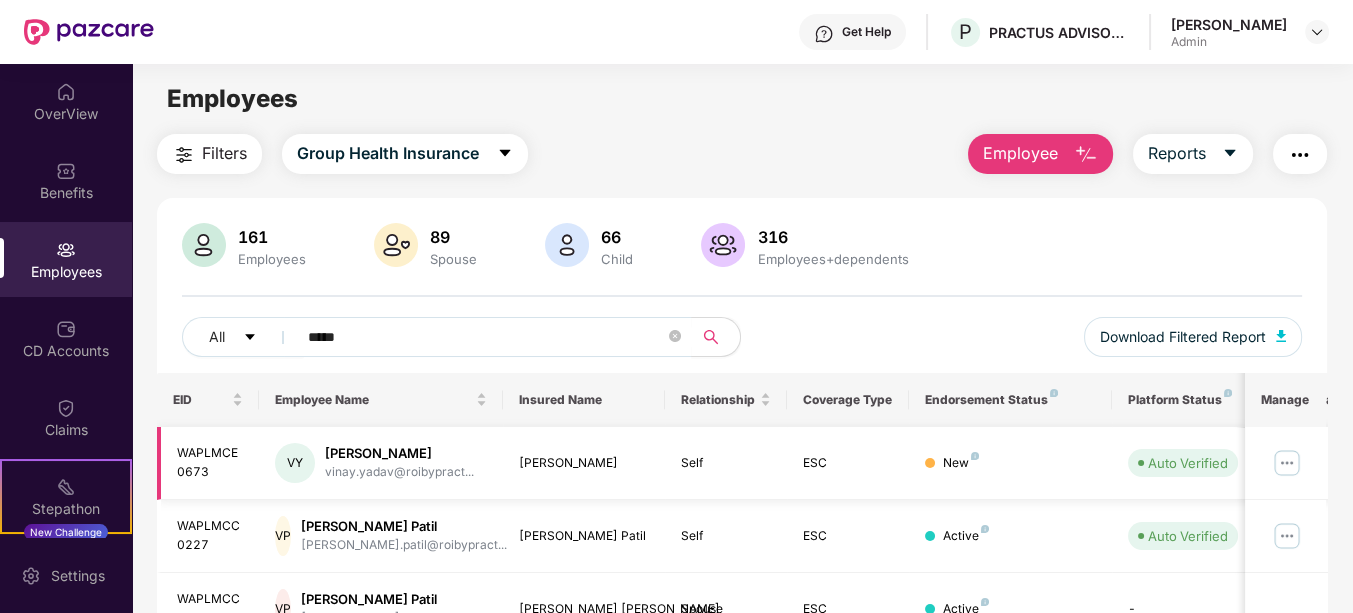 click at bounding box center (1287, 463) 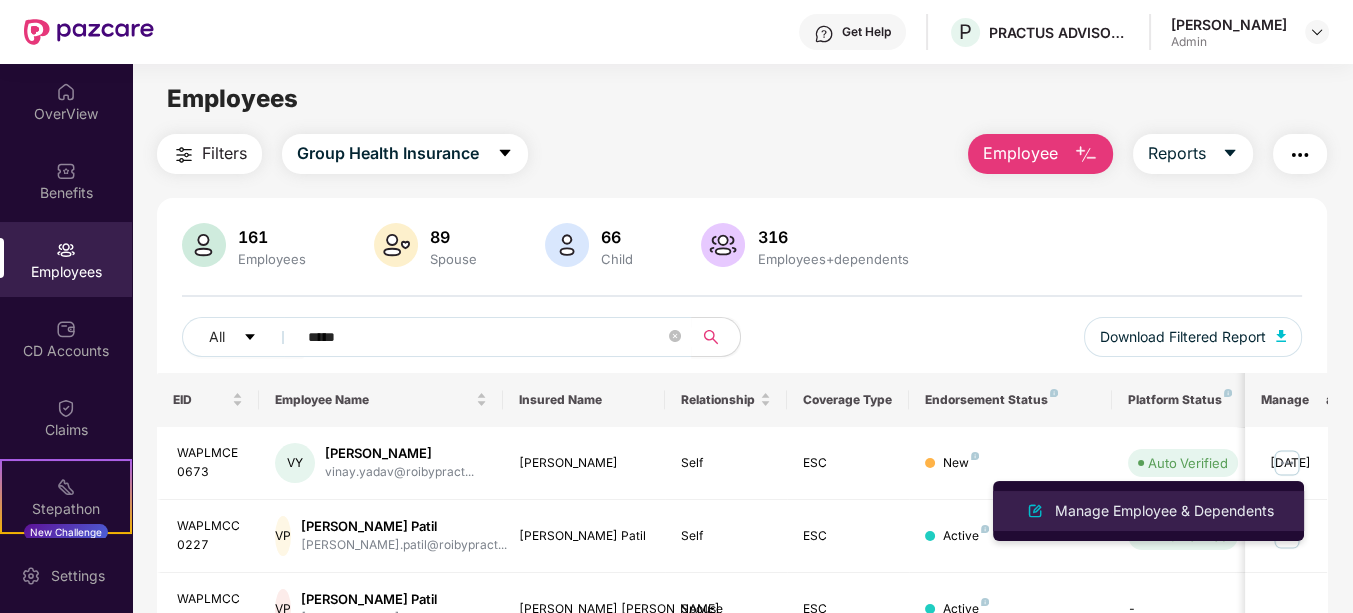 click on "Manage Employee & Dependents" at bounding box center (1164, 511) 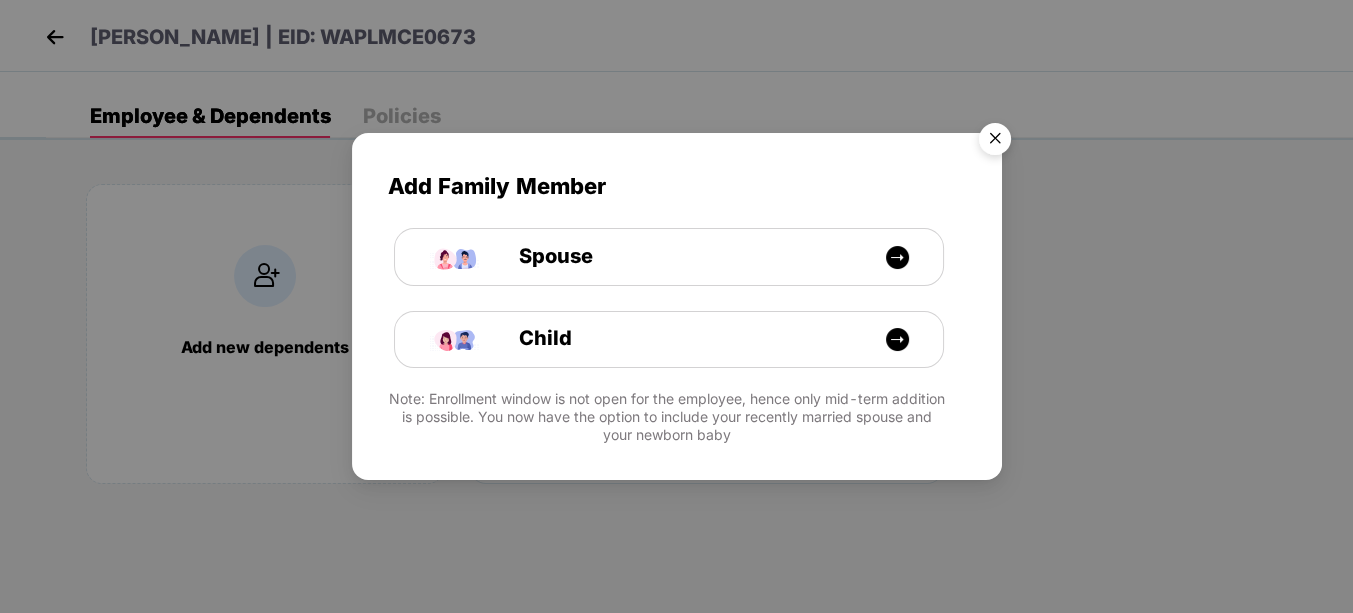click at bounding box center [995, 142] 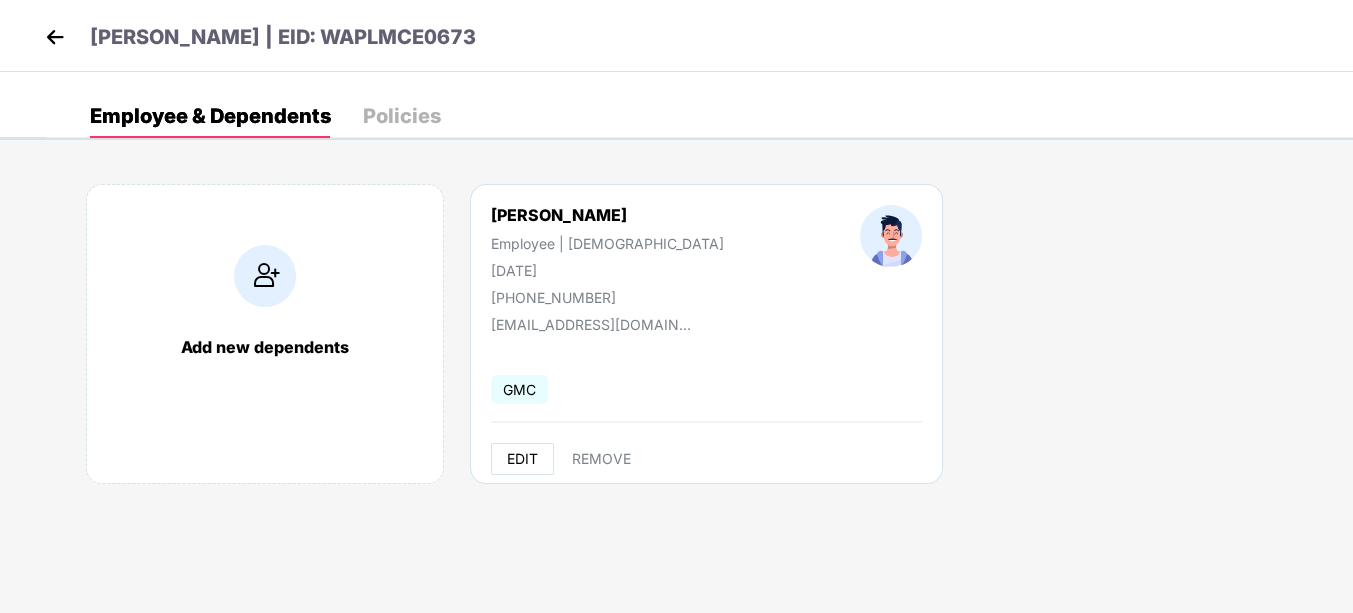 click on "EDIT" at bounding box center [522, 459] 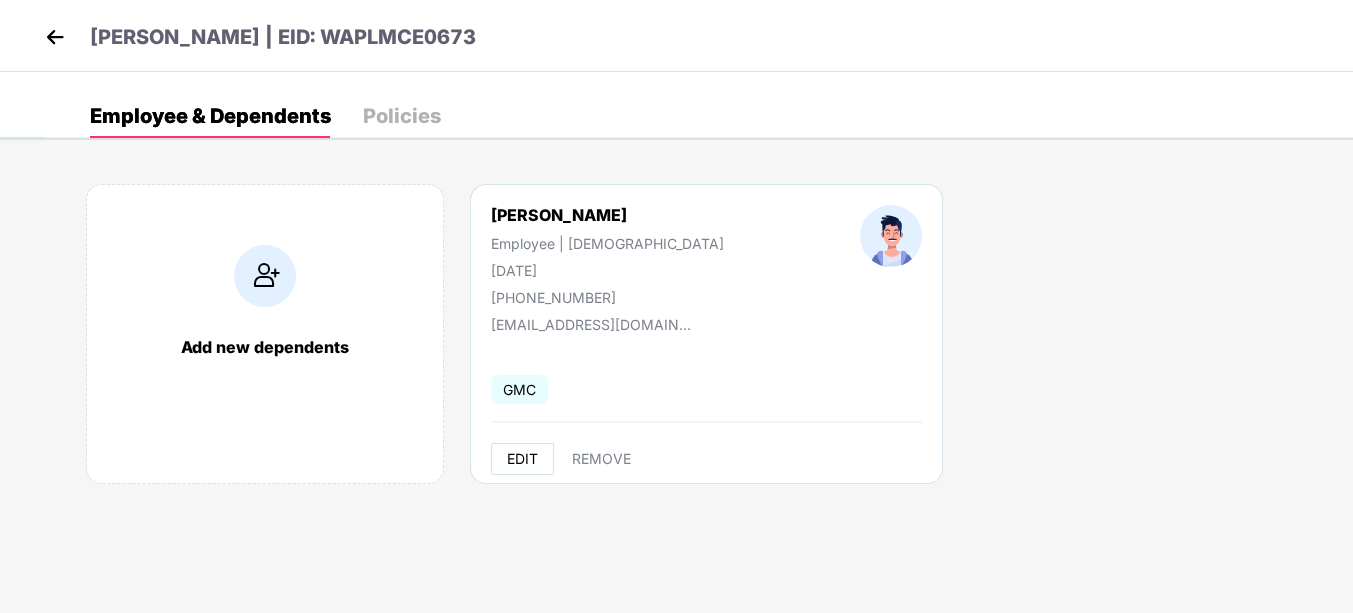 select on "****" 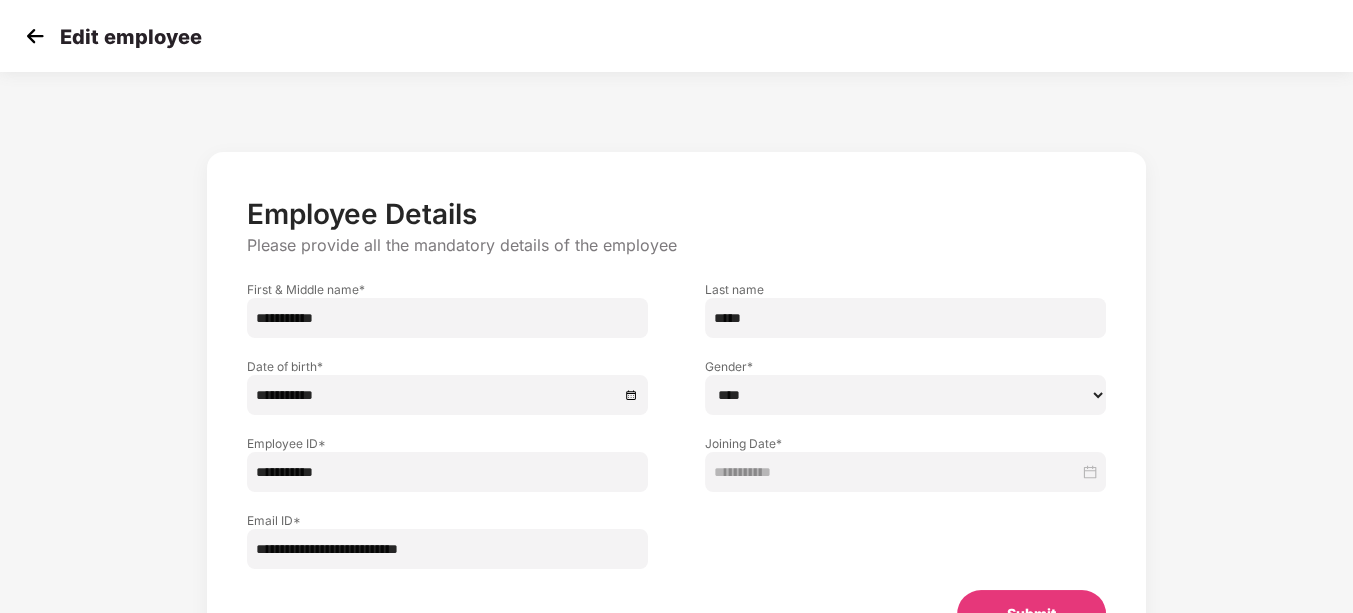 click on "**********" at bounding box center [677, 415] 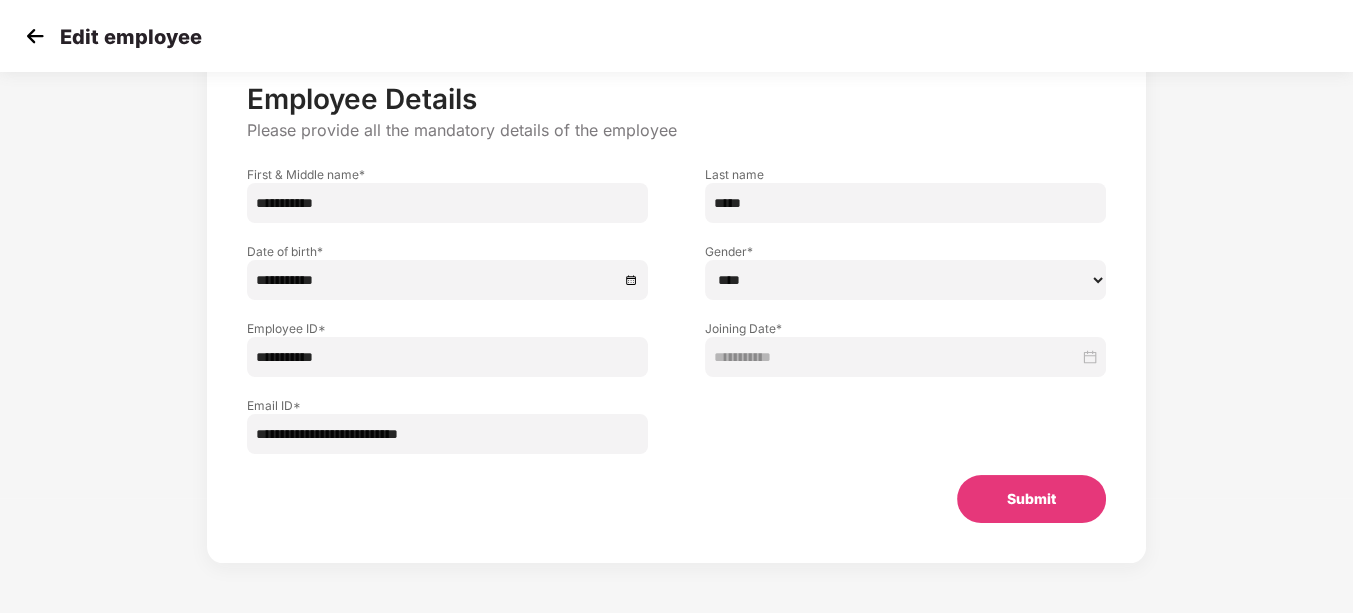 click at bounding box center [35, 36] 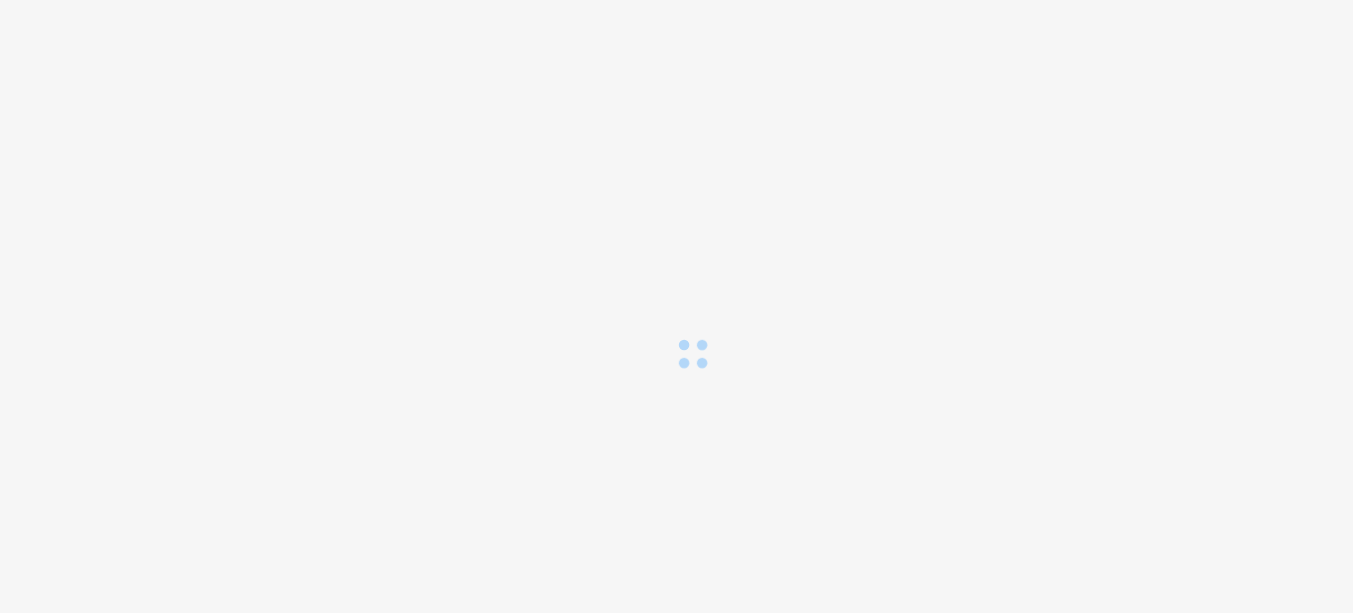 scroll, scrollTop: 0, scrollLeft: 0, axis: both 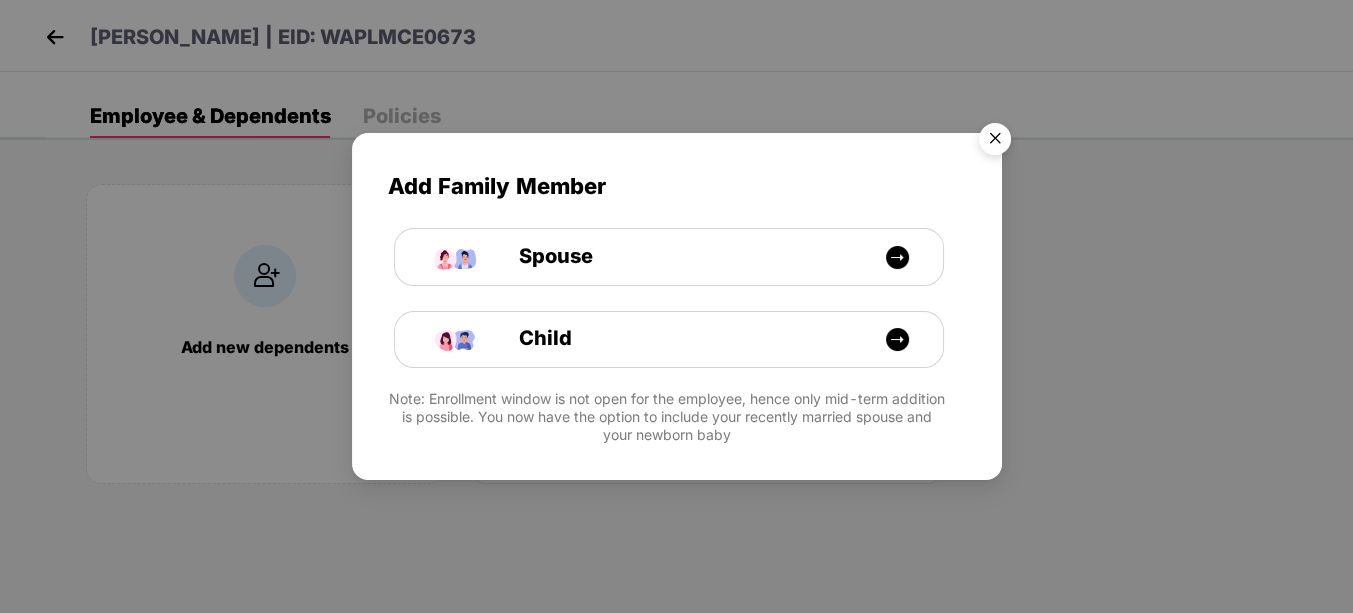 click at bounding box center [995, 142] 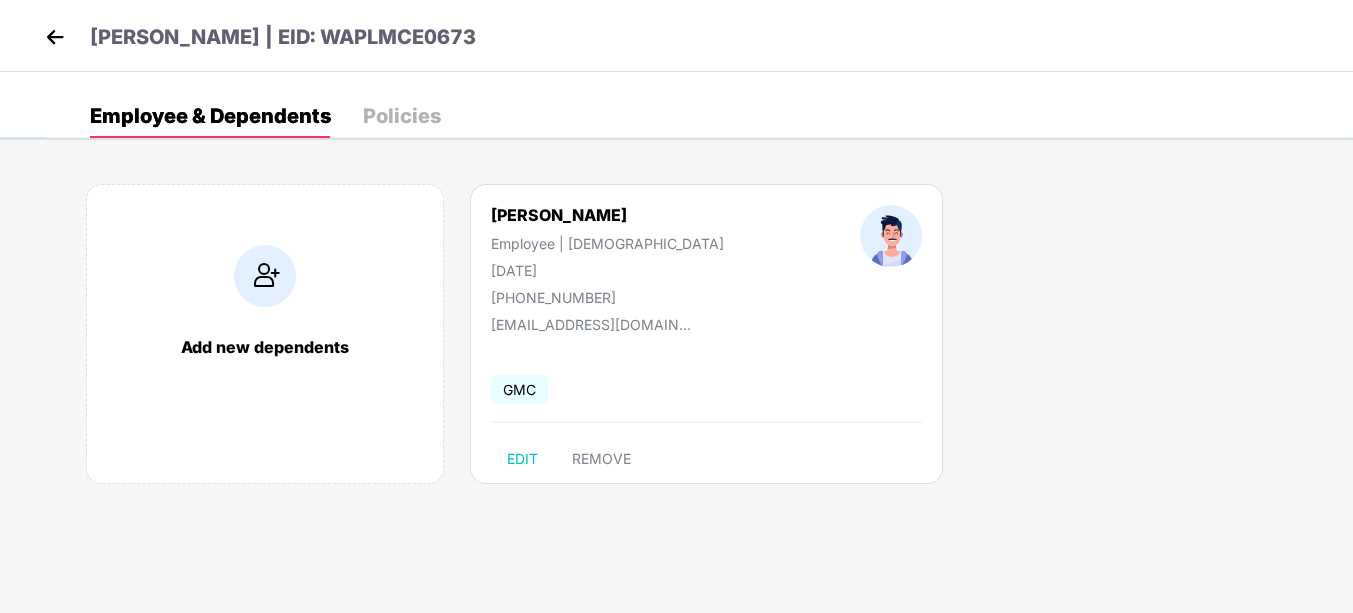 click at bounding box center [55, 37] 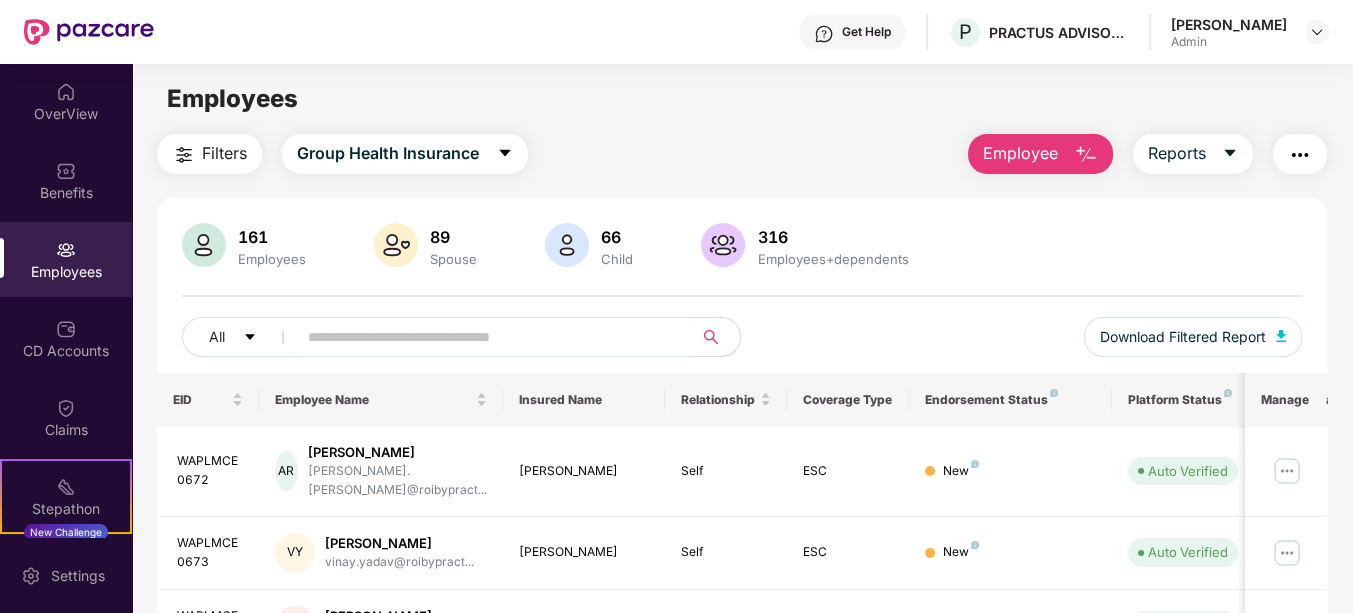 click on "Get Help P PRACTUS ADVISORS PRIVATE LIMITED Dummy Nilesh Admin" at bounding box center (741, 32) 